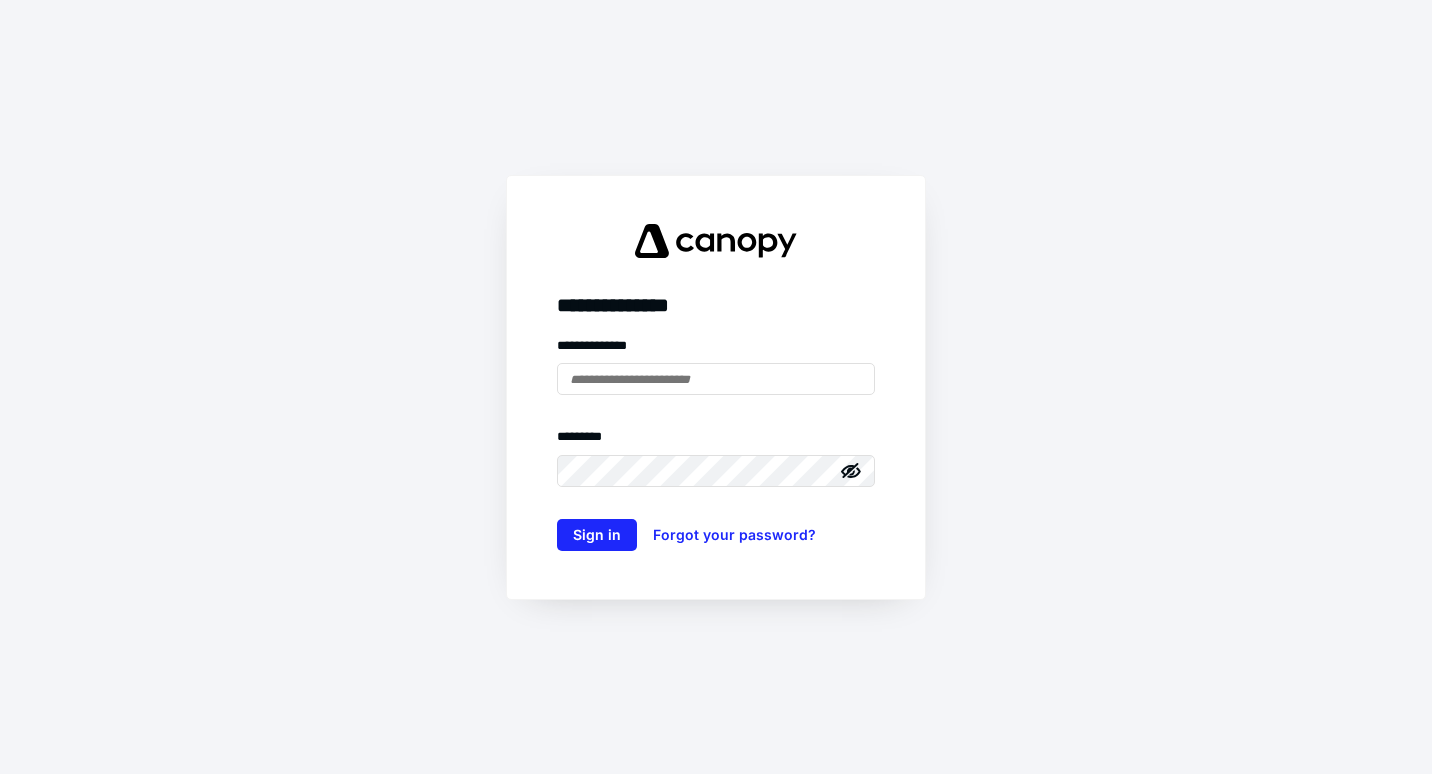 scroll, scrollTop: 0, scrollLeft: 0, axis: both 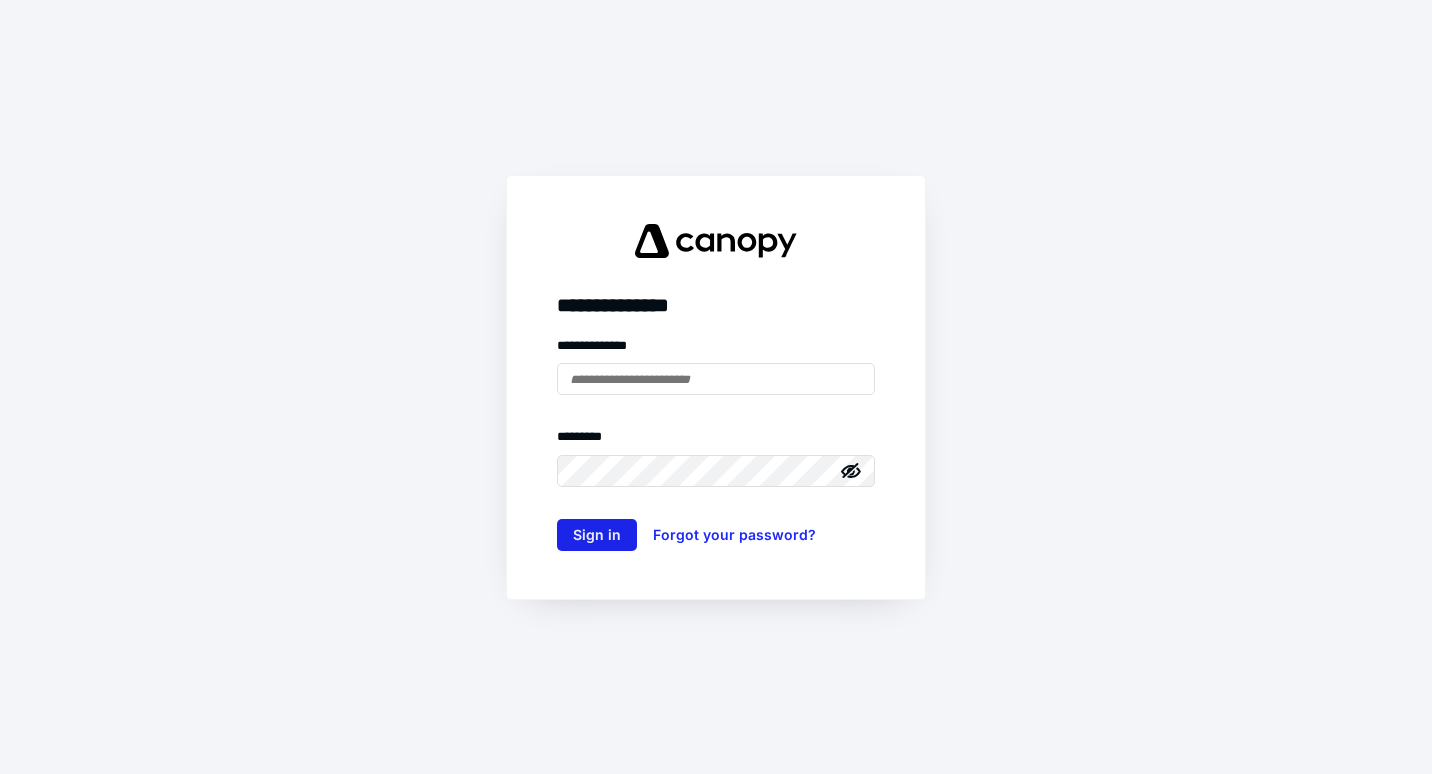 type on "**********" 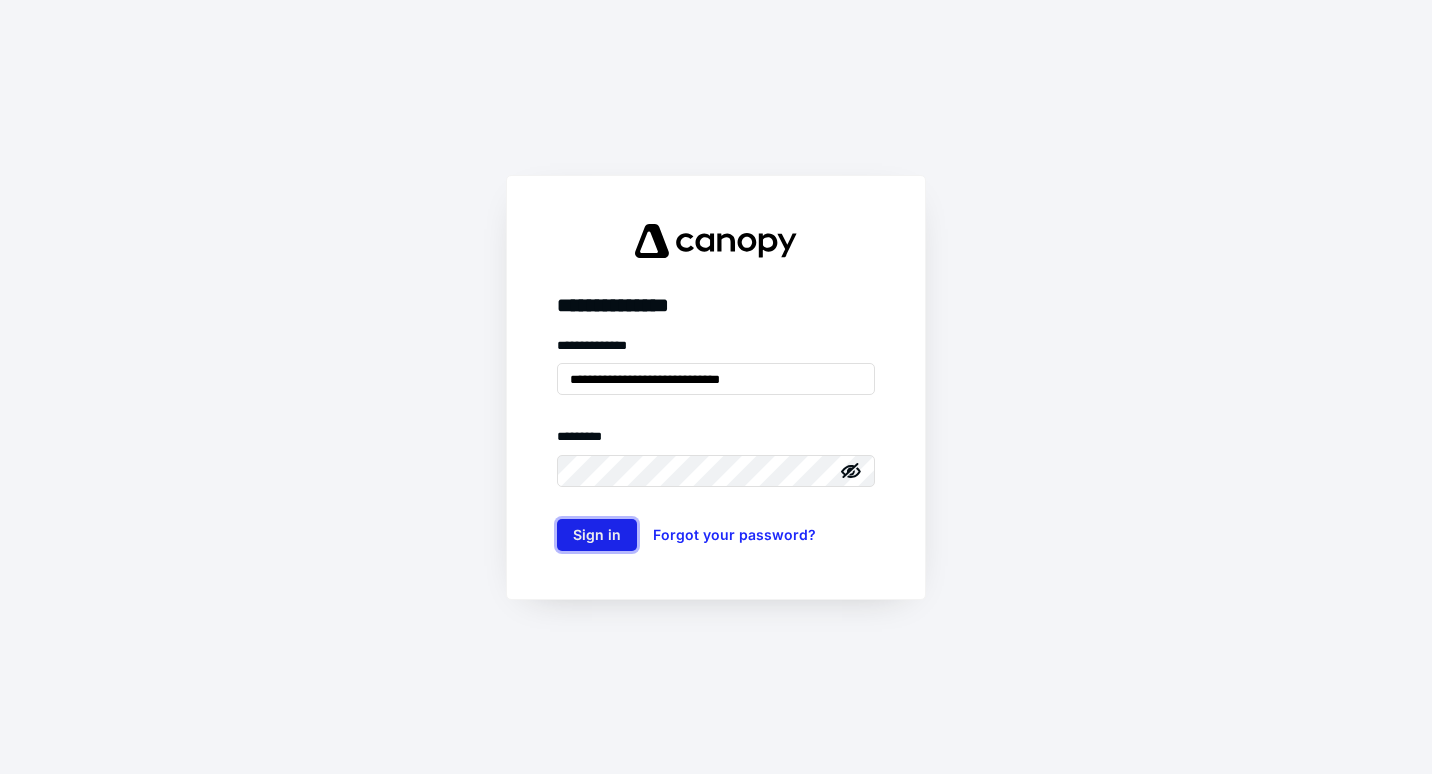 click on "Sign in" at bounding box center (597, 535) 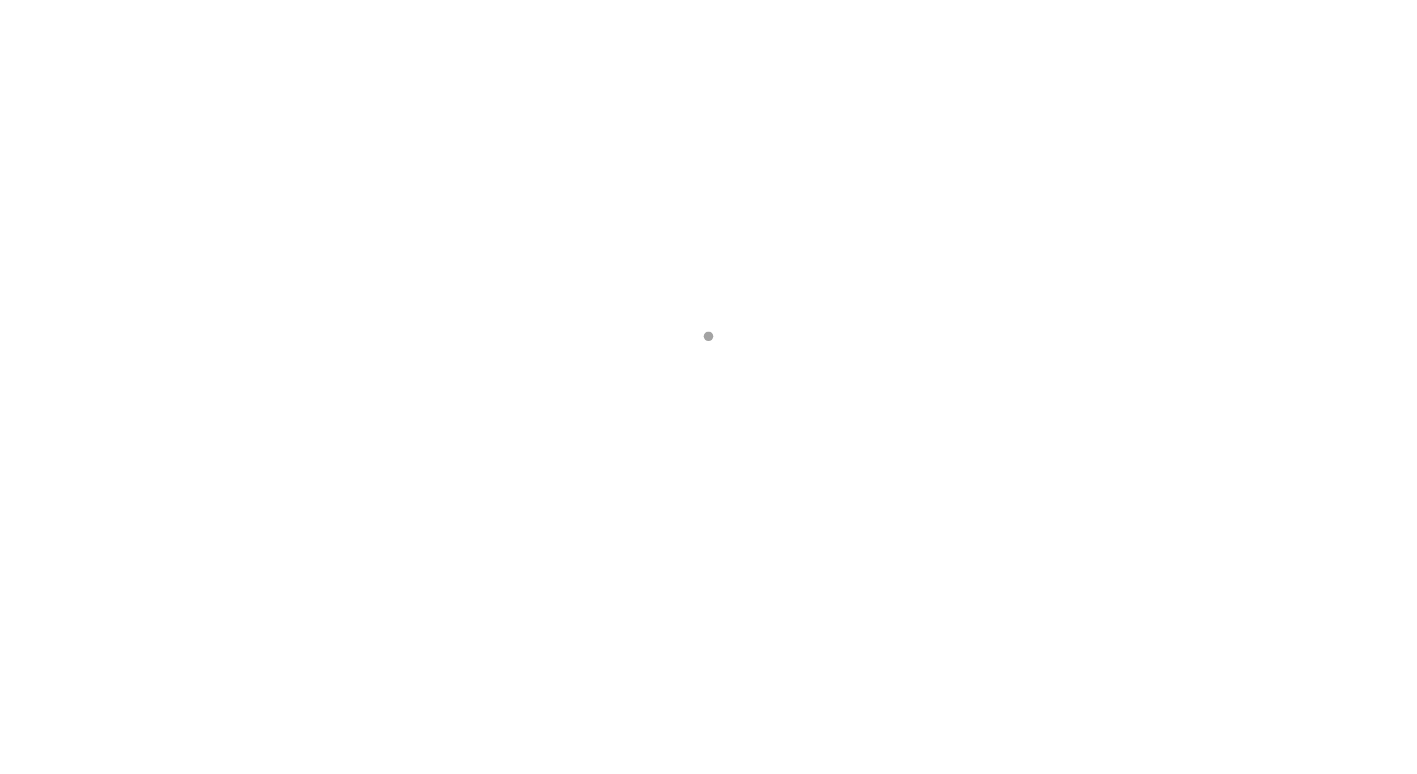 scroll, scrollTop: 0, scrollLeft: 0, axis: both 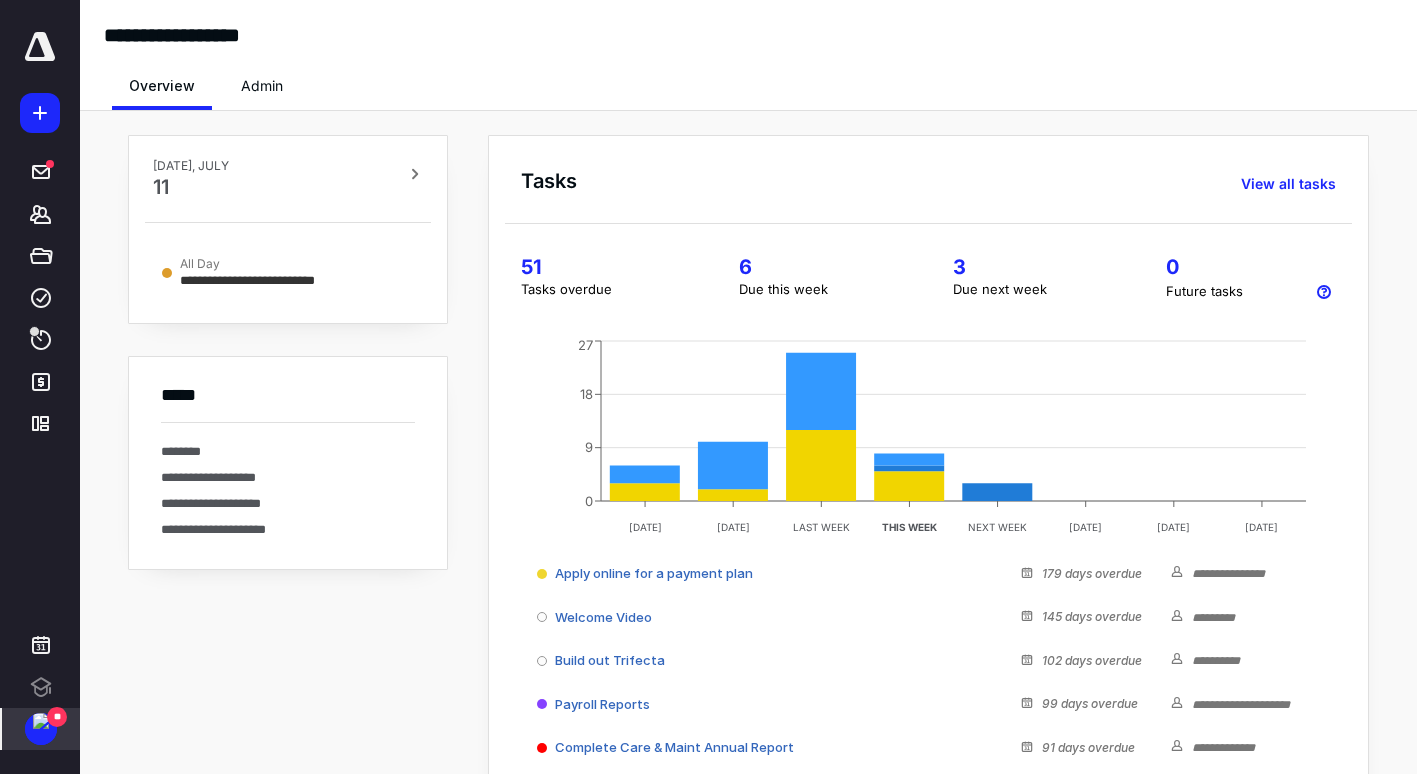 click at bounding box center [41, 721] 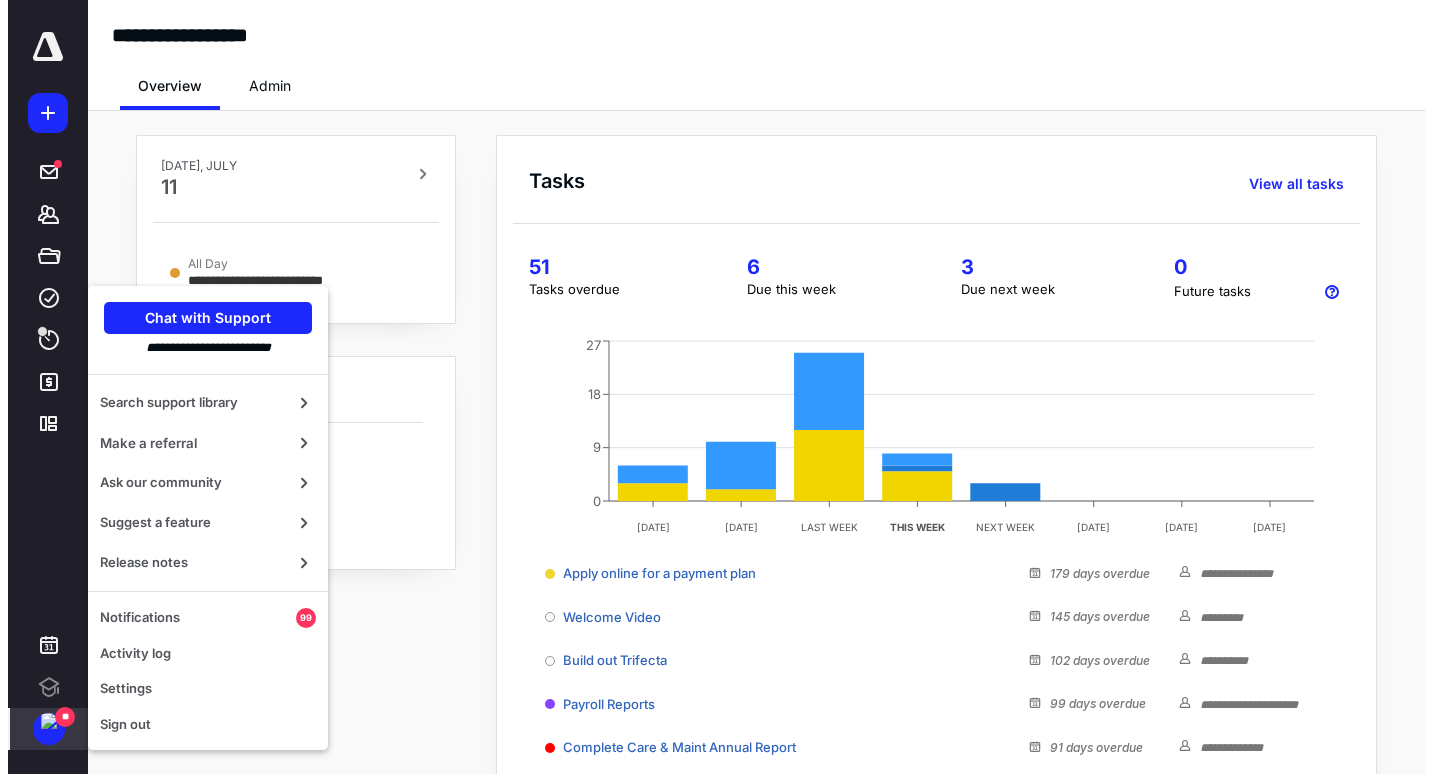 scroll, scrollTop: 0, scrollLeft: 0, axis: both 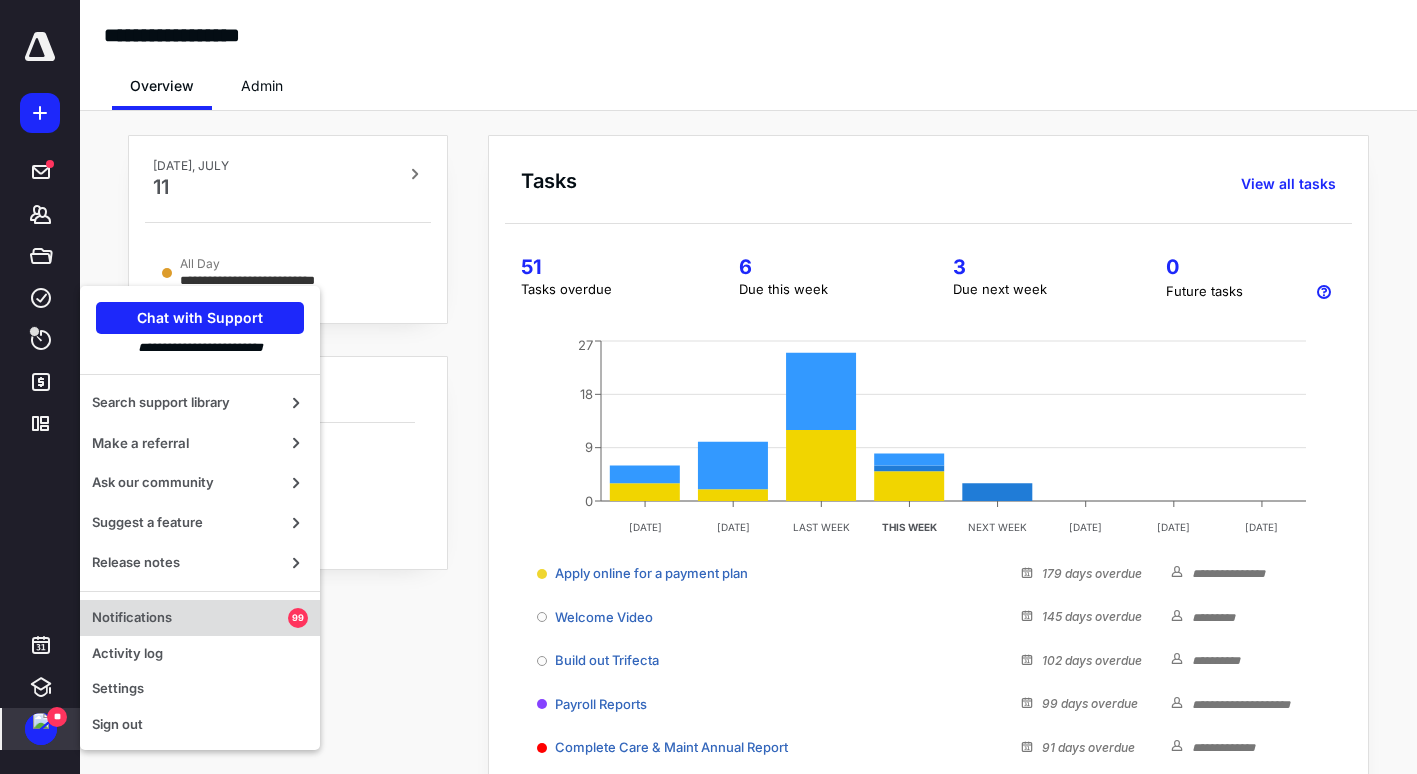 click on "Notifications" at bounding box center (190, 618) 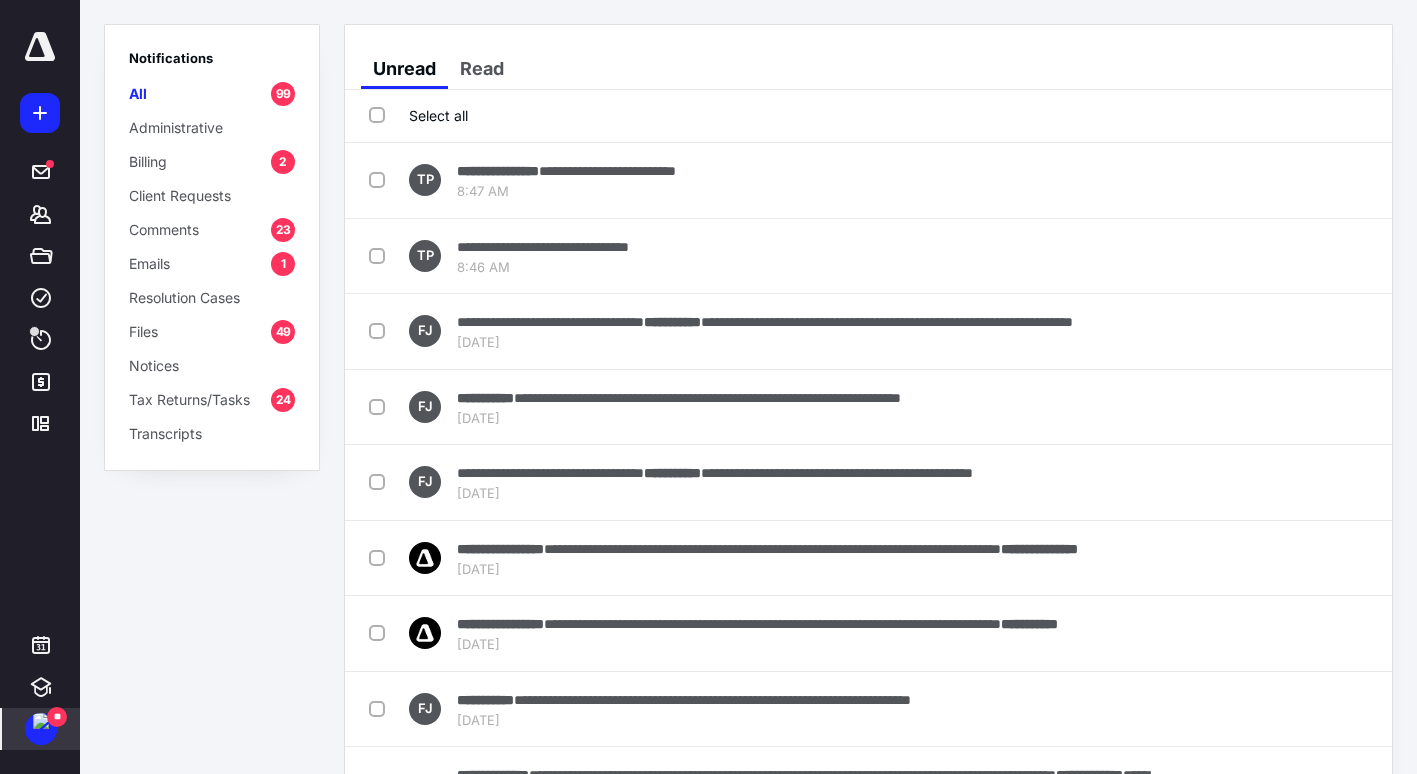 click on "Billing" at bounding box center [148, 161] 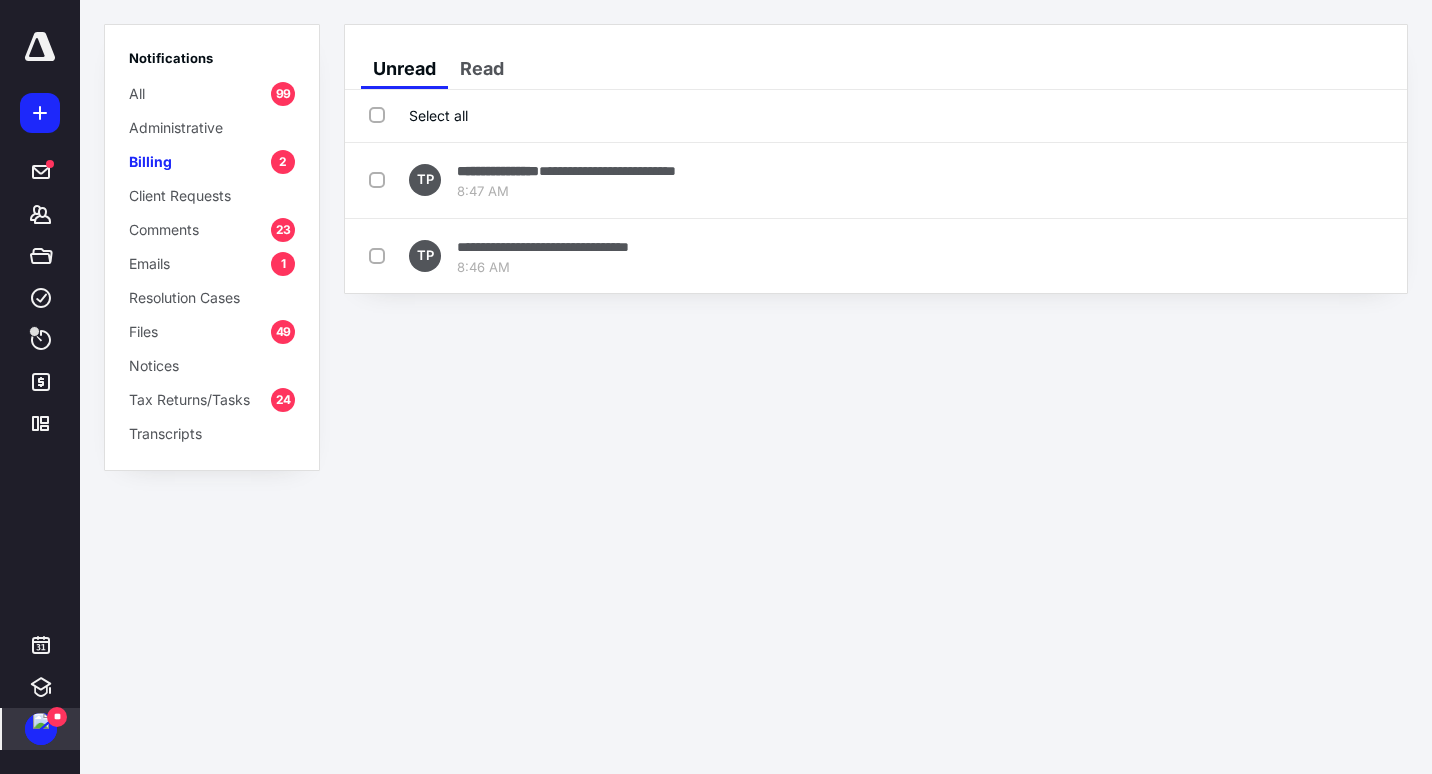 click on "Select all" at bounding box center (418, 116) 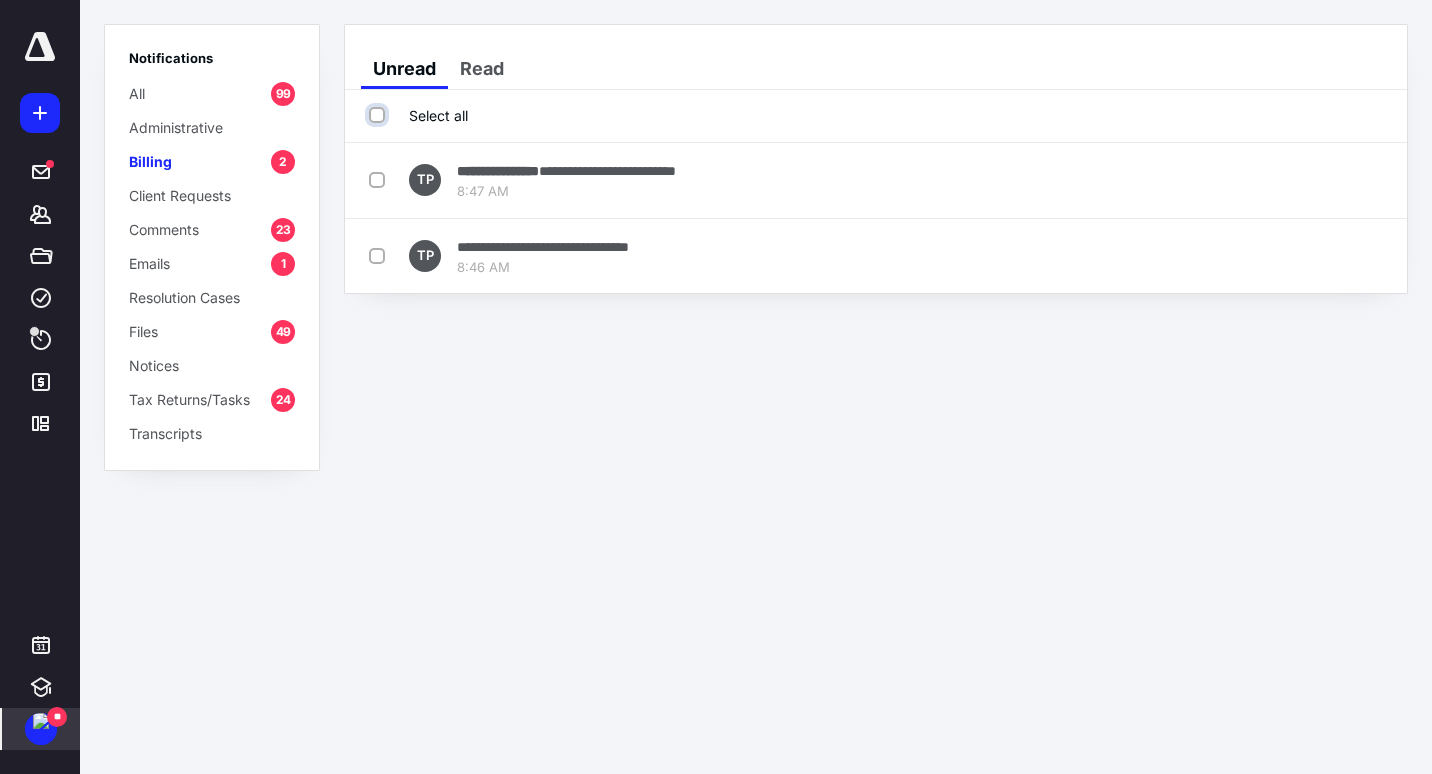 checkbox on "true" 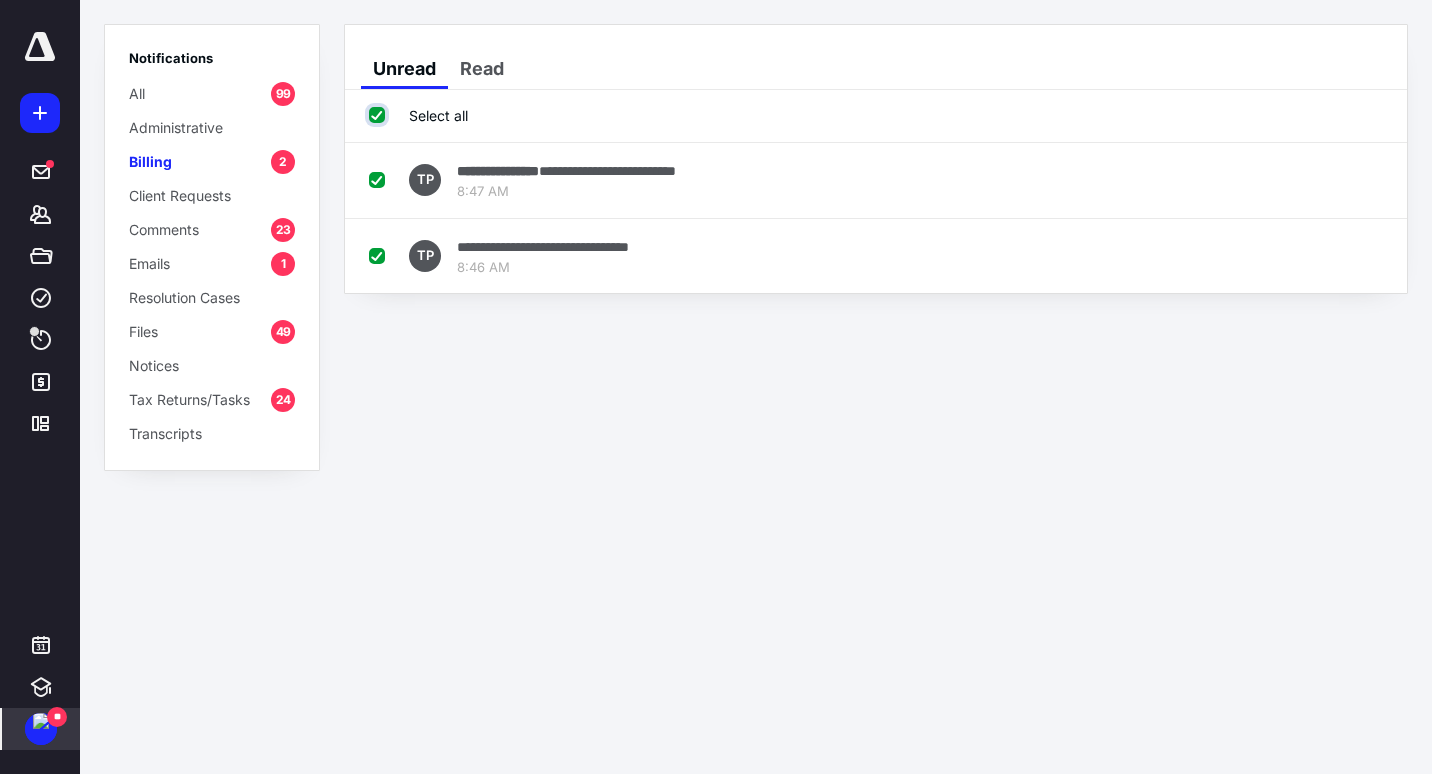 checkbox on "true" 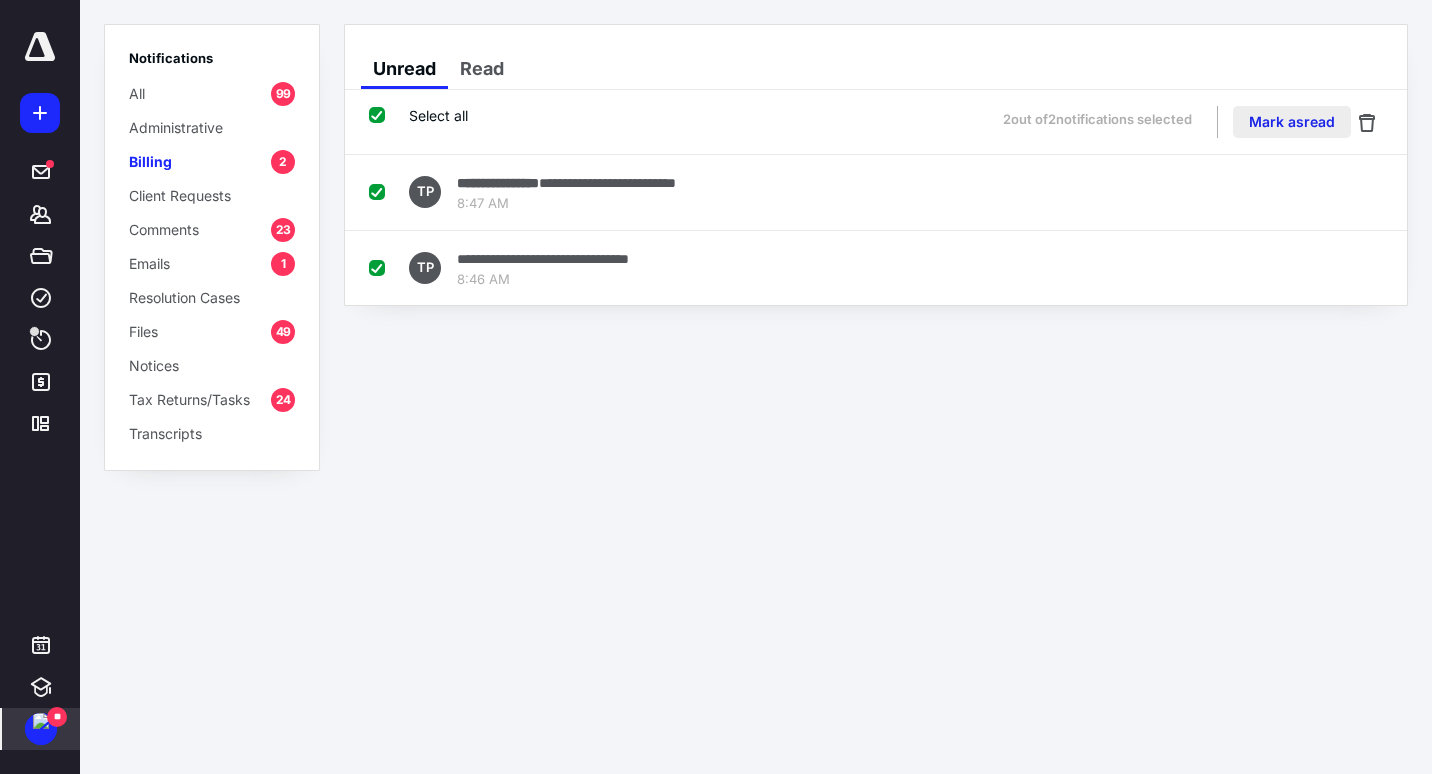 click on "Mark as  read" at bounding box center (1292, 122) 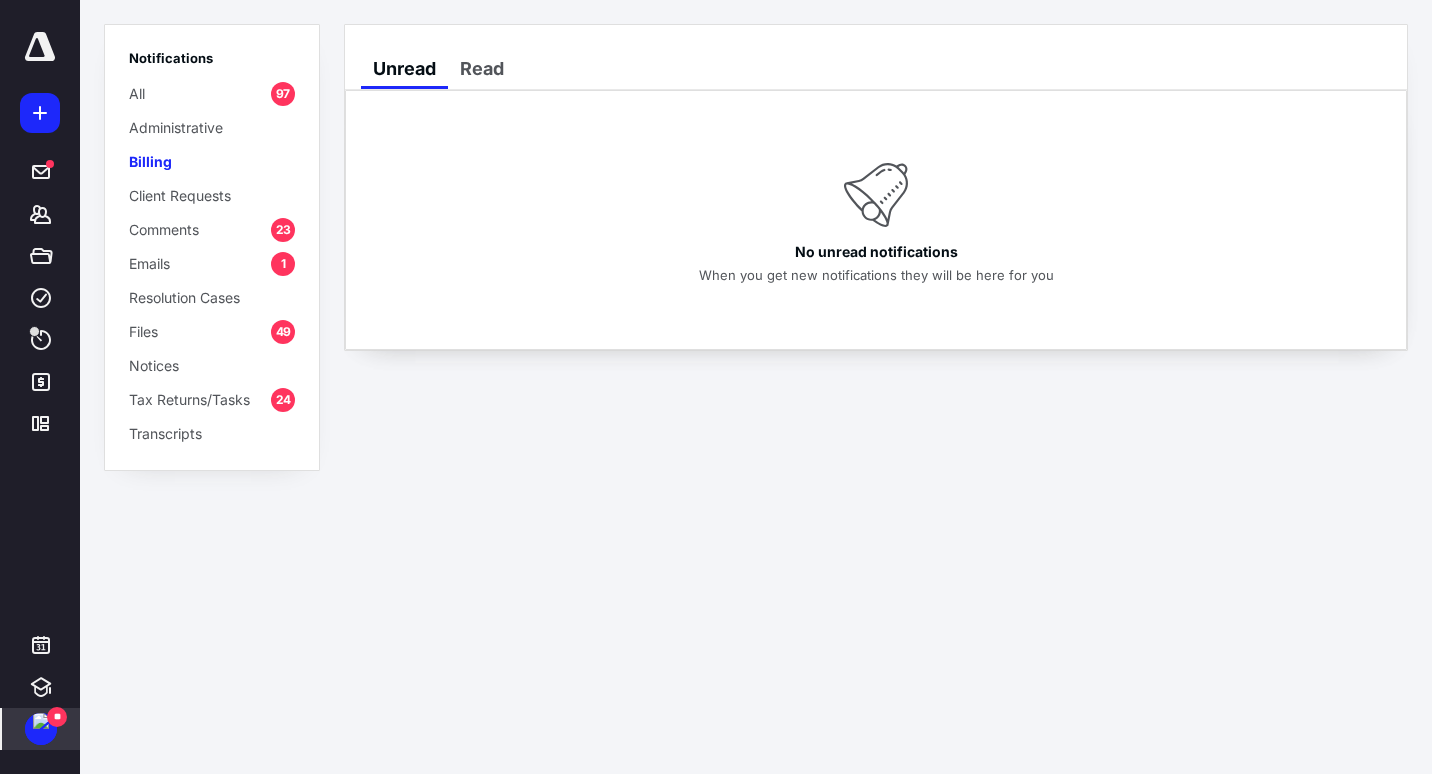 click on "Comments" at bounding box center [164, 229] 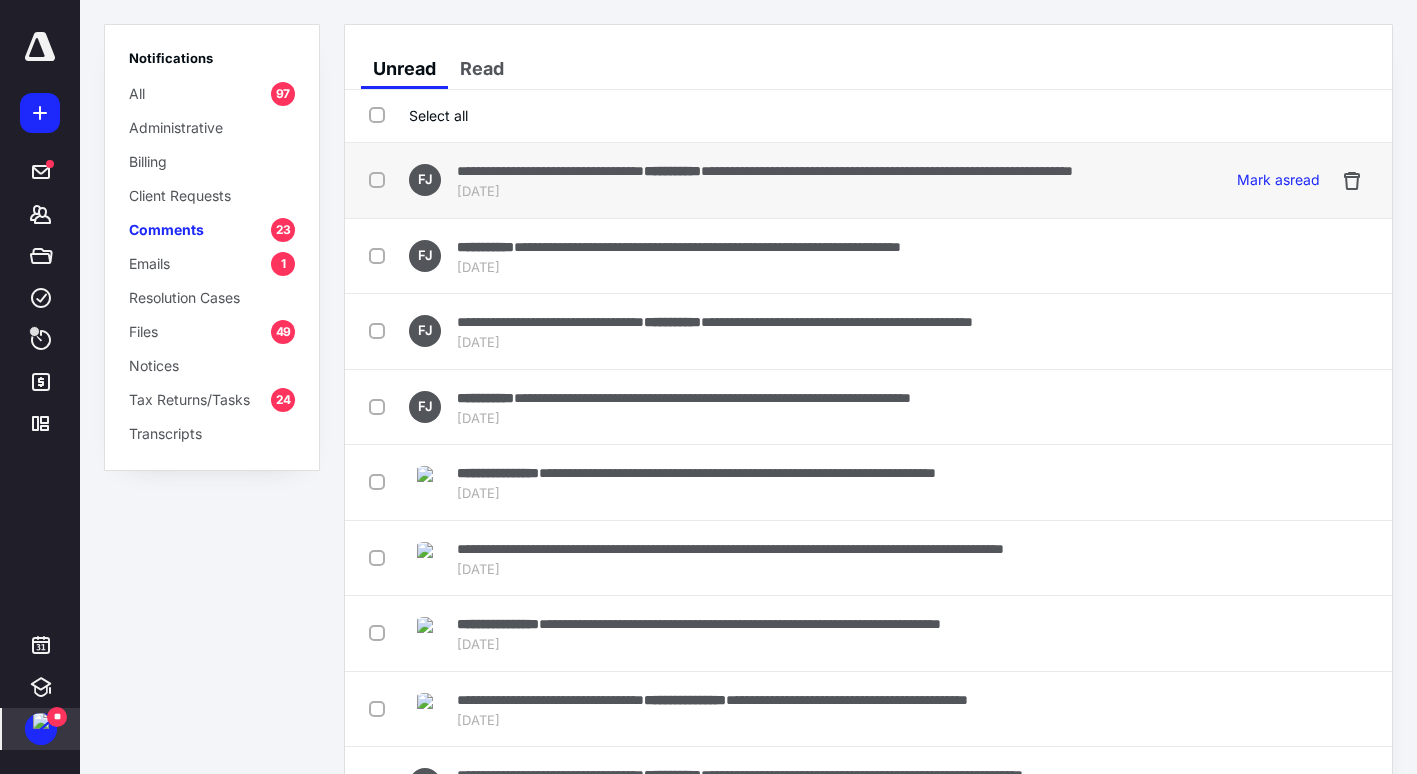 click on "**********" at bounding box center [765, 170] 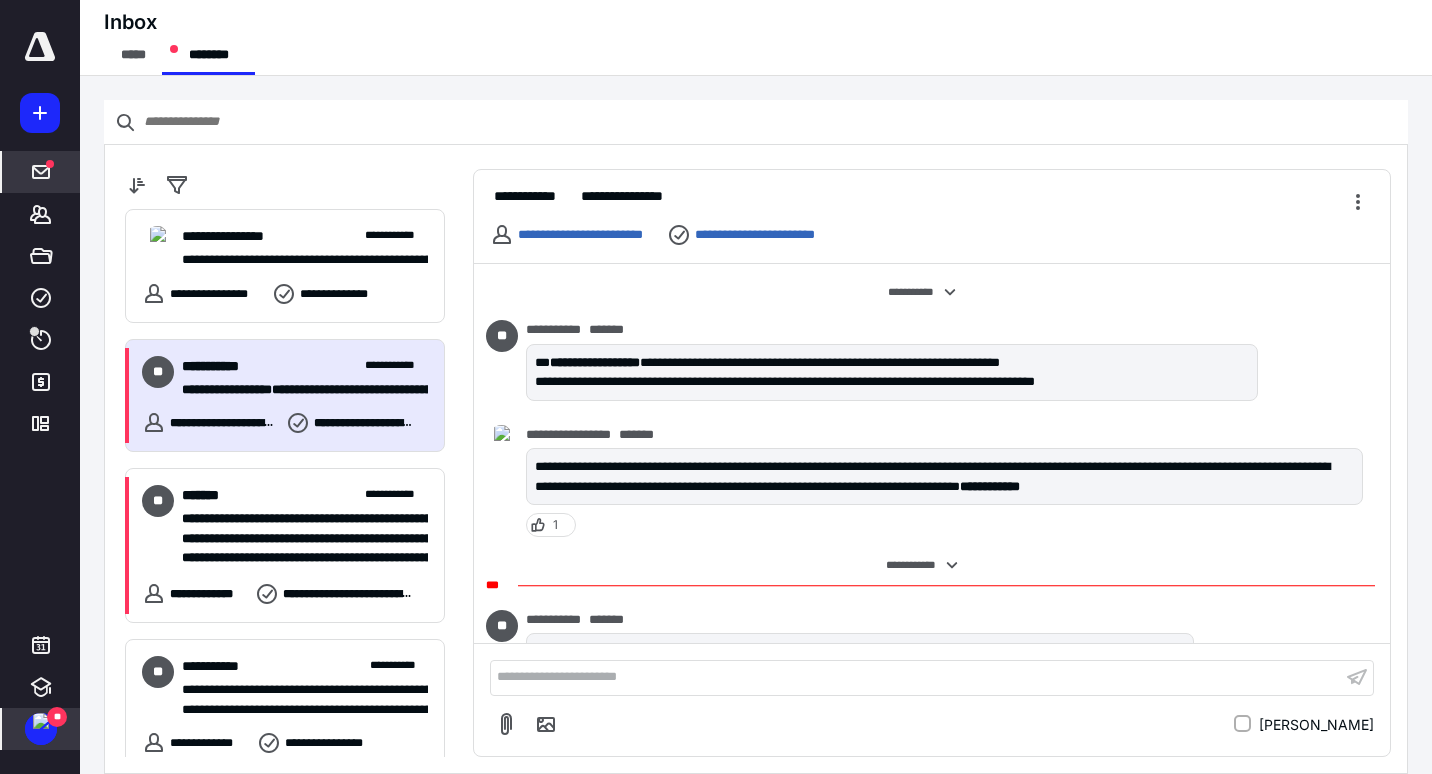 scroll, scrollTop: 47, scrollLeft: 0, axis: vertical 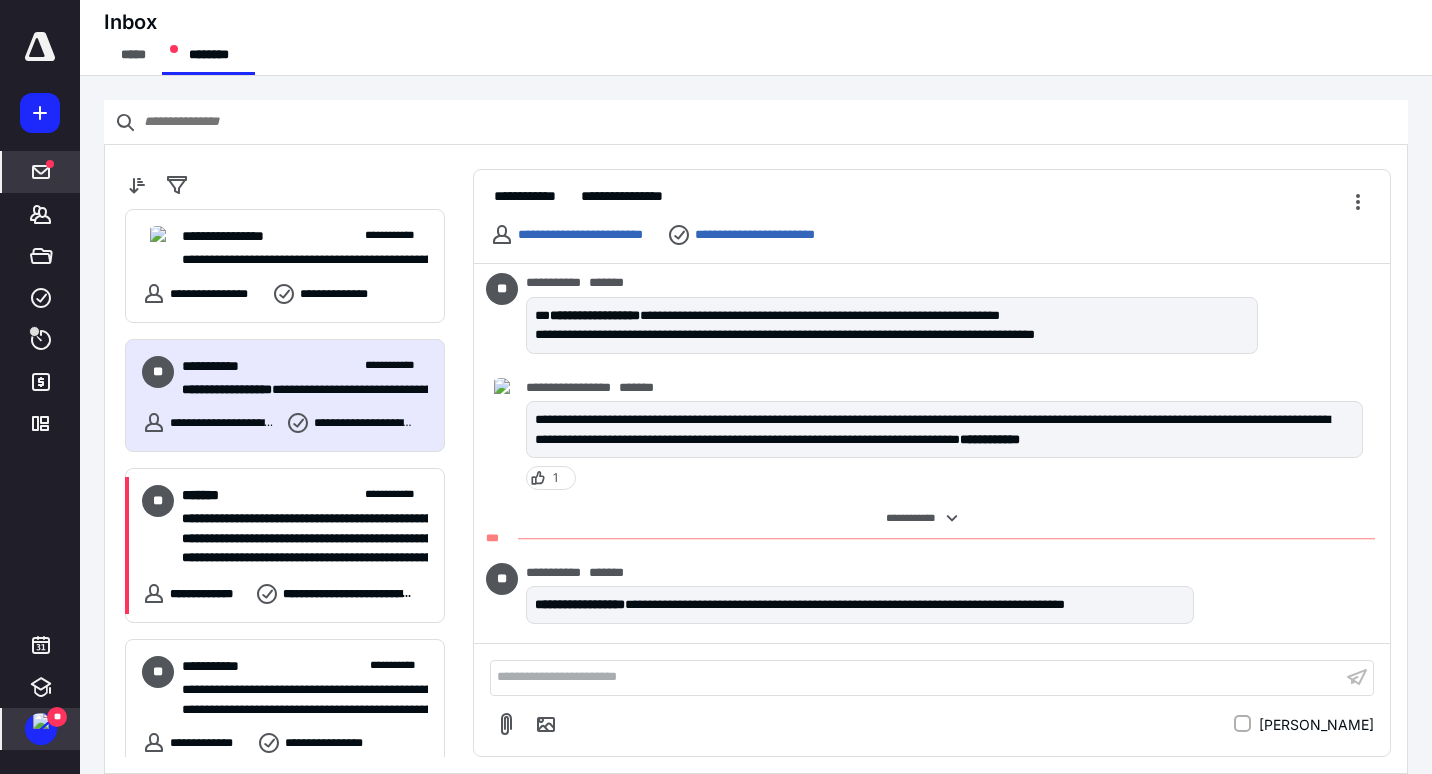 click on "**********" at bounding box center (916, 677) 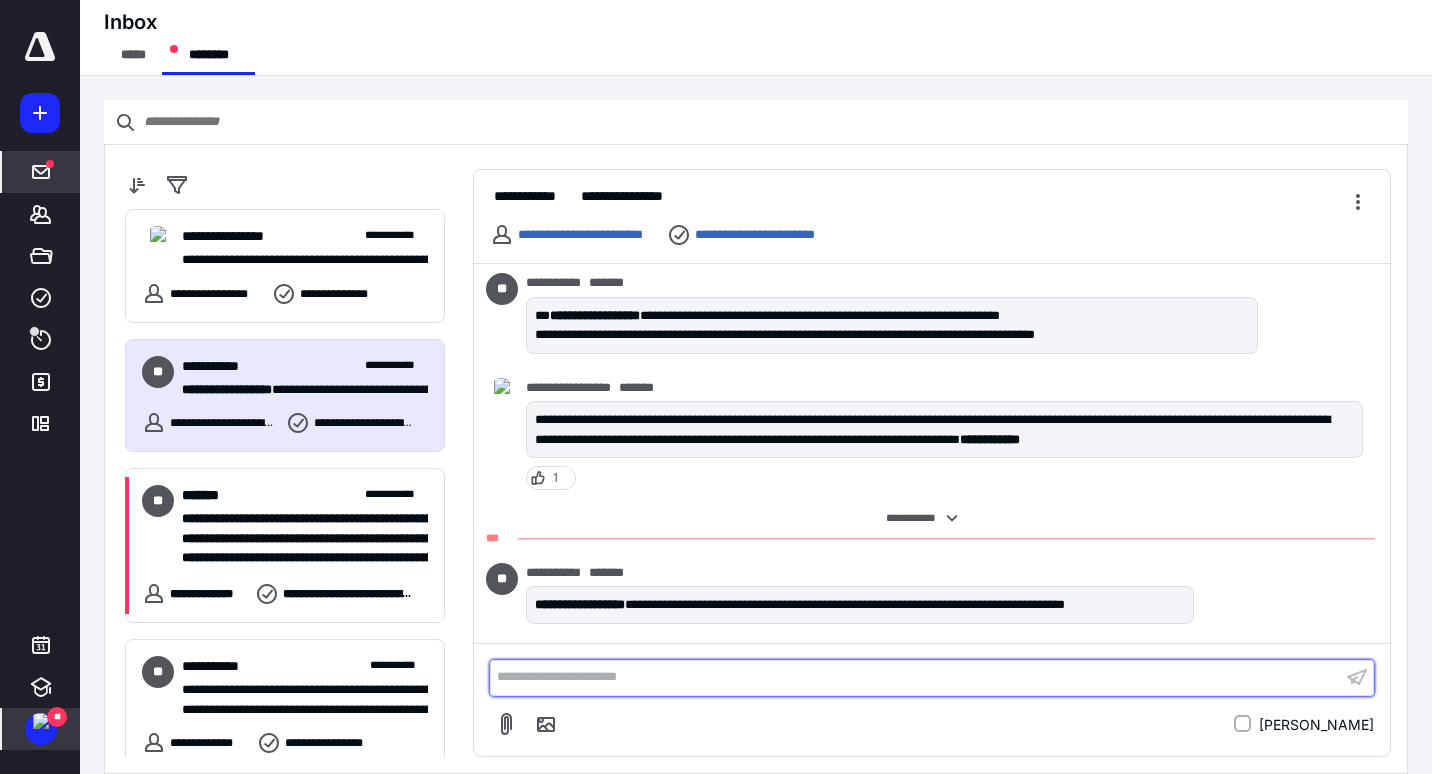 click on "**********" at bounding box center (916, 677) 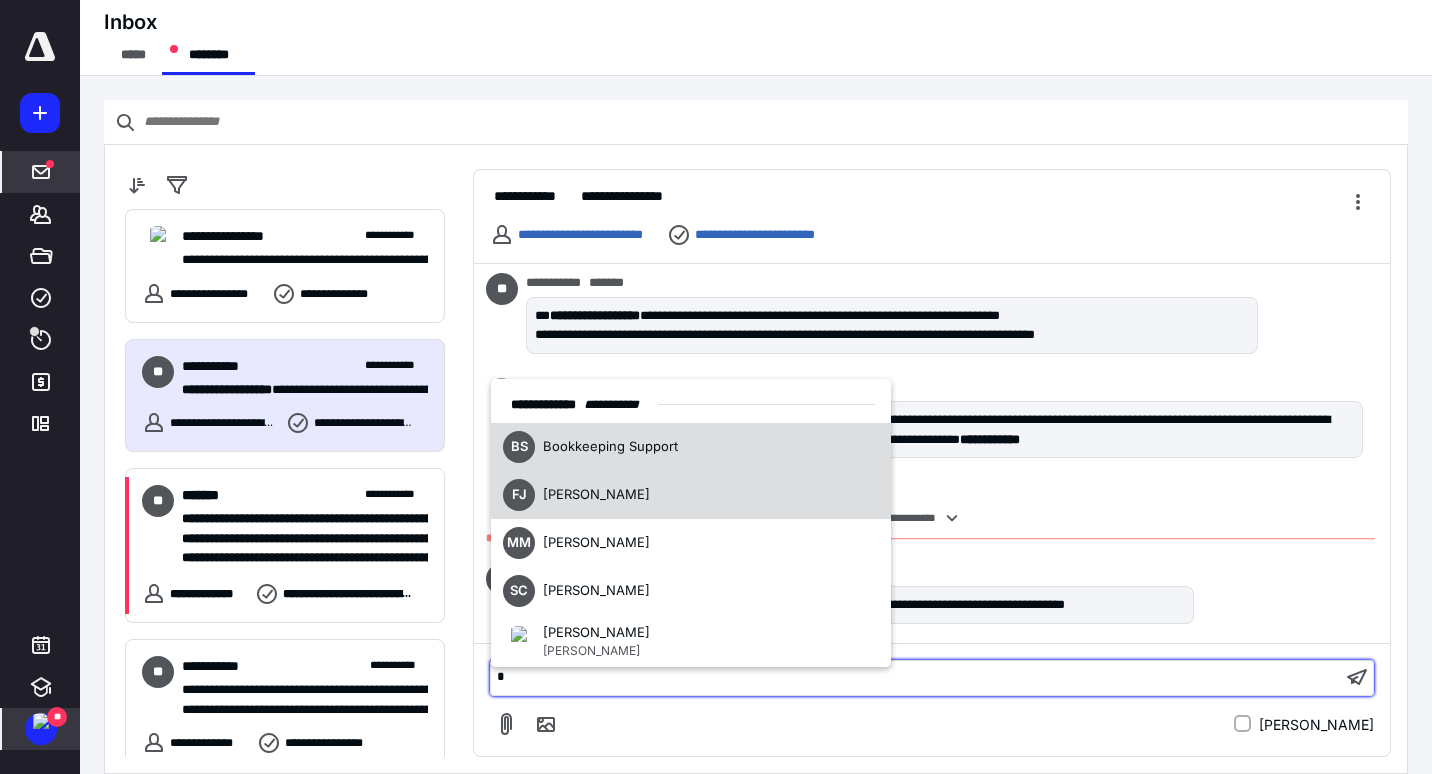 click on "FJ [PERSON_NAME]" at bounding box center (691, 495) 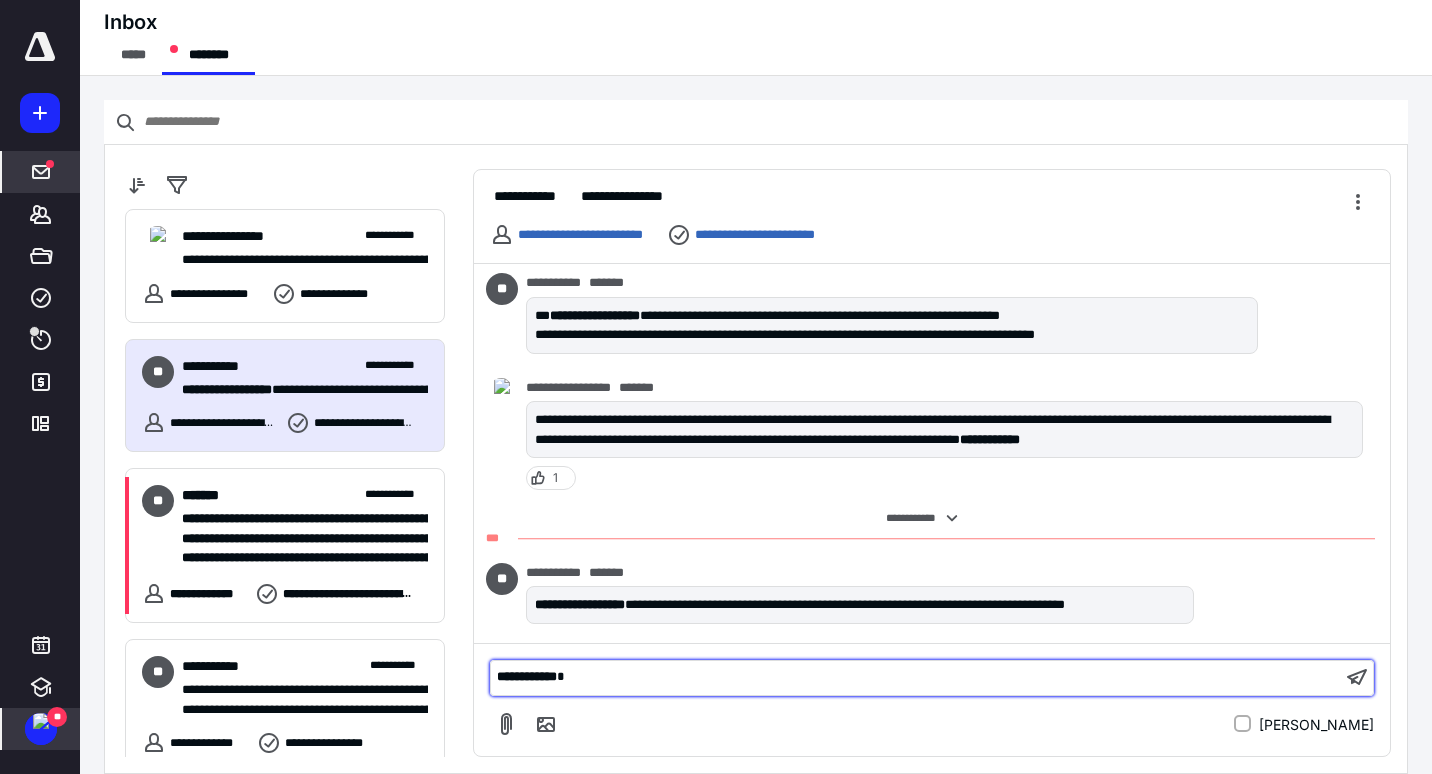 type 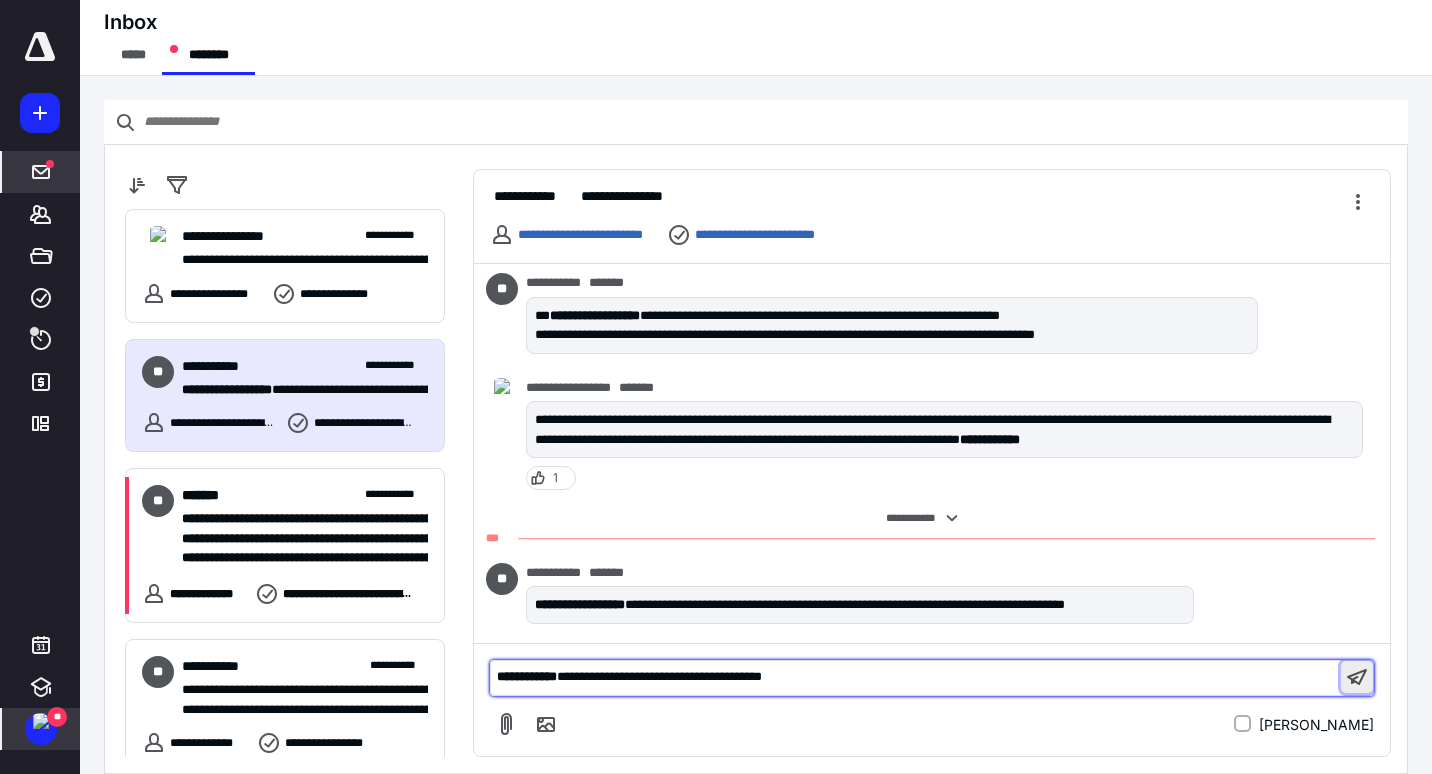click at bounding box center [1357, 677] 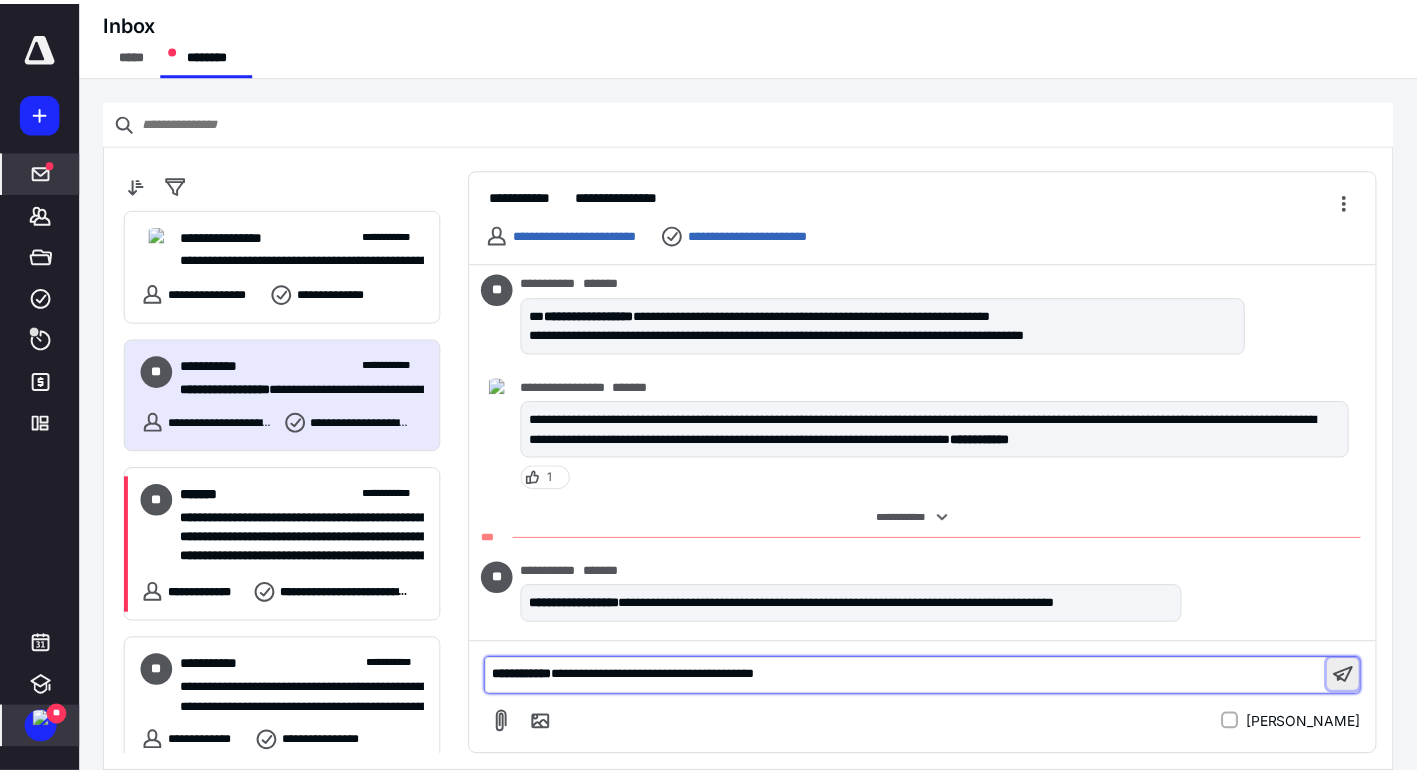 scroll, scrollTop: 172, scrollLeft: 0, axis: vertical 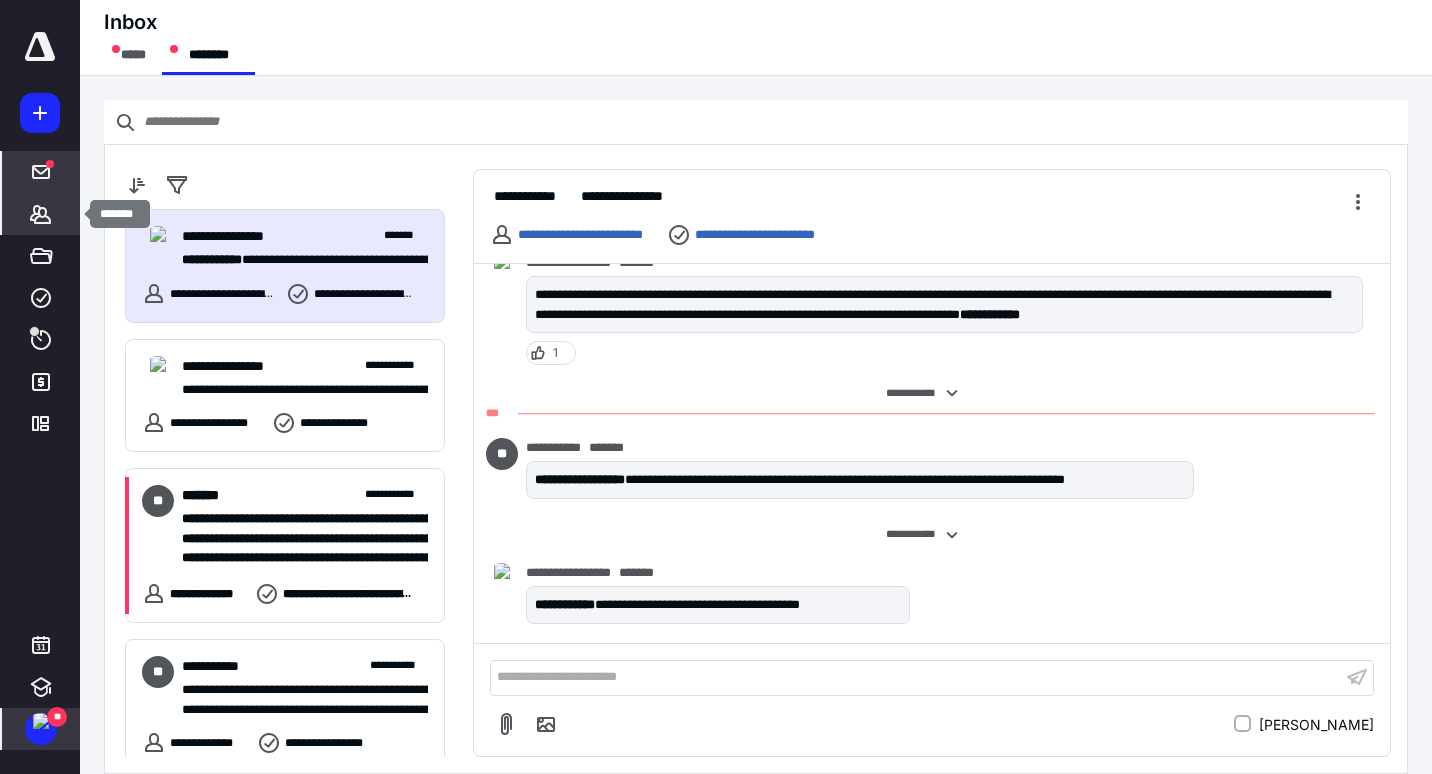 click 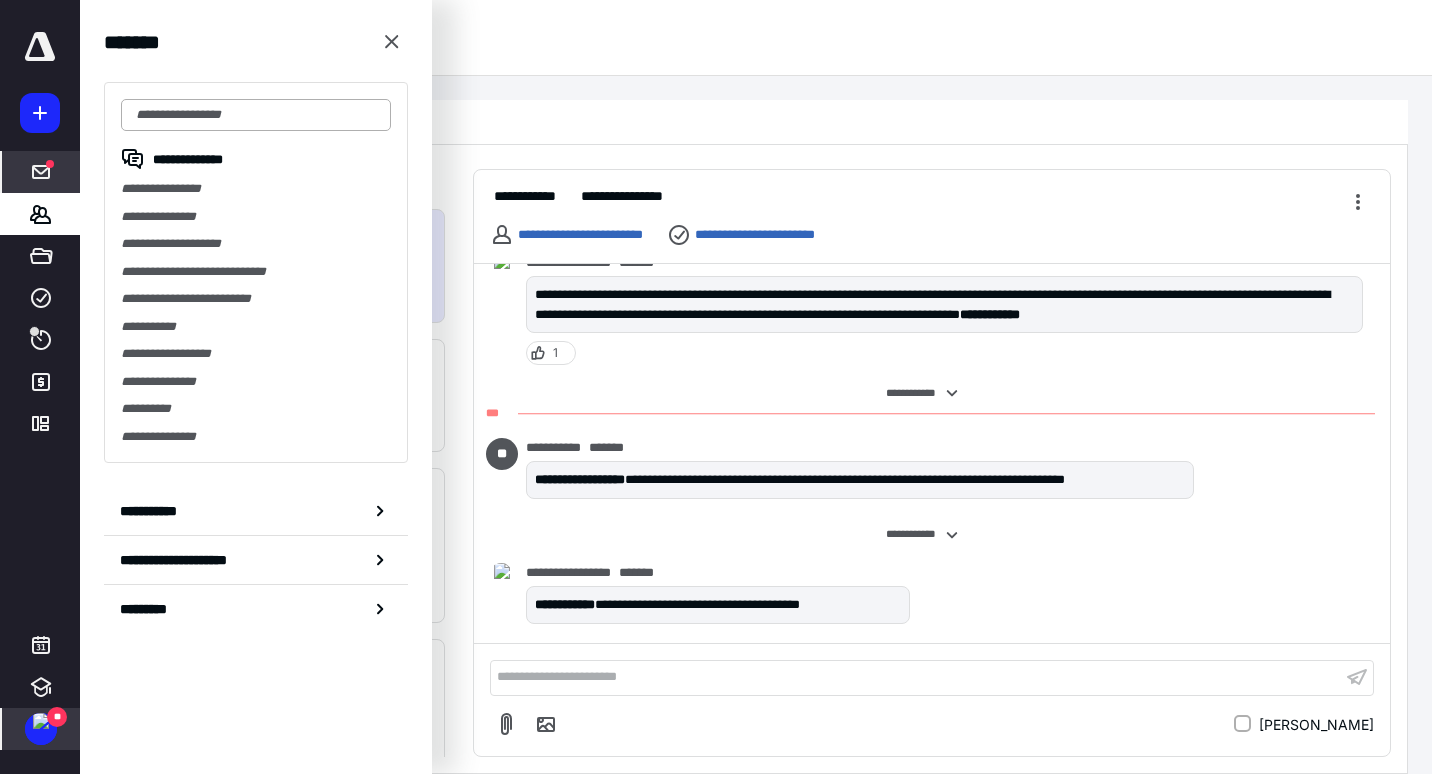 click at bounding box center (256, 115) 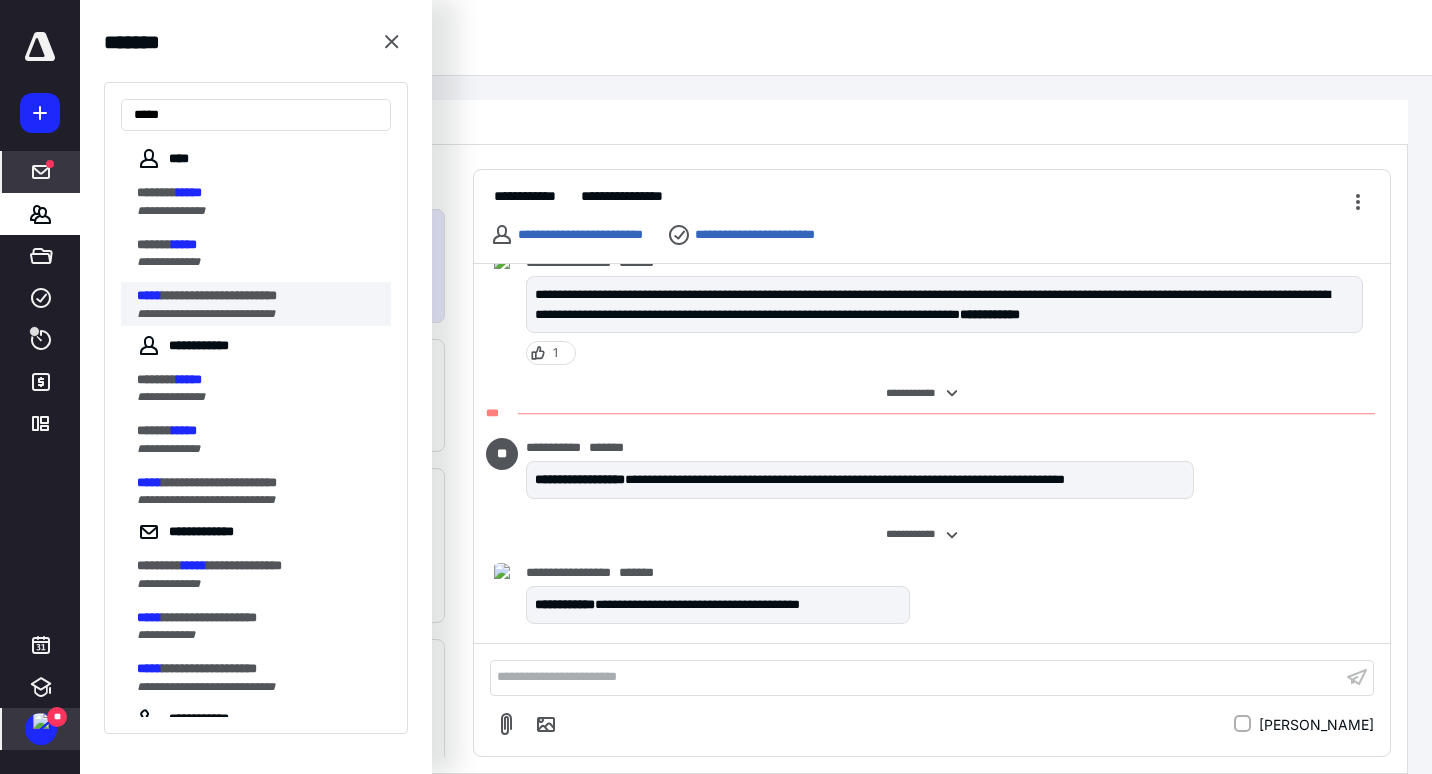 type on "*****" 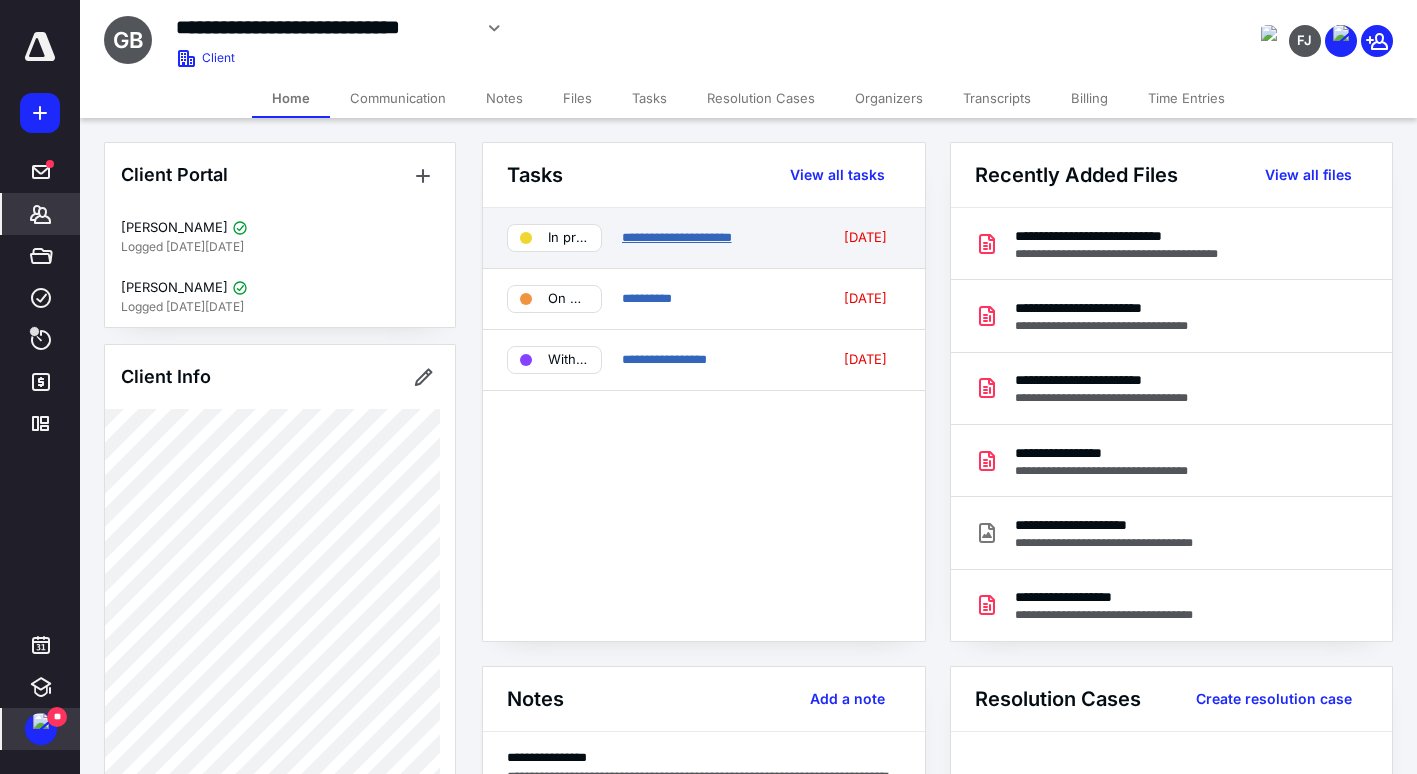 click on "**********" at bounding box center (677, 237) 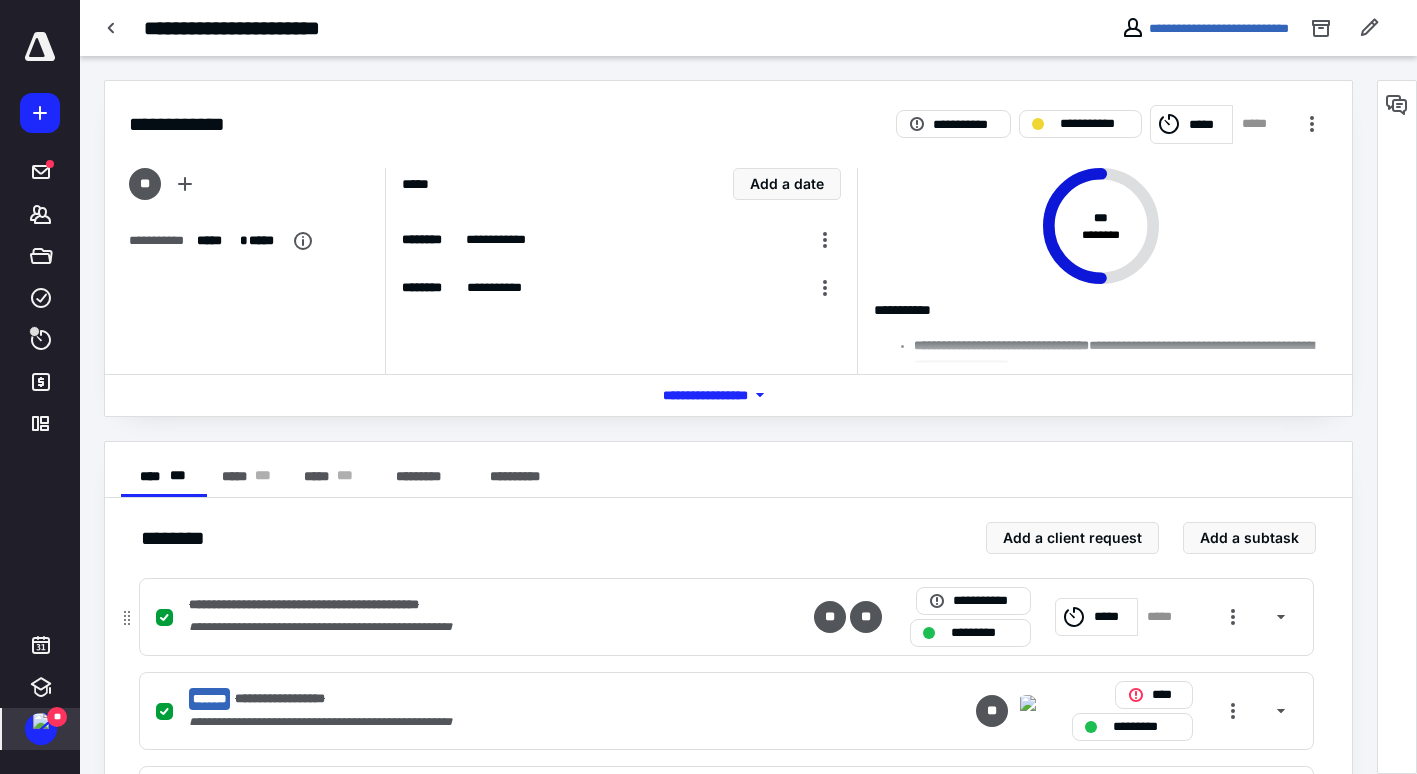 scroll, scrollTop: 213, scrollLeft: 0, axis: vertical 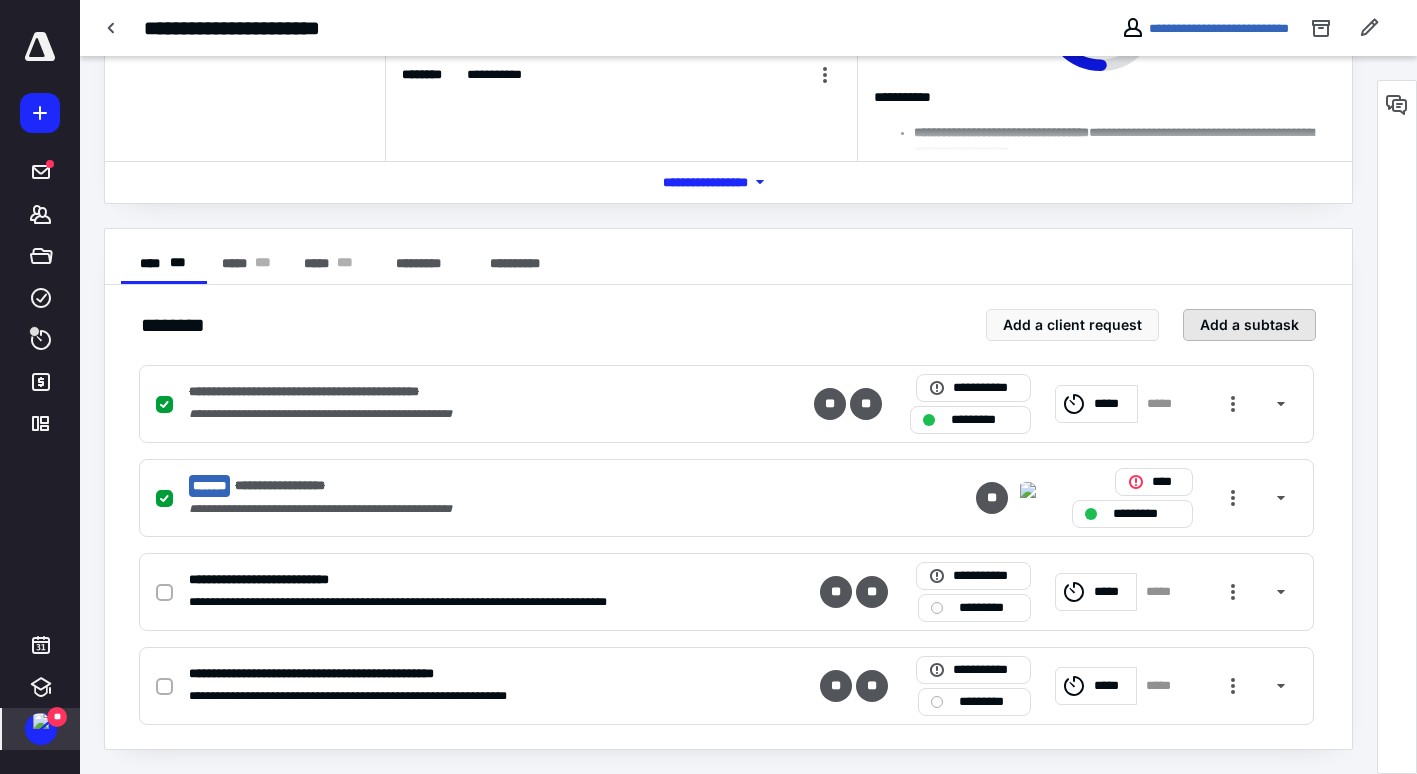 click on "Add a subtask" at bounding box center (1249, 325) 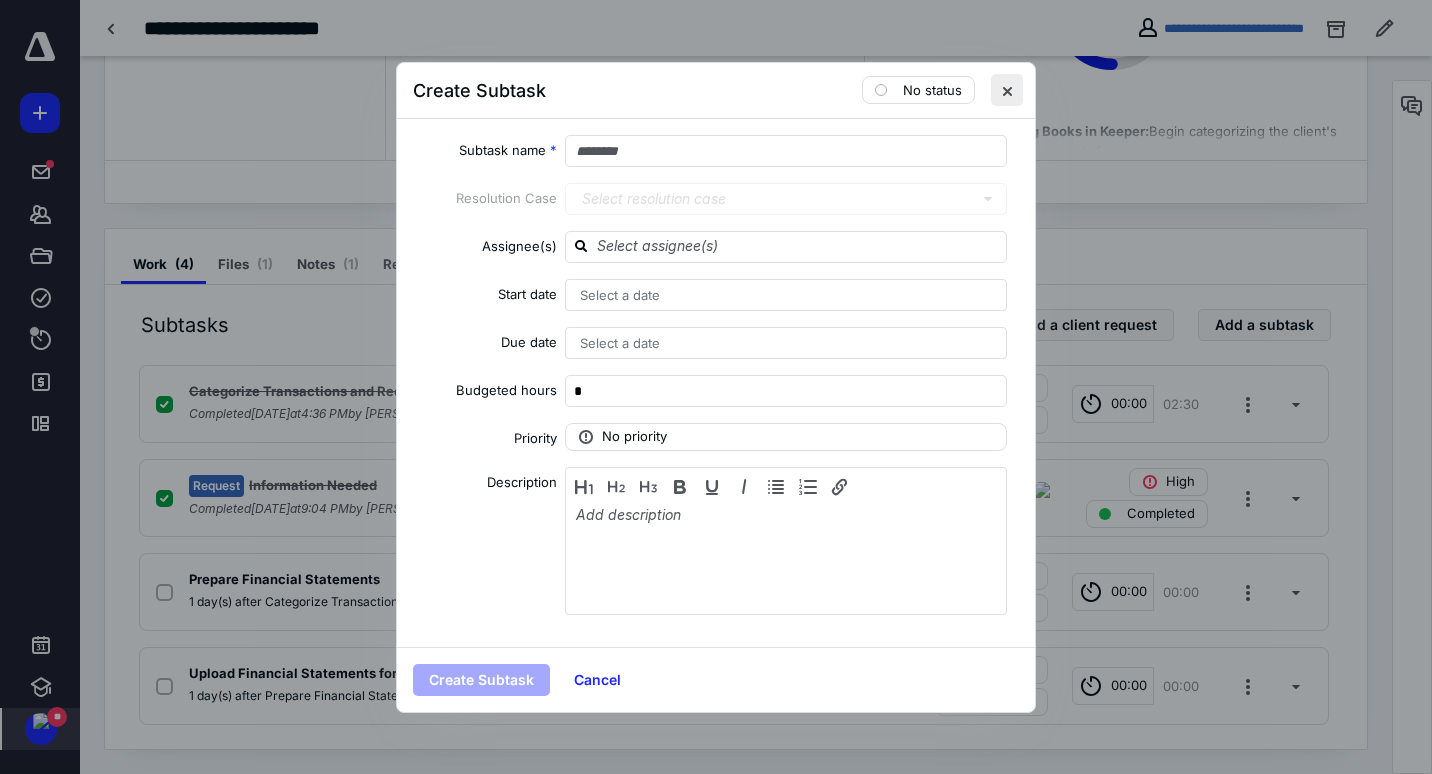 click at bounding box center [1007, 90] 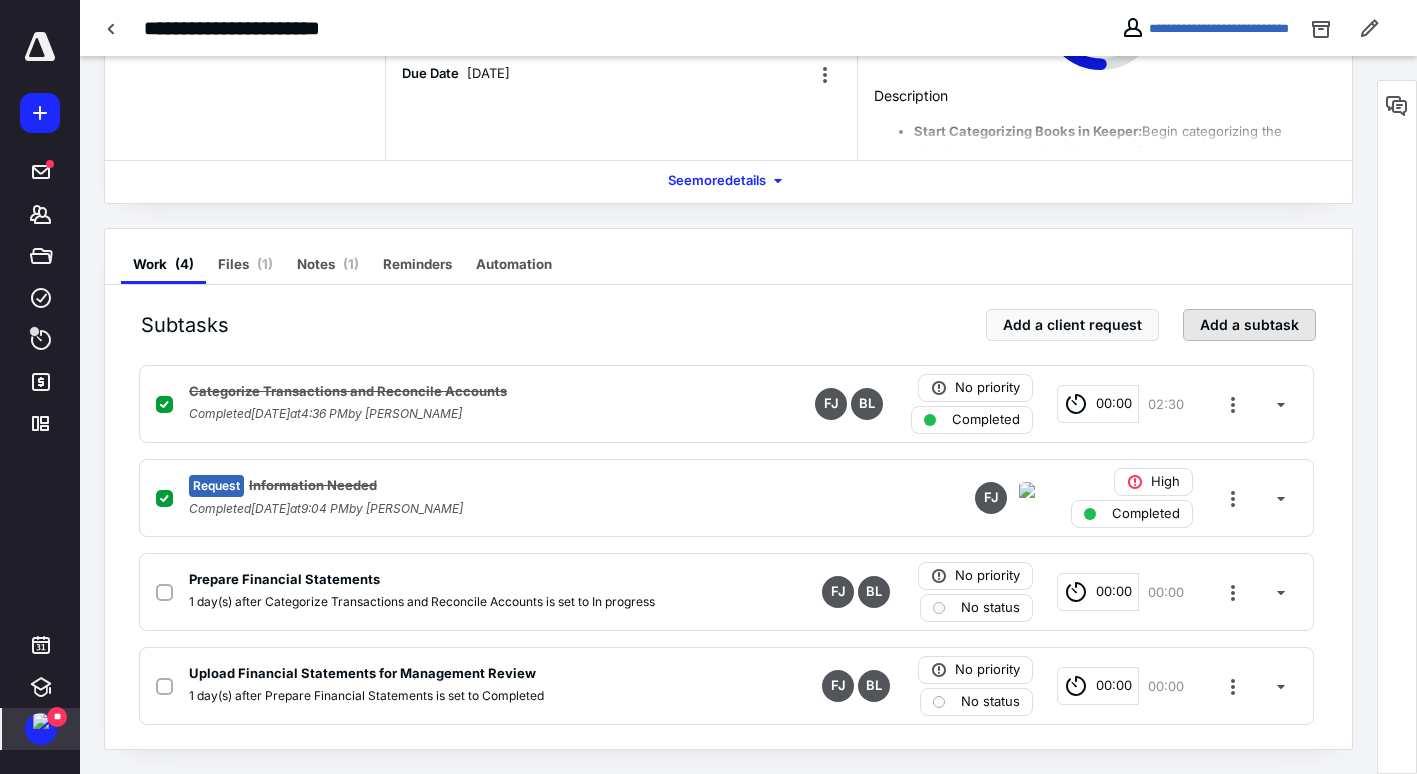 click on "Add a subtask" at bounding box center [1249, 325] 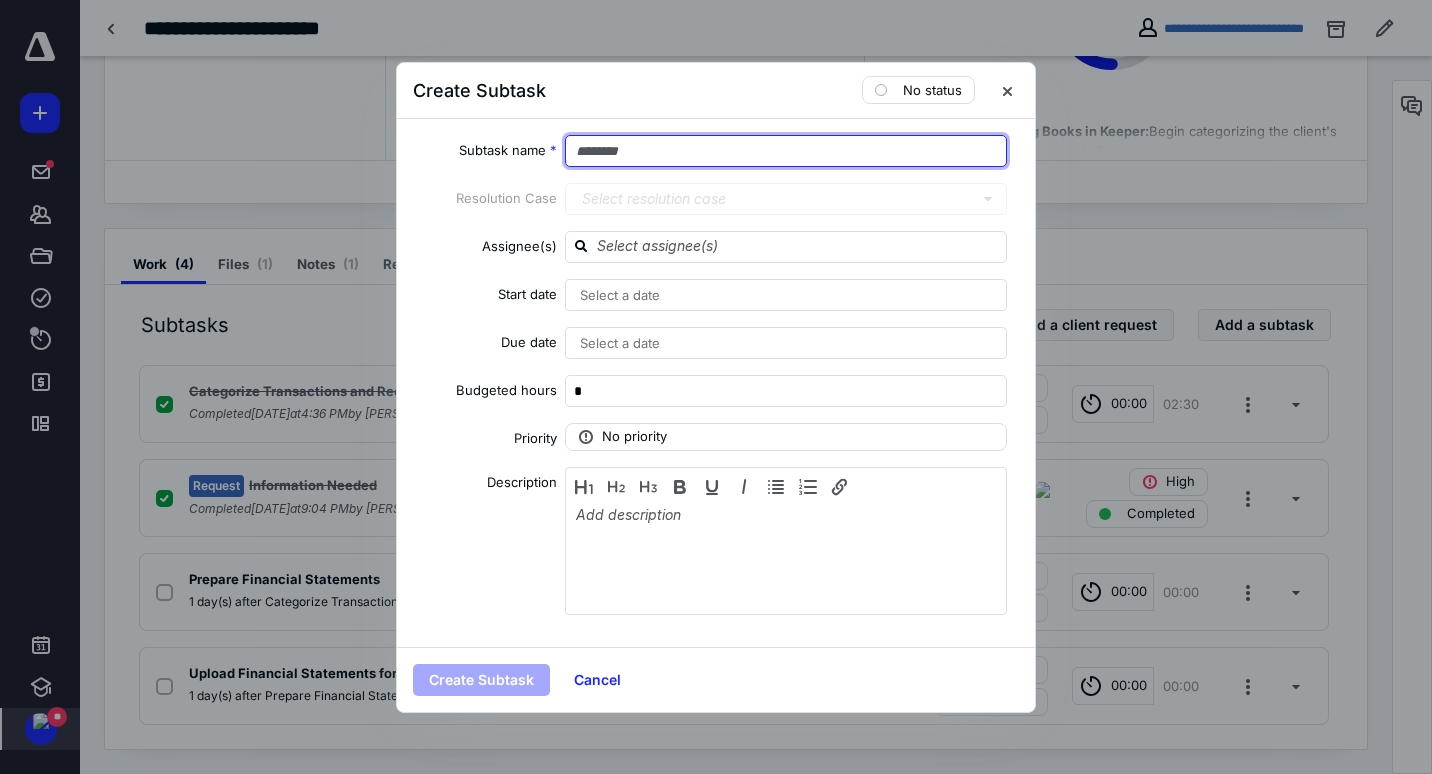 click at bounding box center [786, 151] 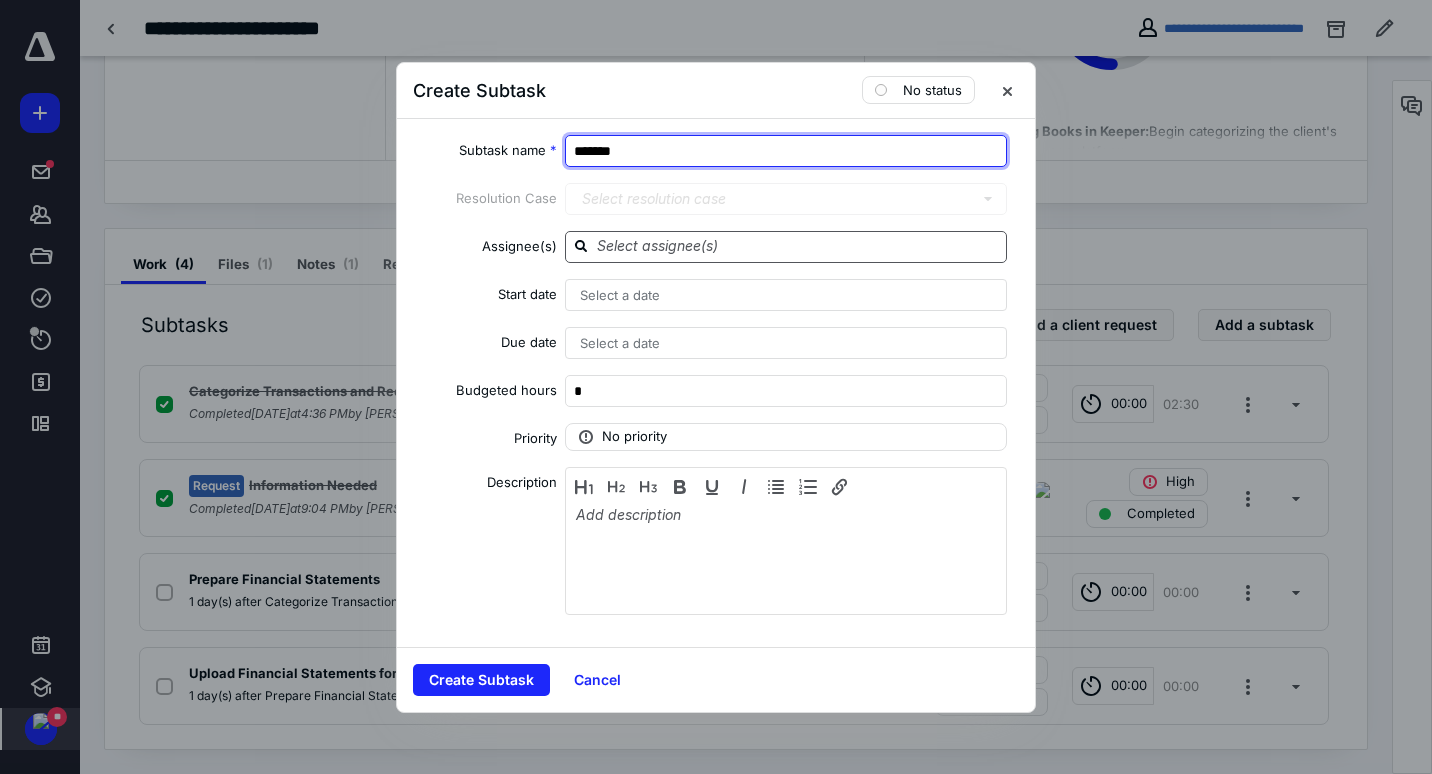 type on "******" 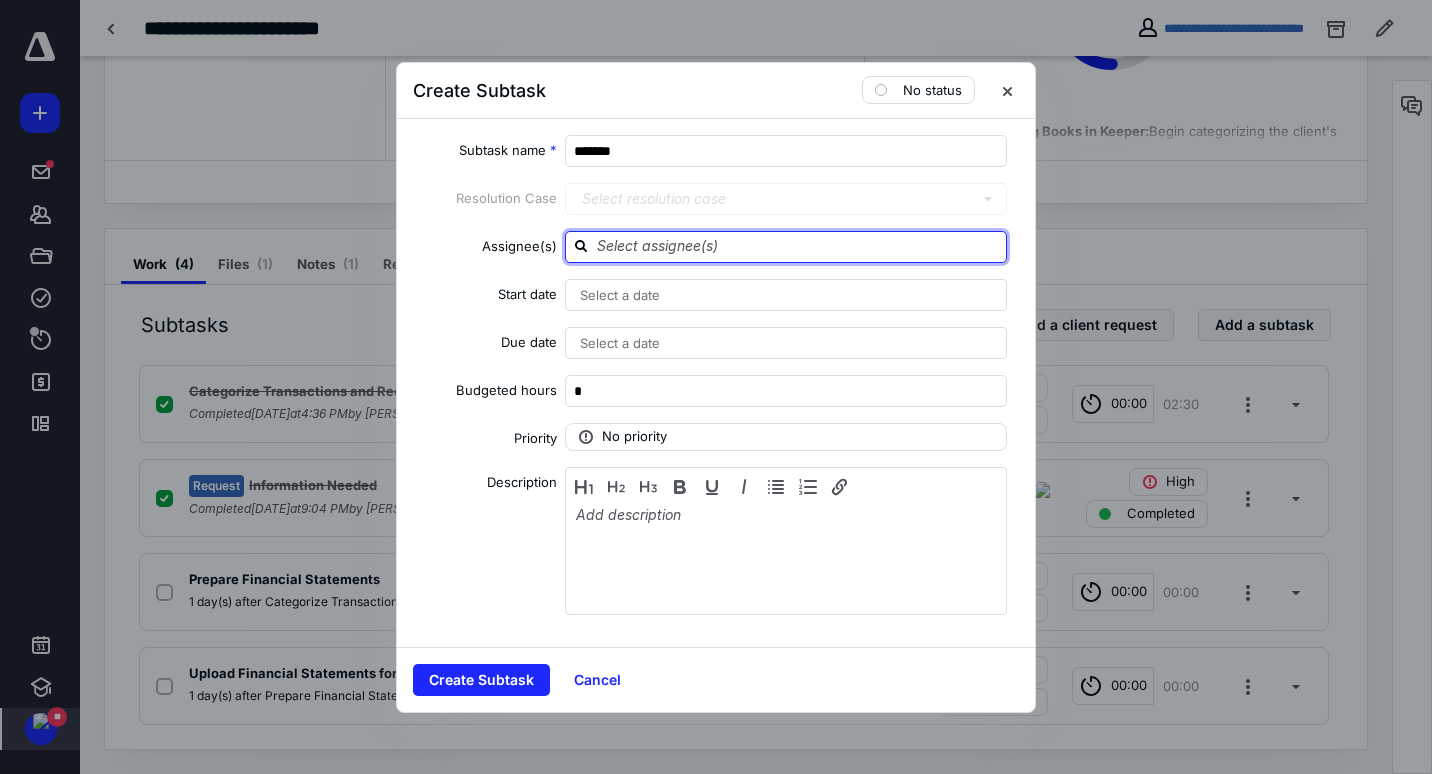 click at bounding box center [798, 246] 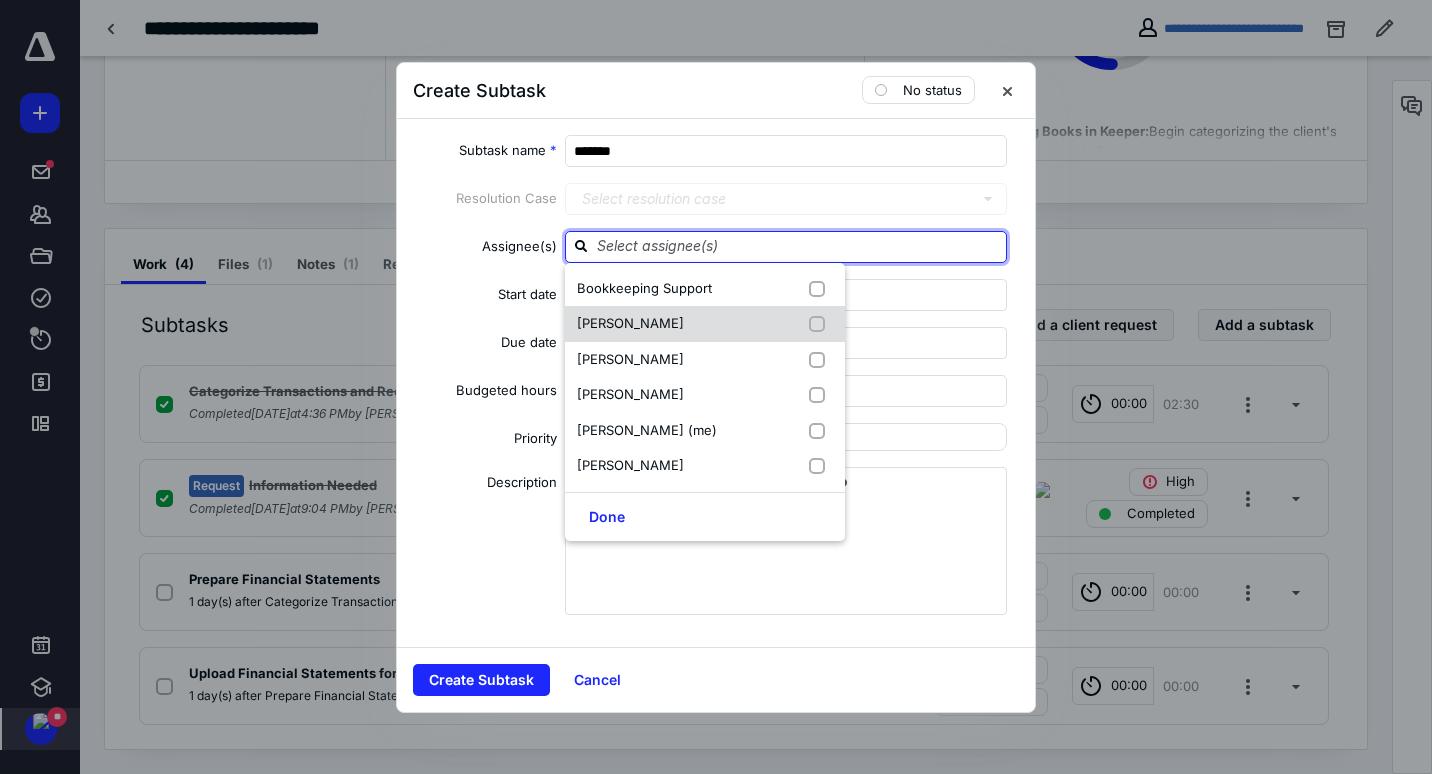 click on "[PERSON_NAME]" at bounding box center [630, 323] 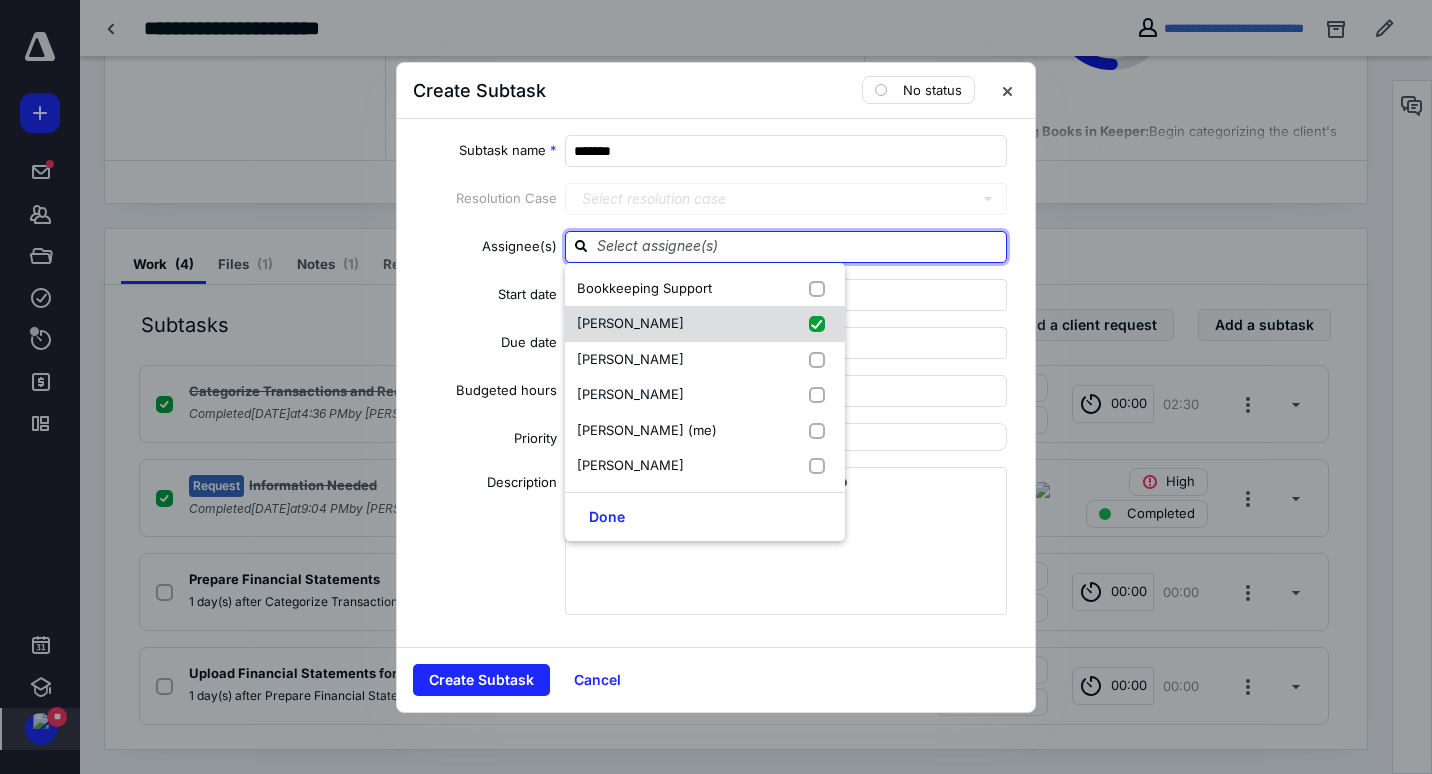 checkbox on "true" 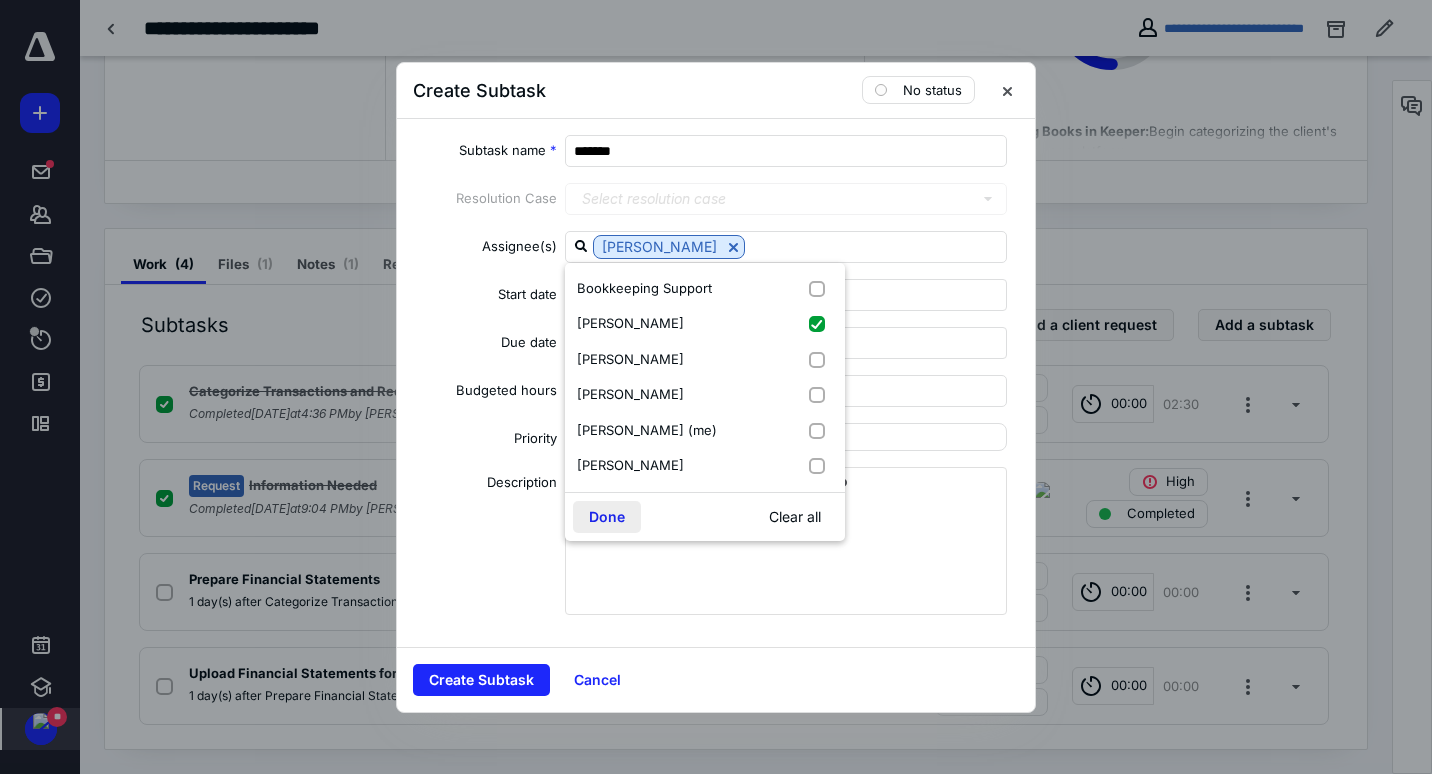 click on "Done" at bounding box center (607, 517) 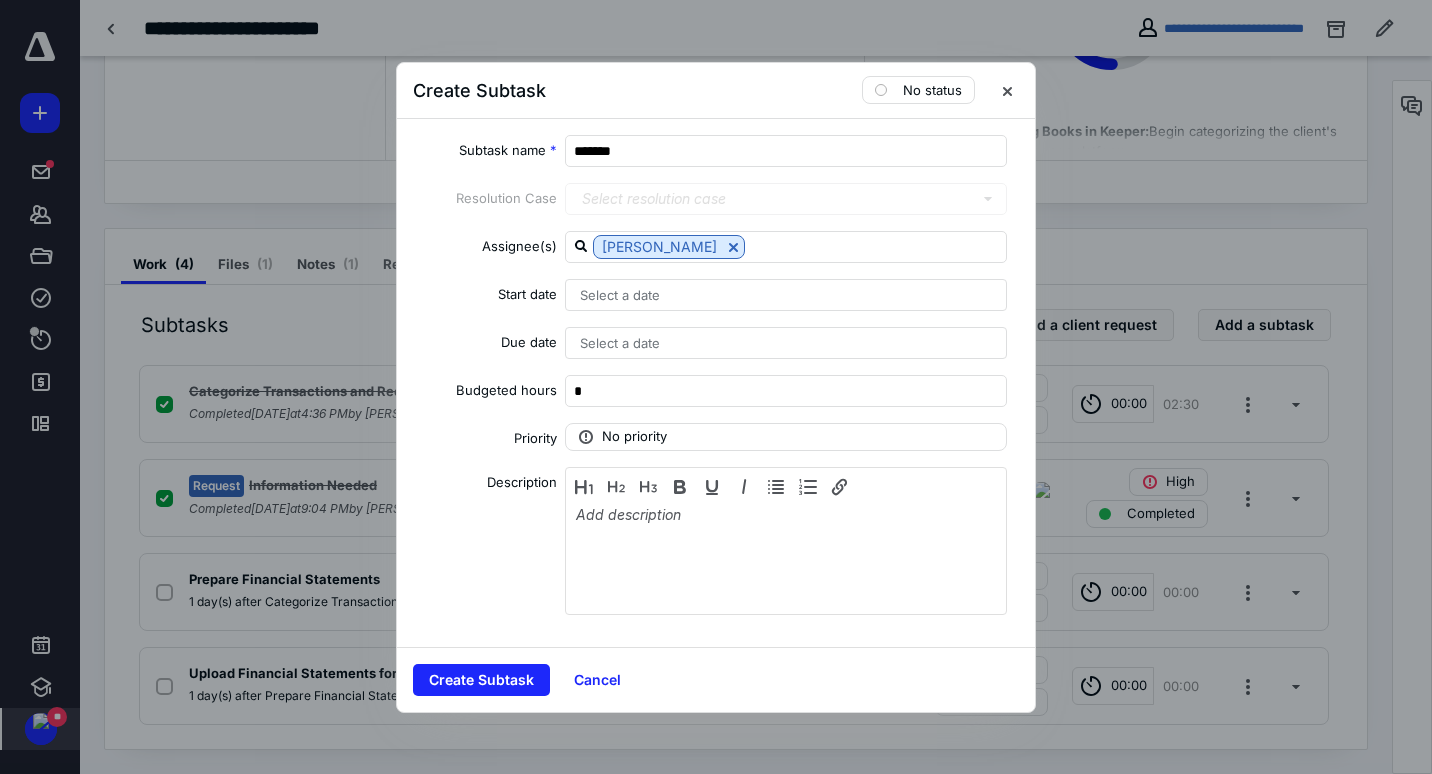 click on "Select a date" at bounding box center (620, 295) 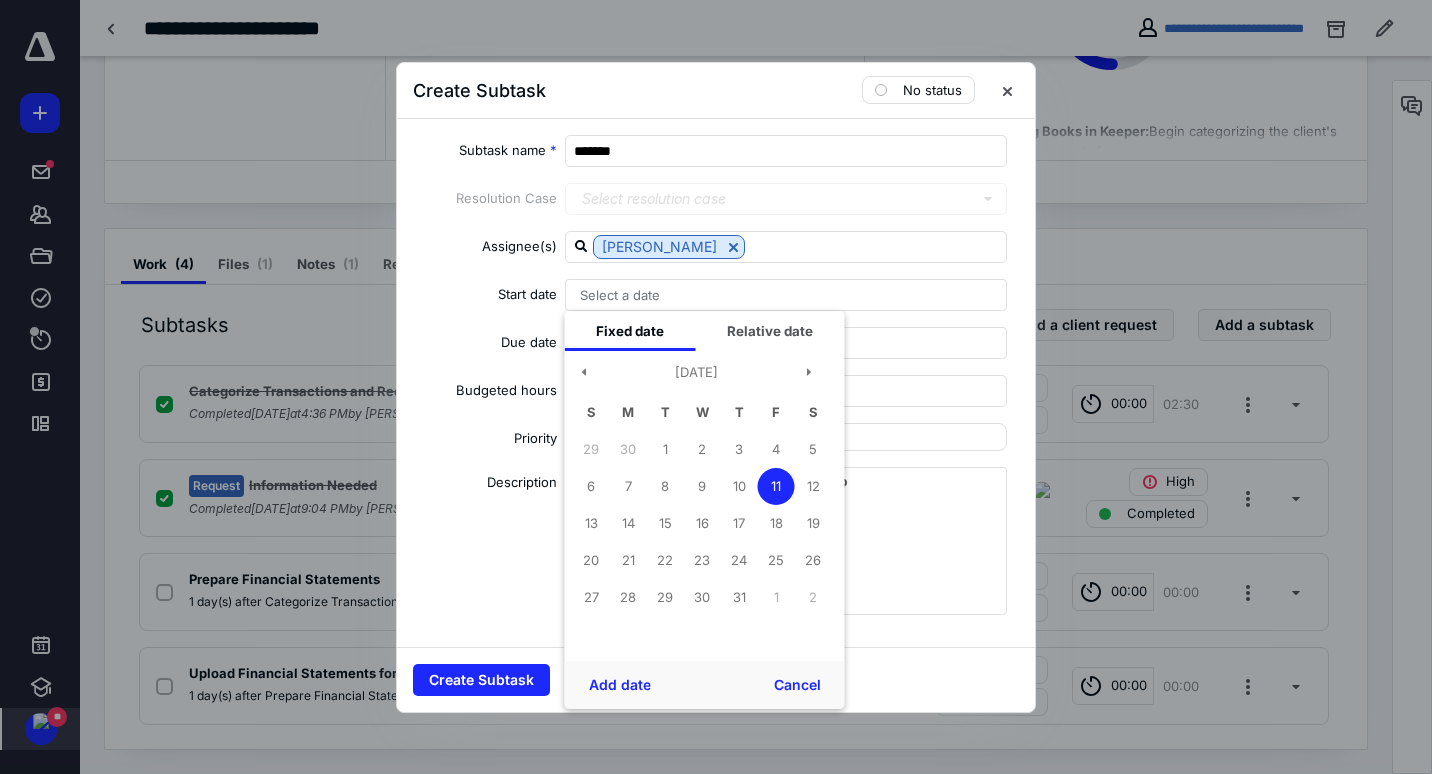 click on "11" at bounding box center (776, 486) 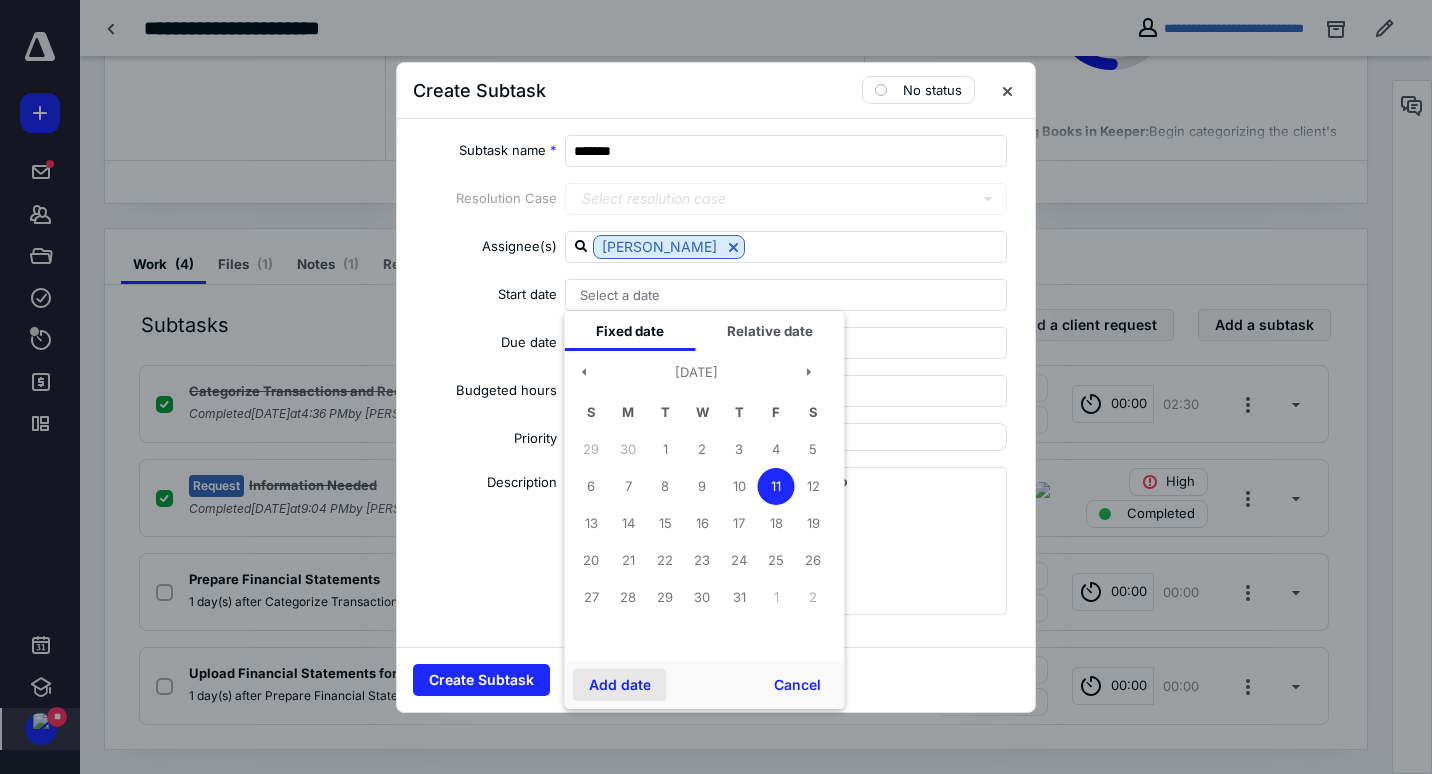 click on "Add date" at bounding box center [620, 685] 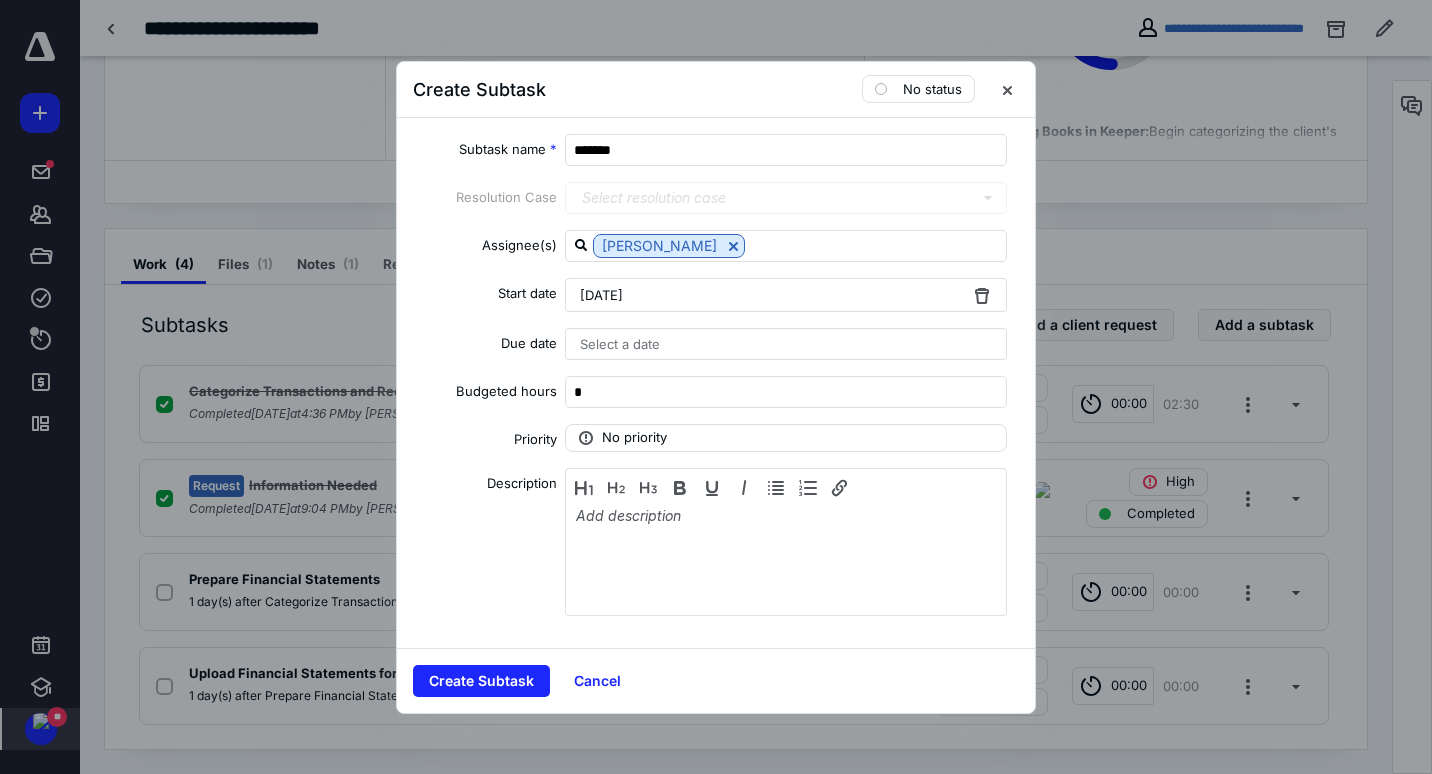 click on "Select a date" at bounding box center (620, 344) 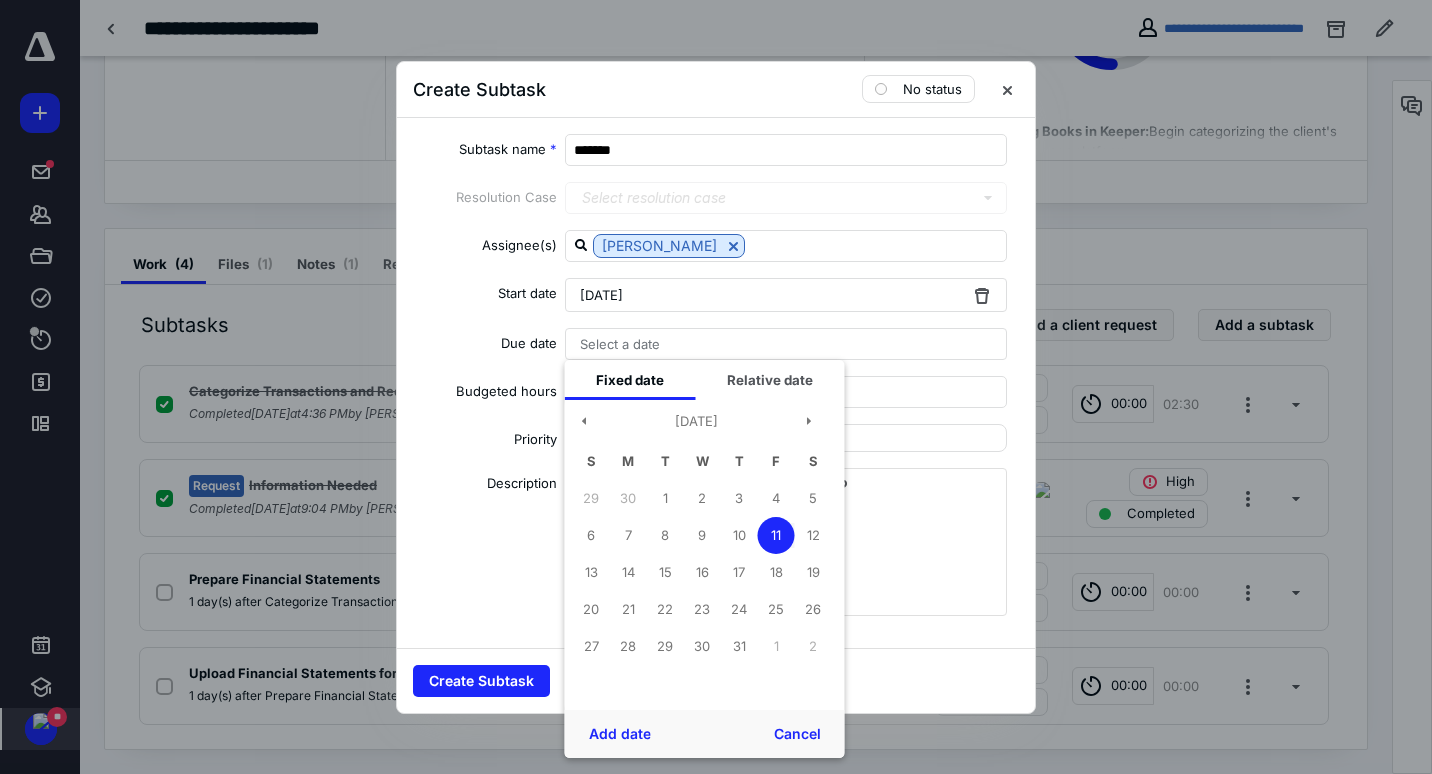 click on "11" at bounding box center (776, 535) 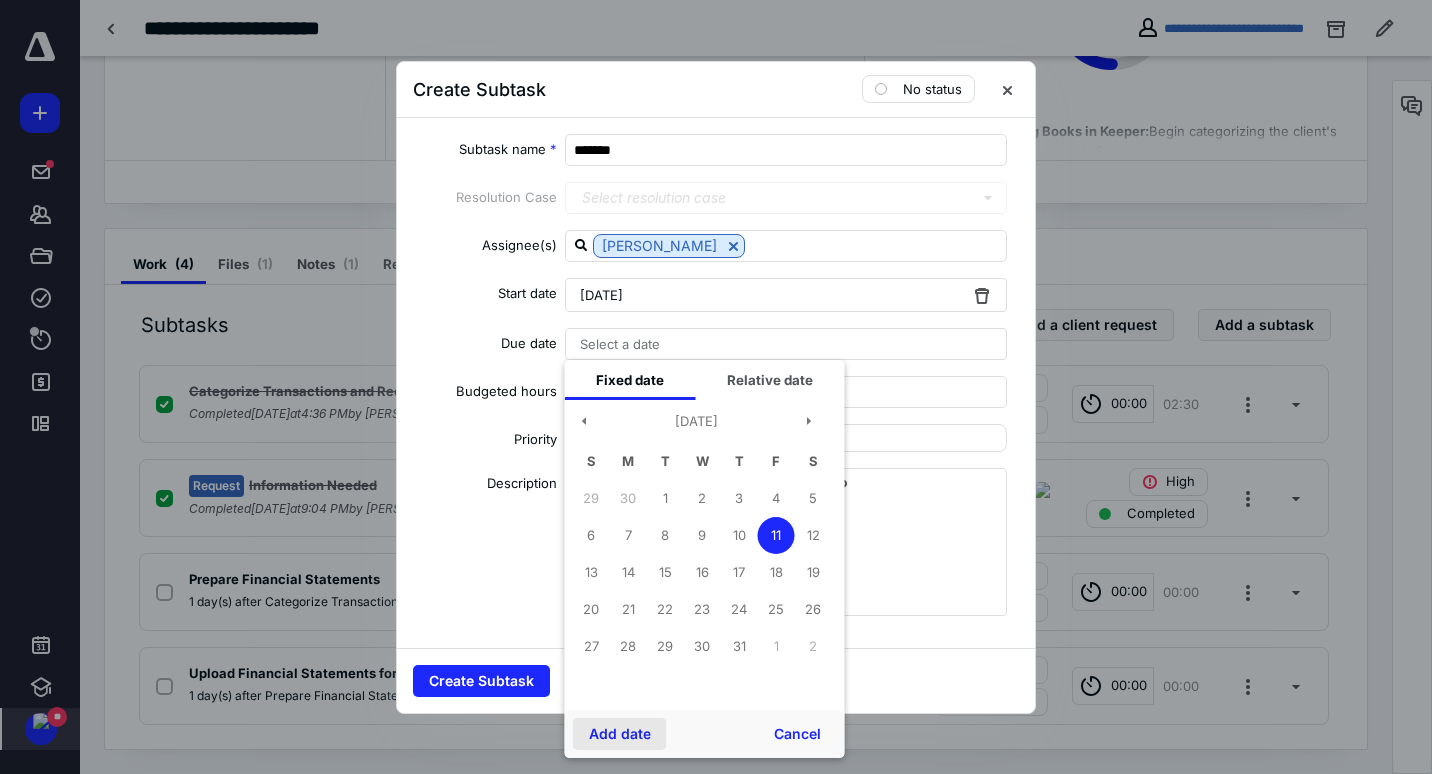 click on "Add date" at bounding box center (620, 734) 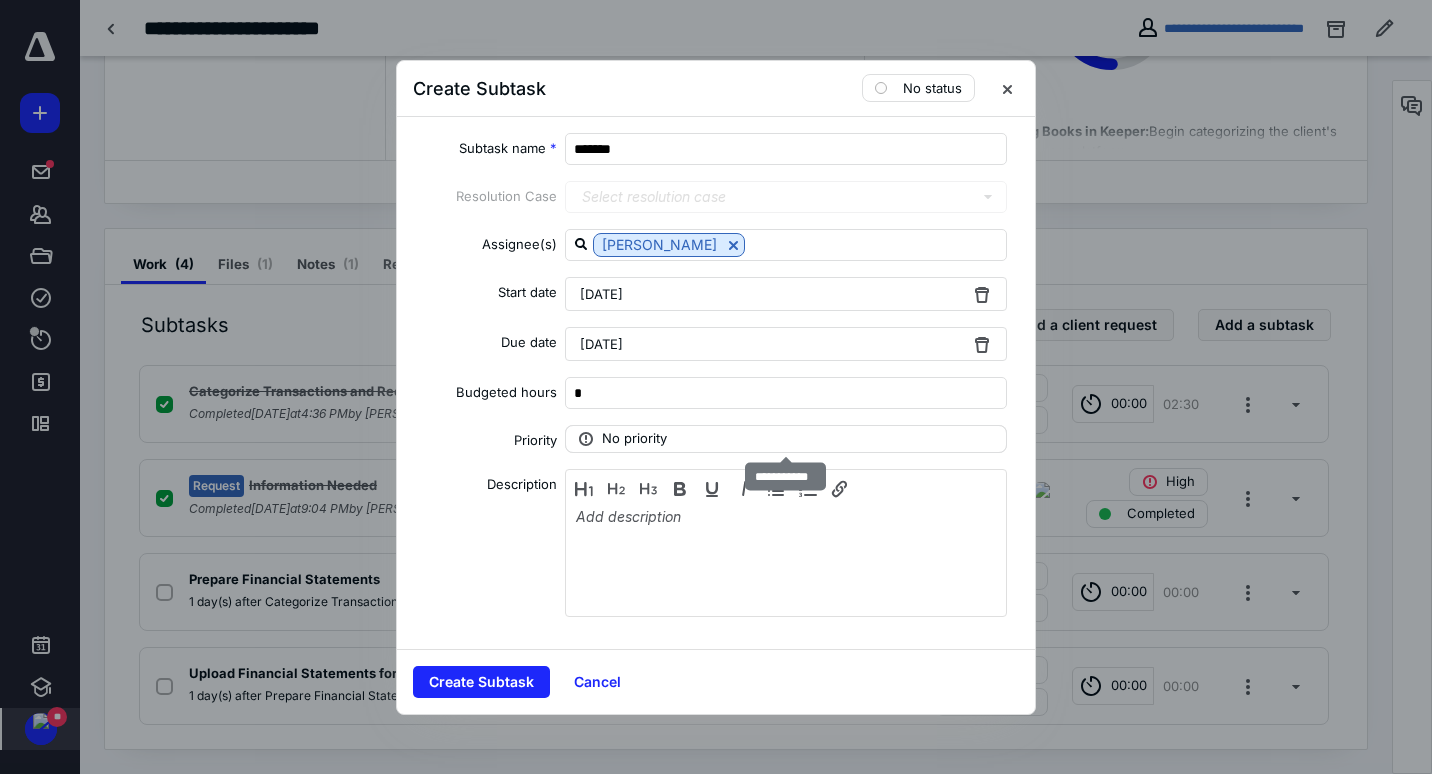 click on "No priority" at bounding box center (786, 439) 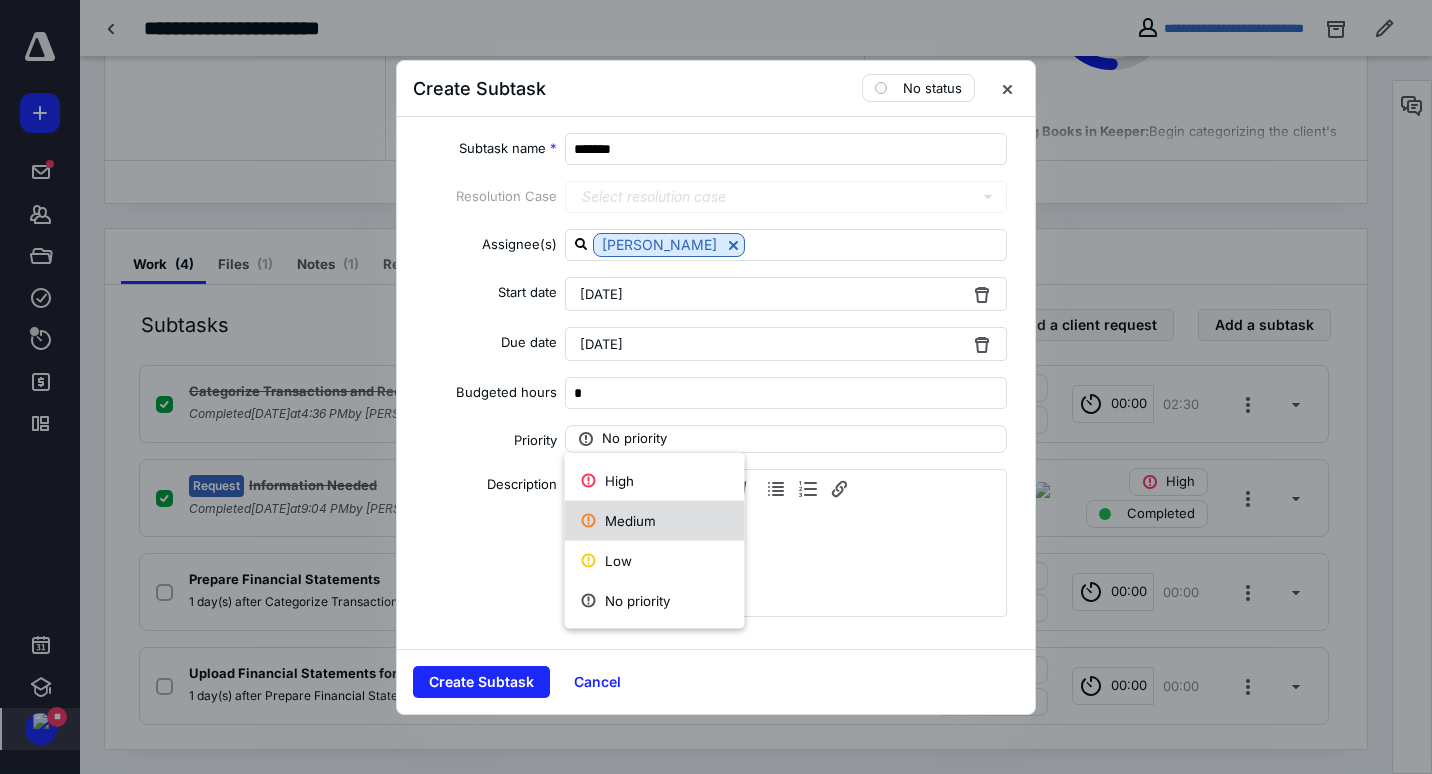 click on "Medium" at bounding box center [655, 521] 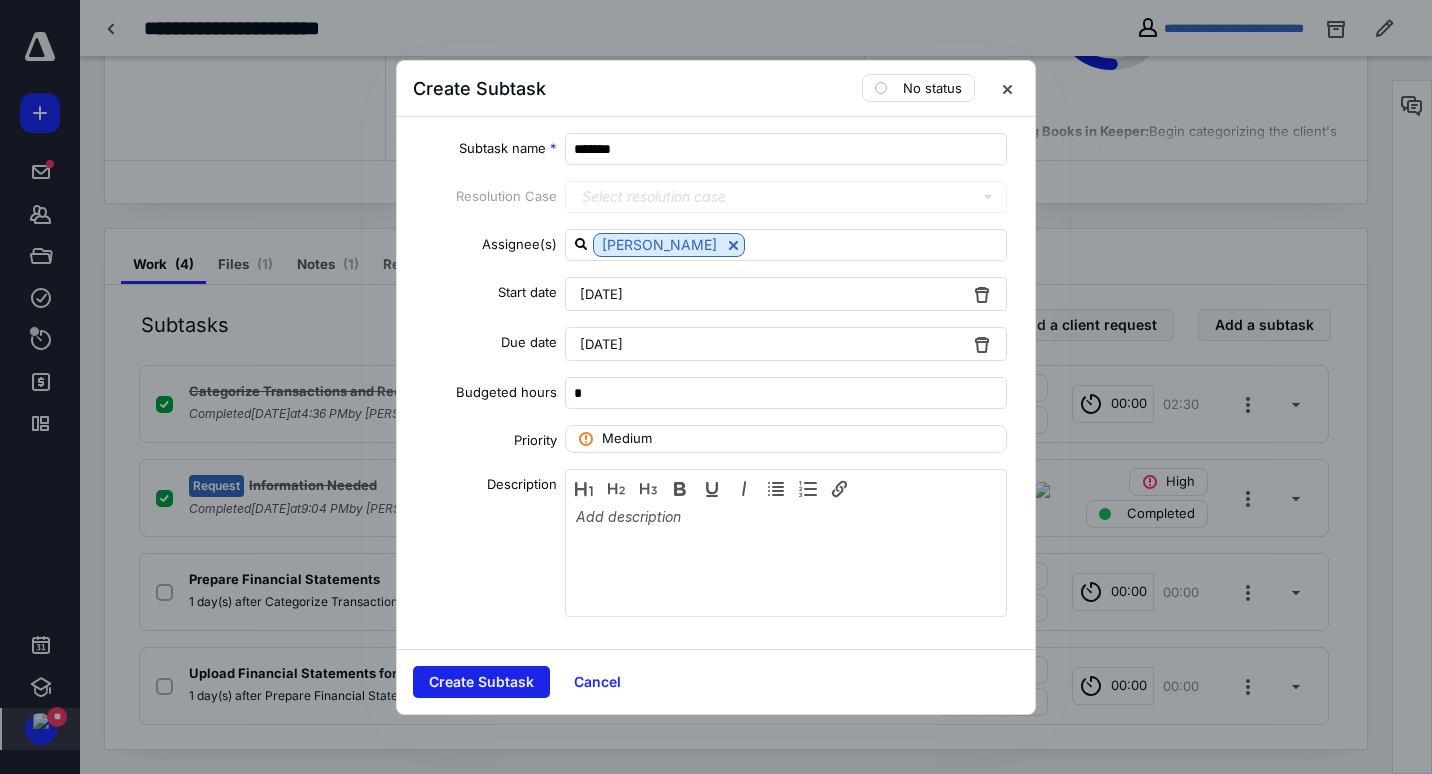 click on "Create Subtask" at bounding box center (481, 682) 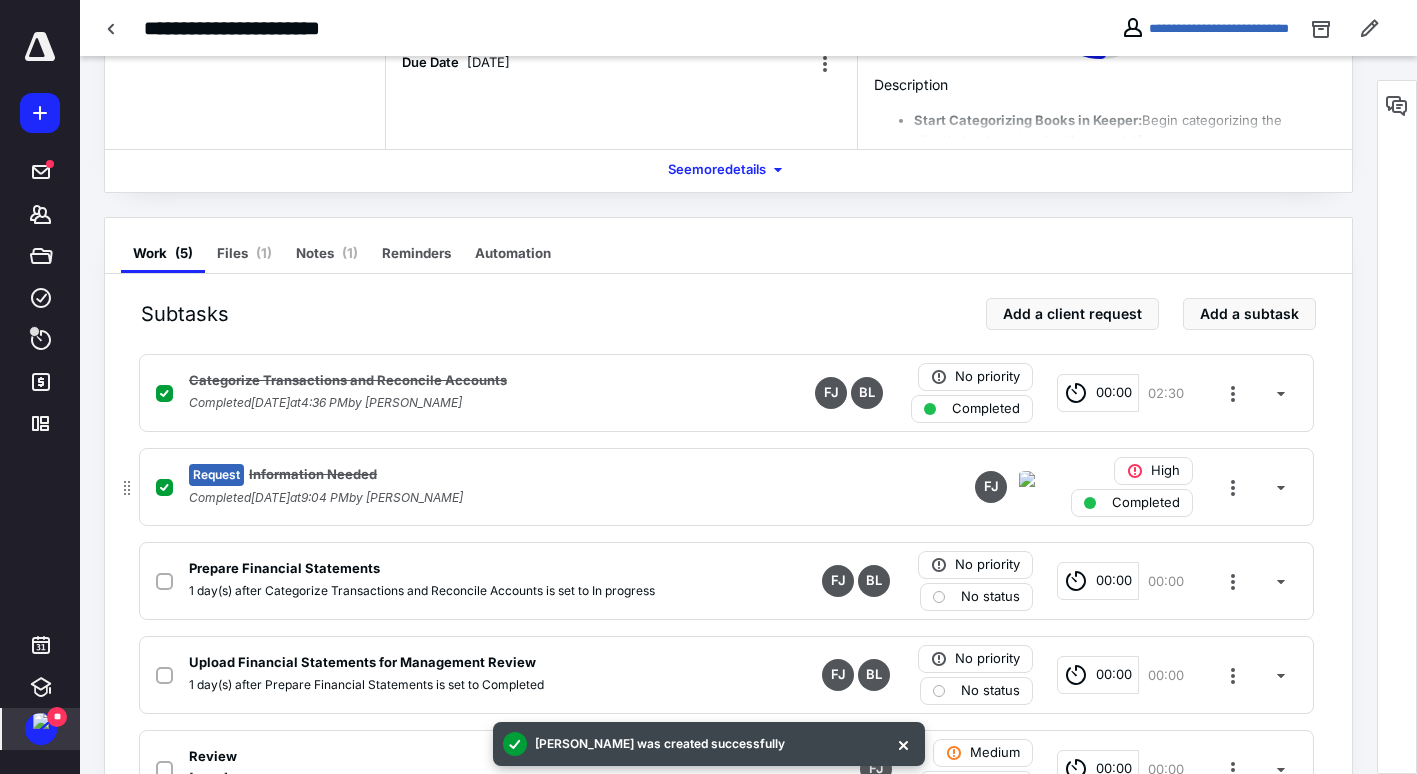click on "Request  Information Needed Completed  [DATE]  9:04 PM  by [PERSON_NAME] FJ High Completed" at bounding box center (726, 487) 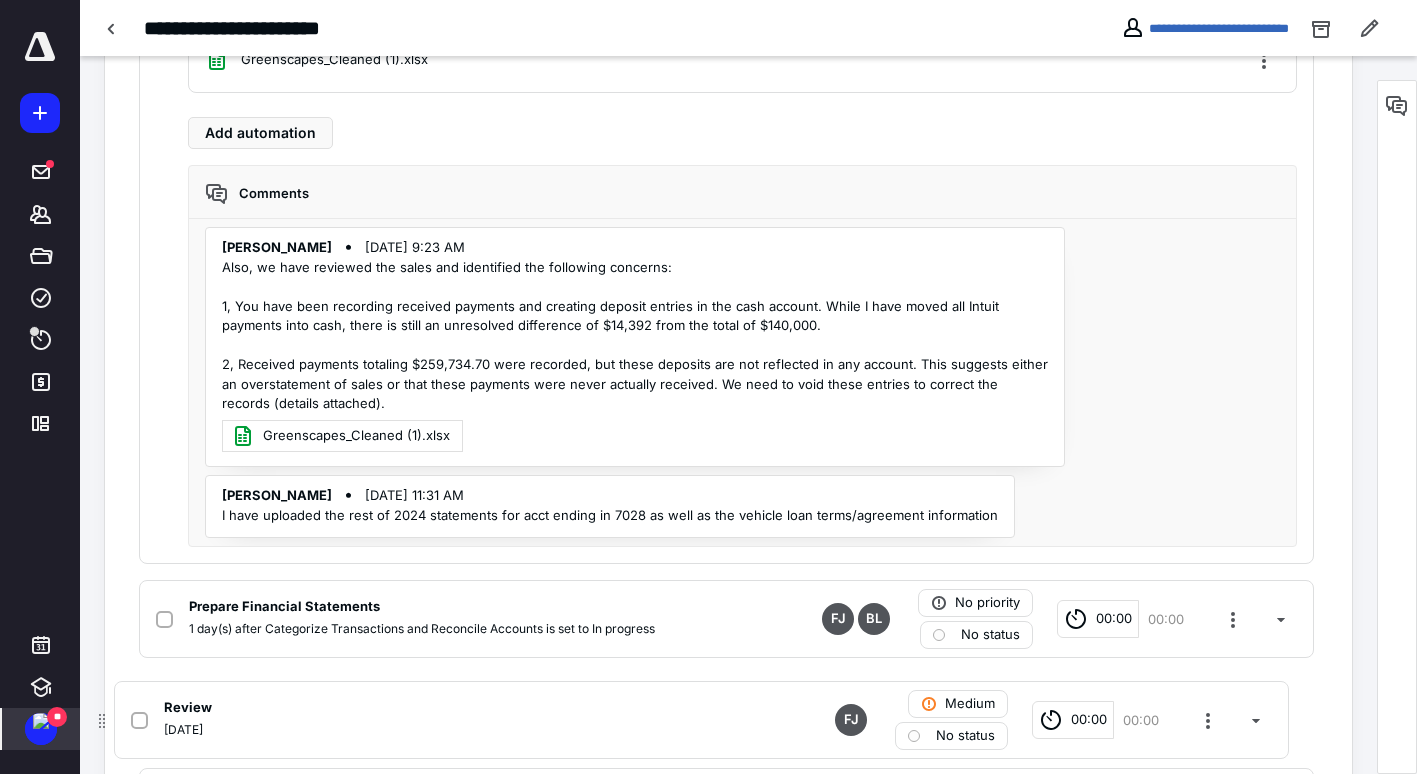 scroll, scrollTop: 1095, scrollLeft: 0, axis: vertical 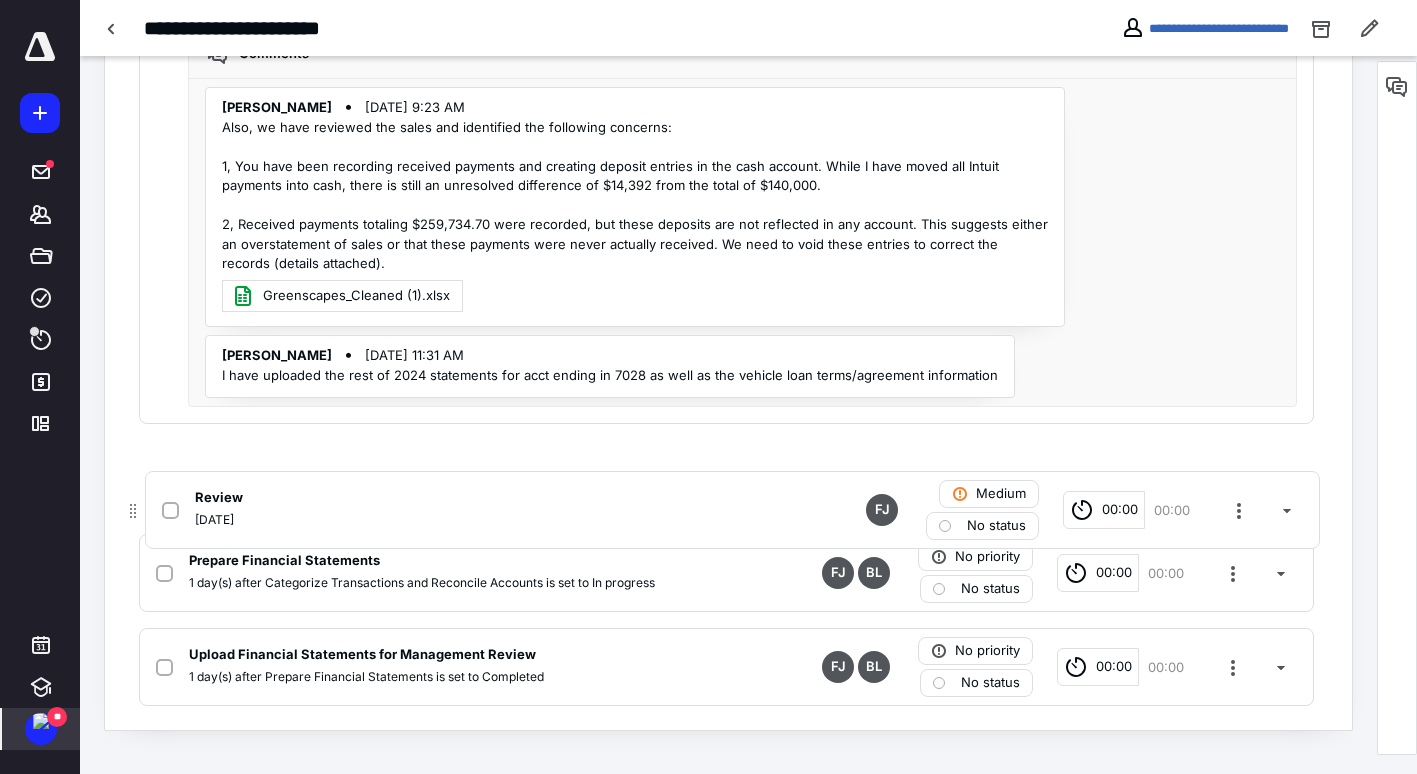 drag, startPoint x: 130, startPoint y: 684, endPoint x: 139, endPoint y: 489, distance: 195.20758 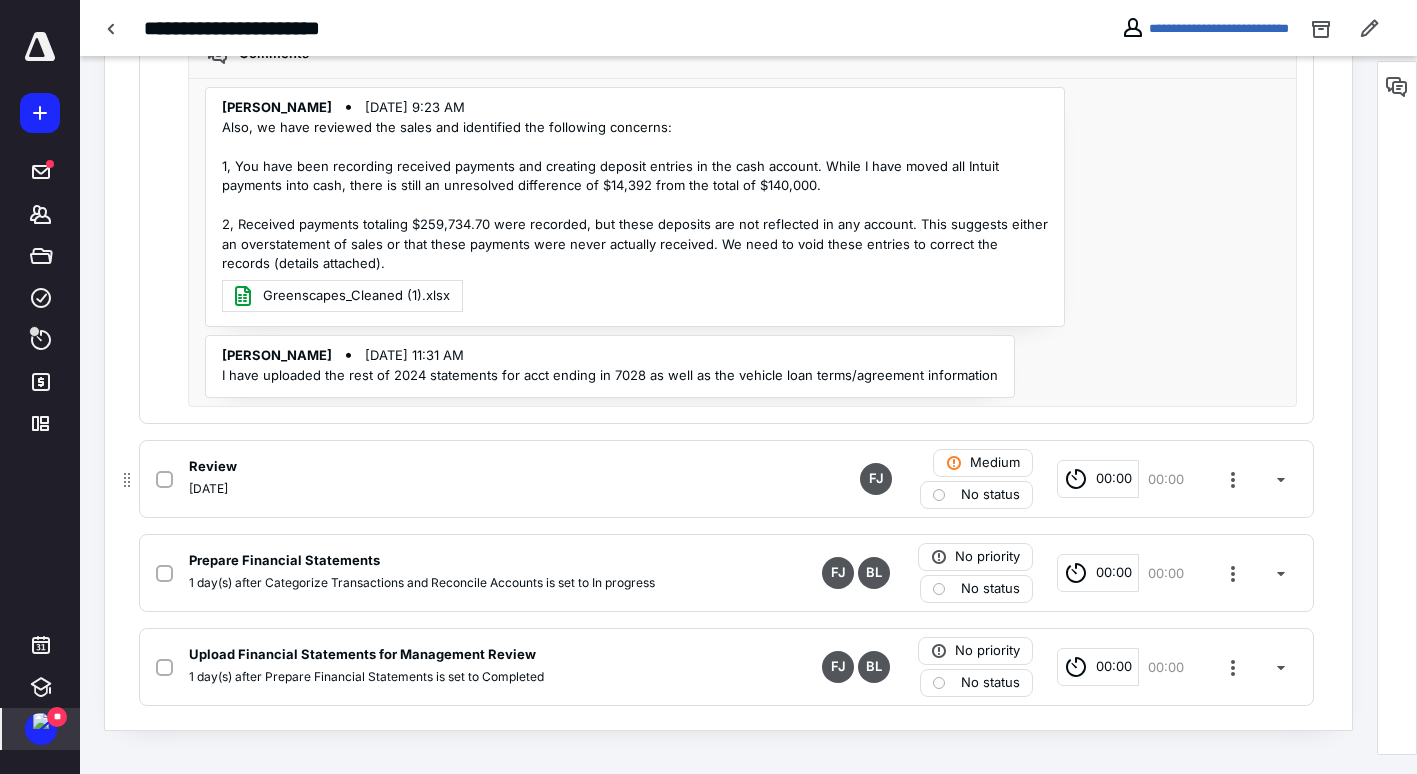 click on "[DATE]" at bounding box center [464, 489] 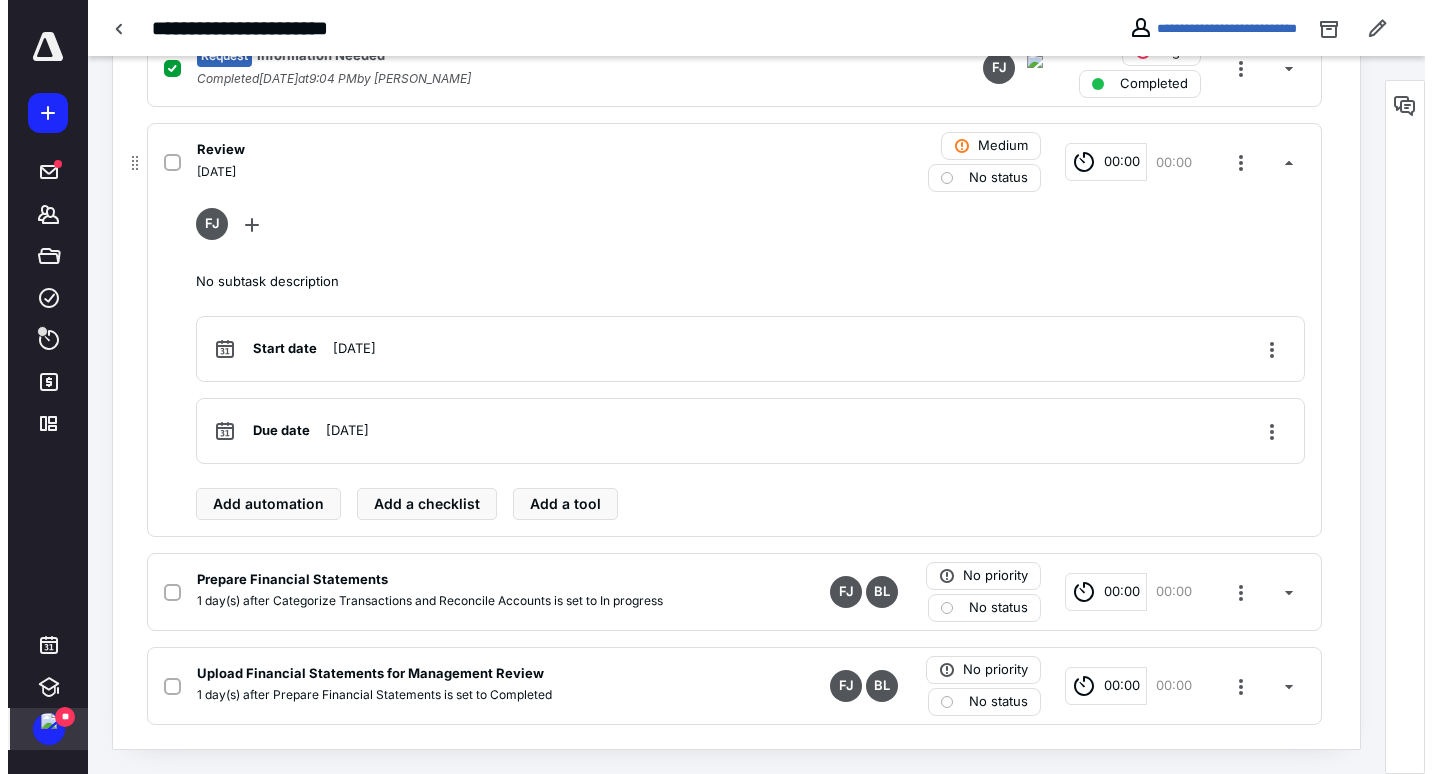 scroll, scrollTop: 642, scrollLeft: 0, axis: vertical 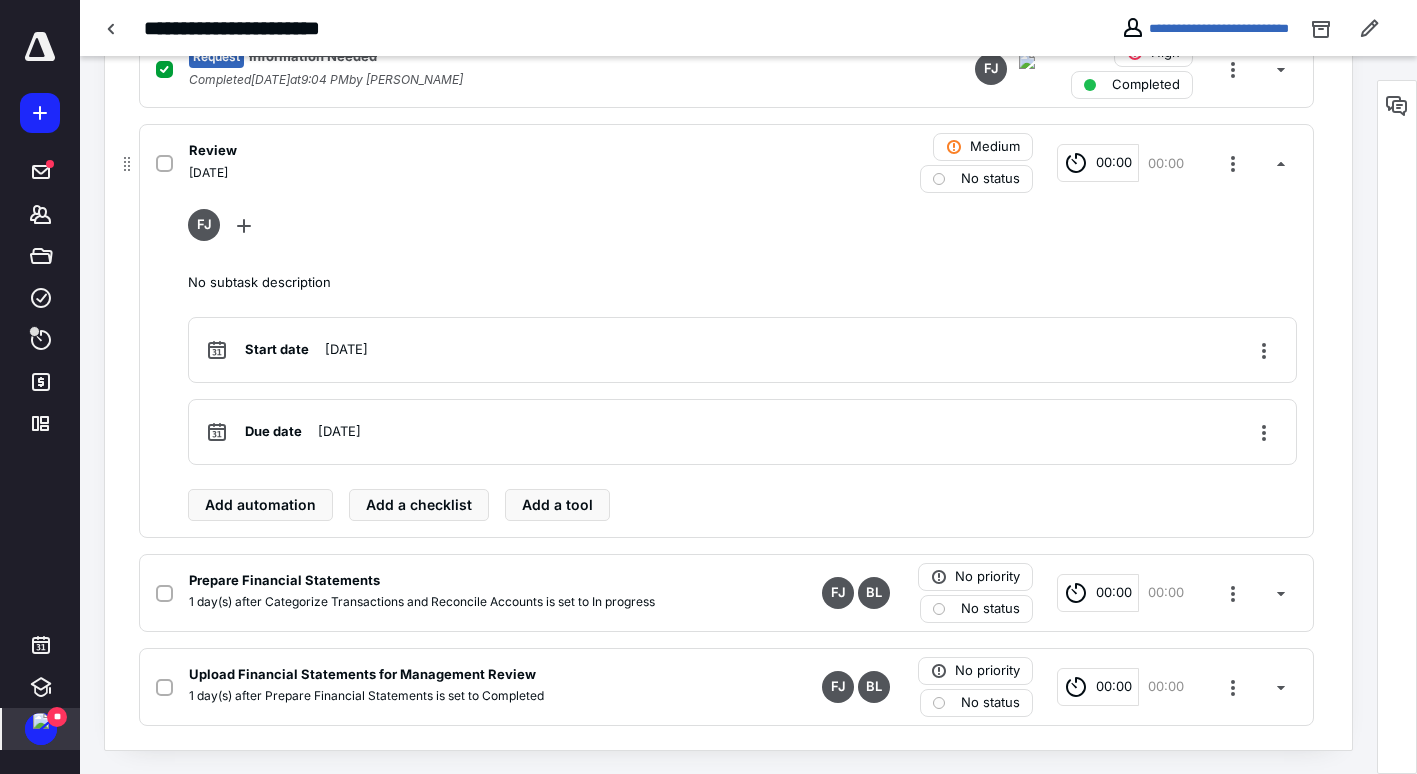 click on "No status" at bounding box center [990, 179] 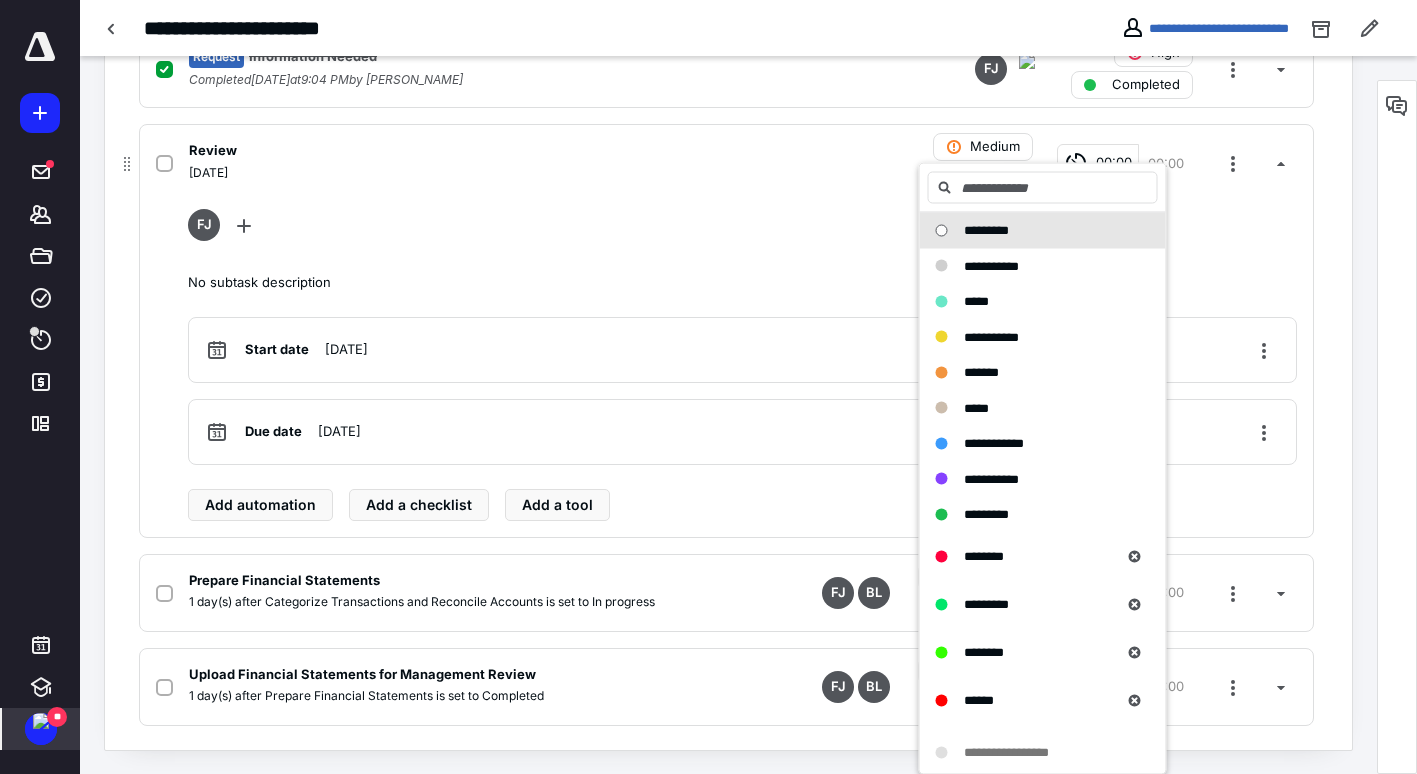 click on "FJ" at bounding box center (742, 229) 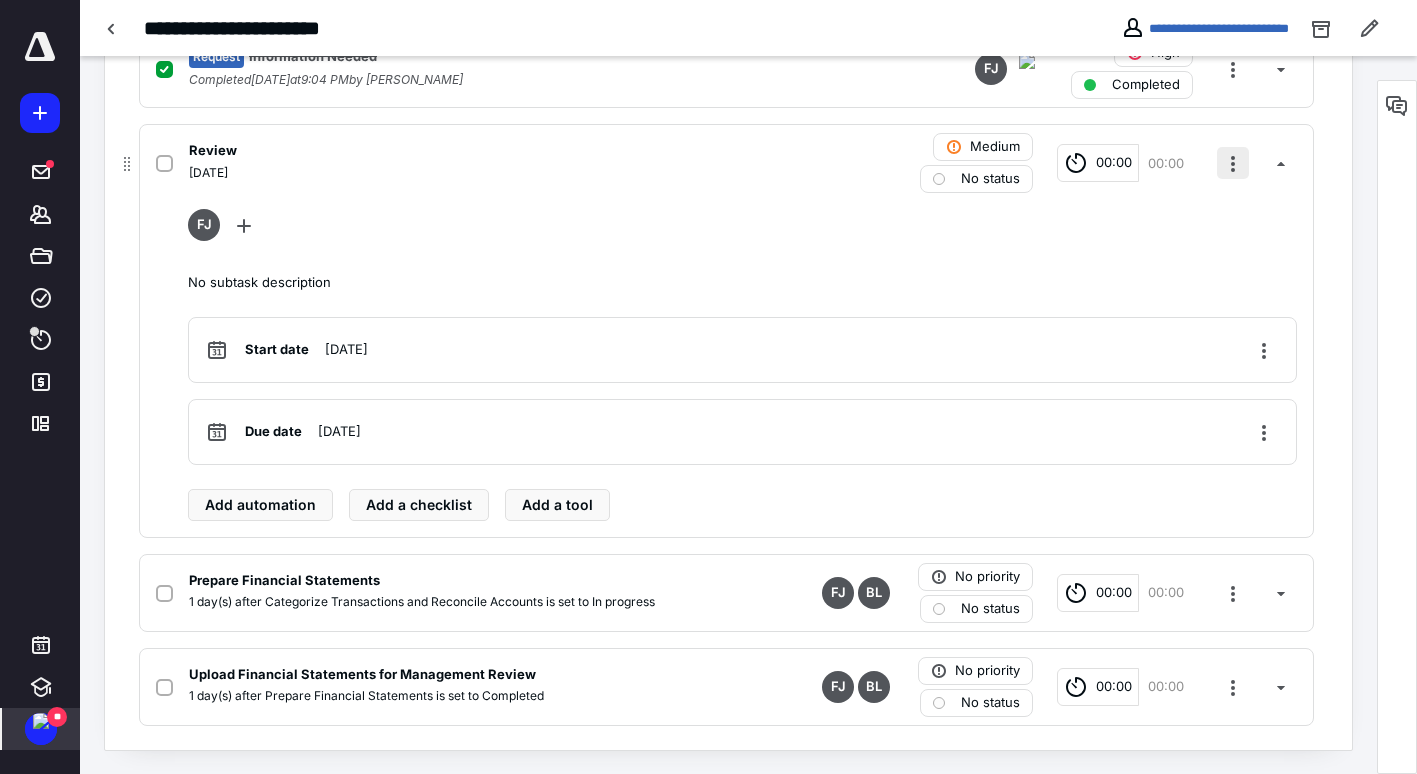 click at bounding box center (1233, 163) 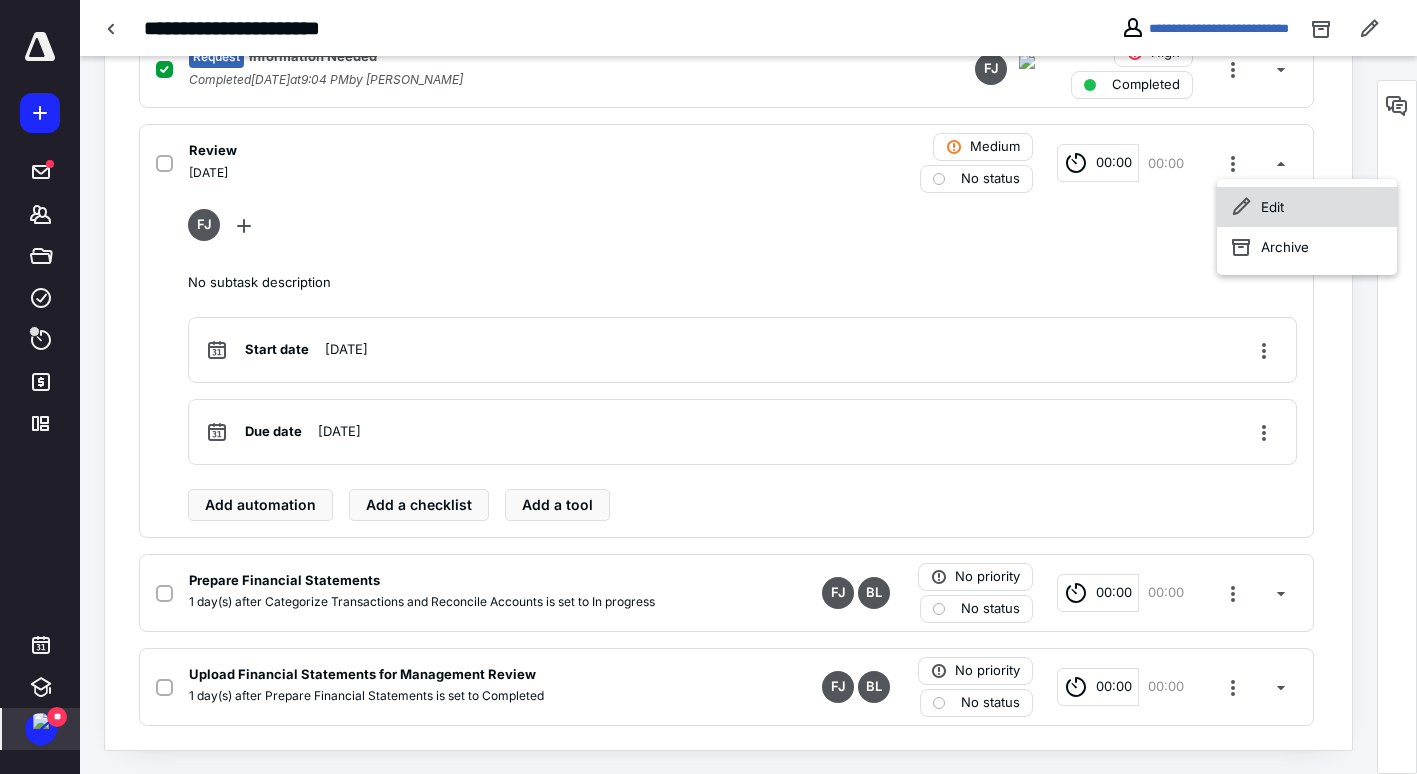 click on "Edit" at bounding box center [1307, 207] 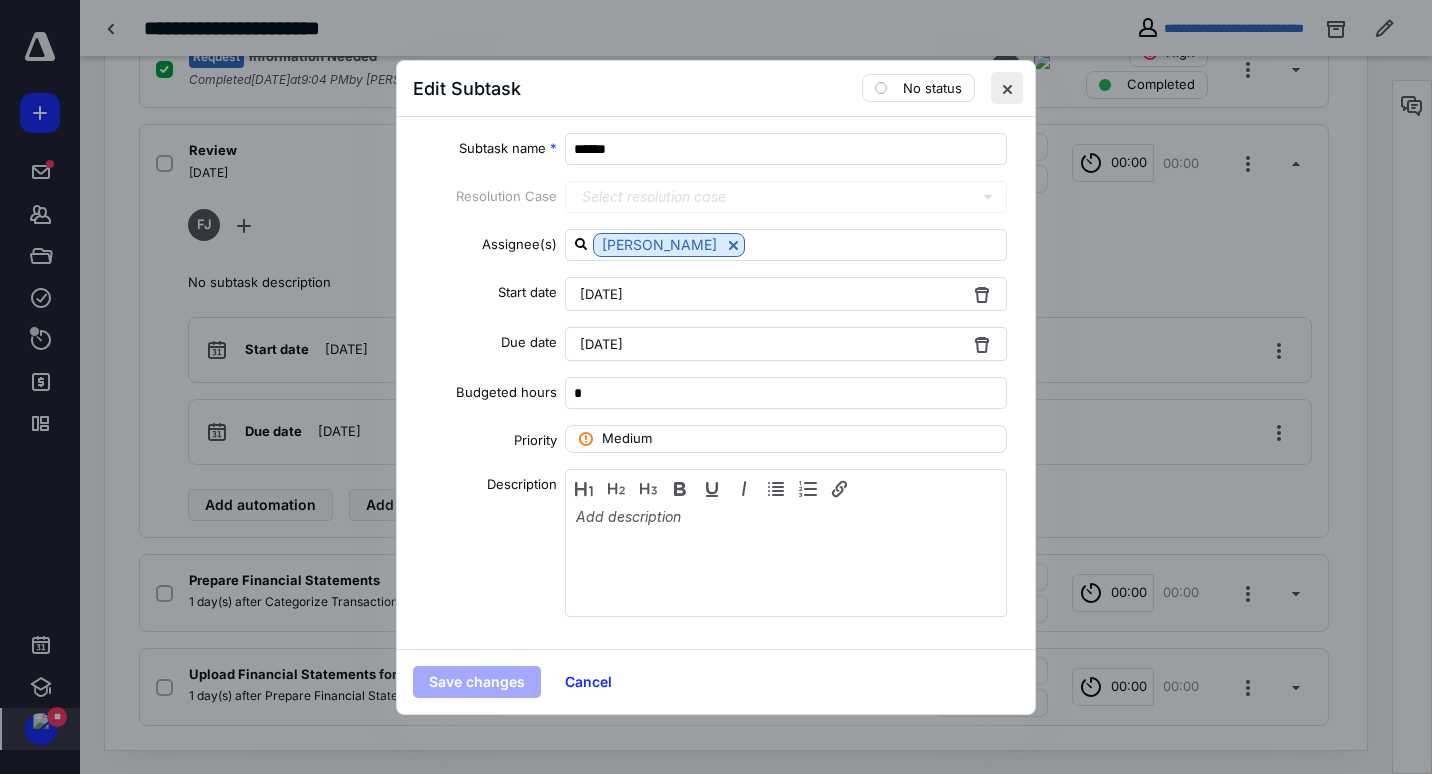click at bounding box center (1007, 88) 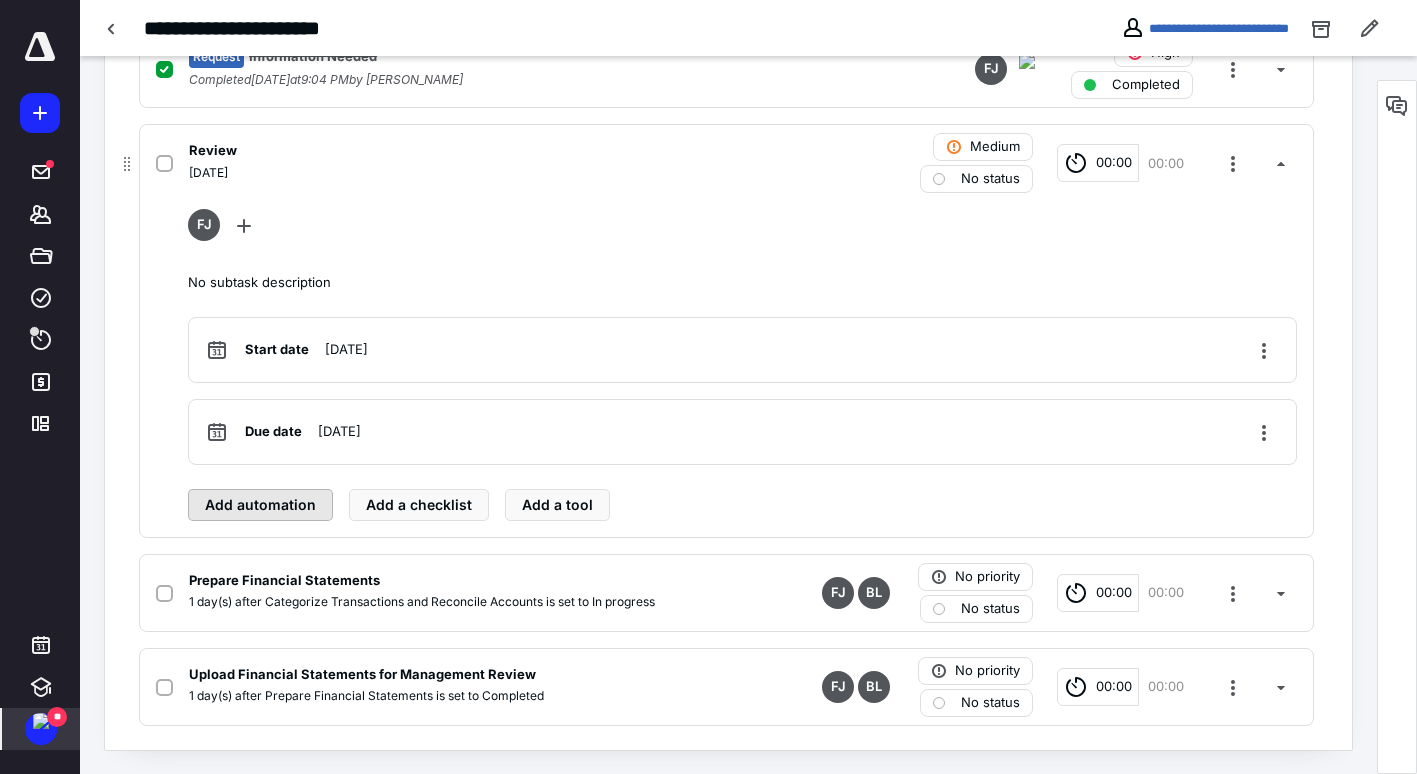click on "Add automation" at bounding box center [260, 505] 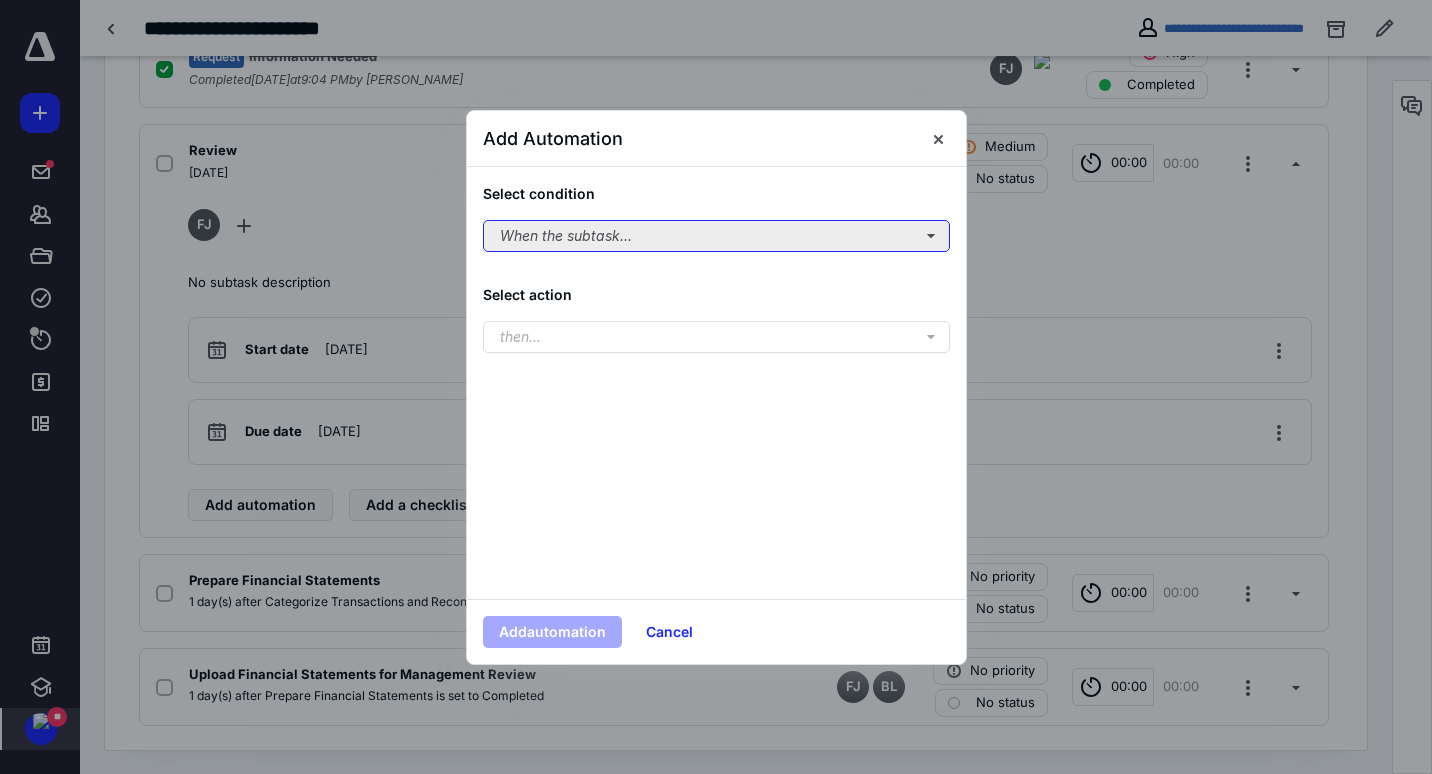 click on "When the subtask..." at bounding box center (716, 236) 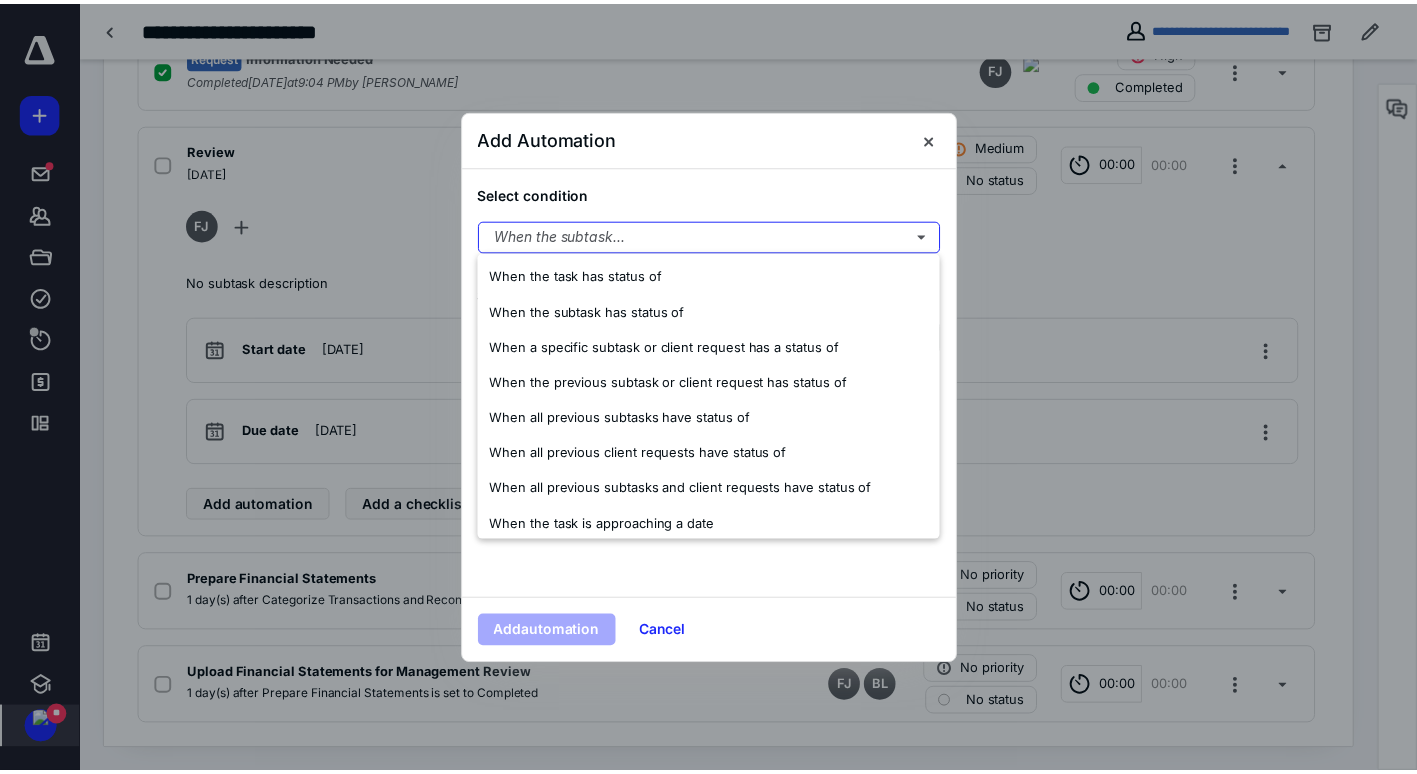 scroll, scrollTop: 0, scrollLeft: 0, axis: both 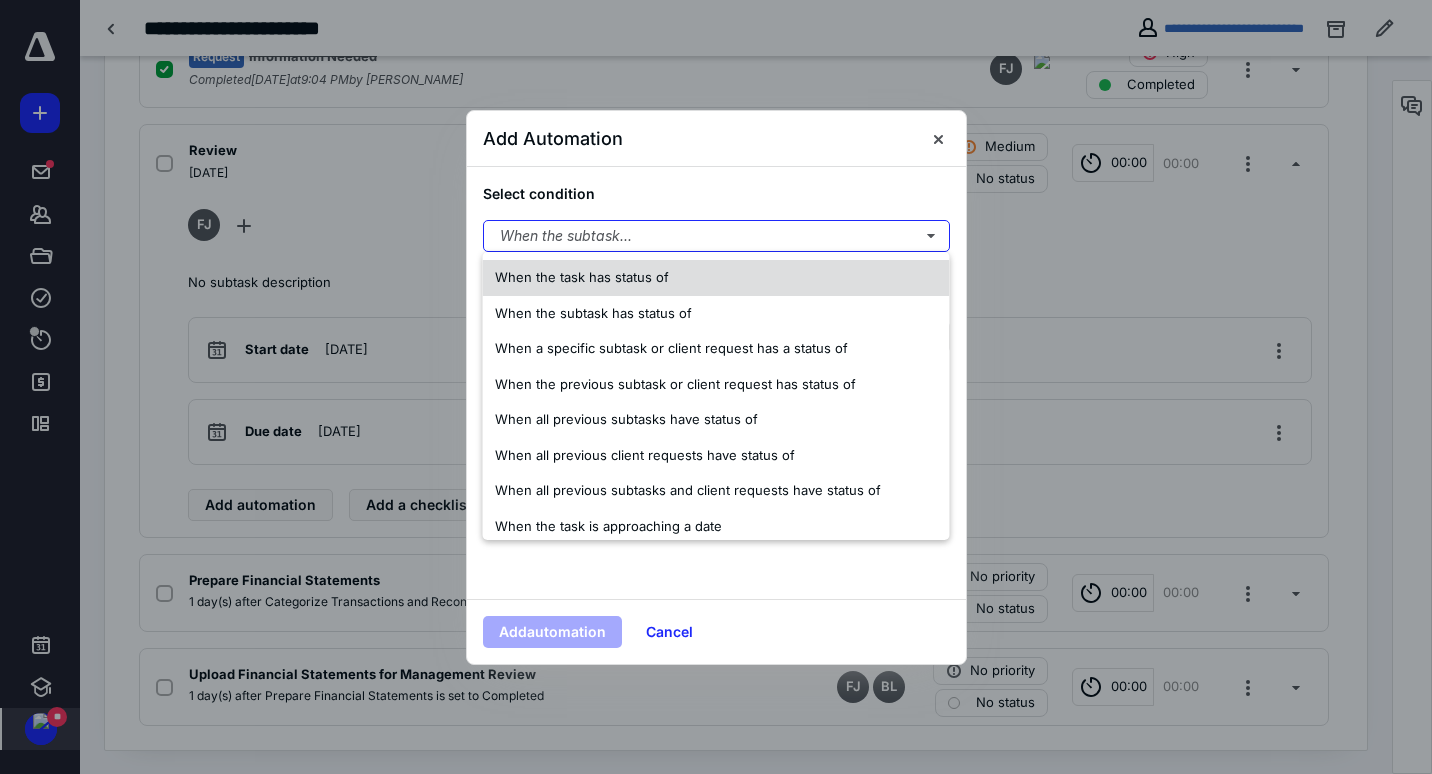 click on "When the task has status of" at bounding box center [582, 277] 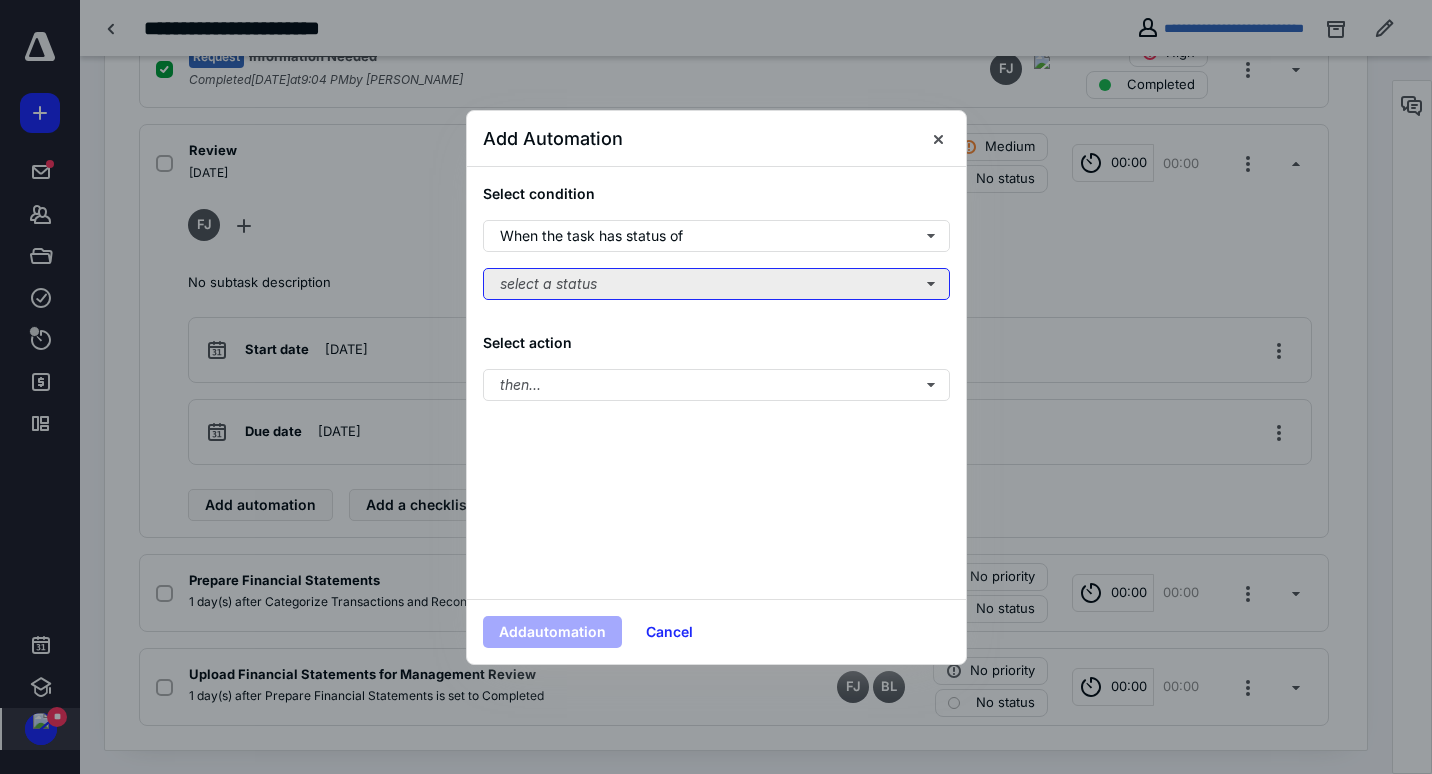 click on "select a status" at bounding box center [716, 284] 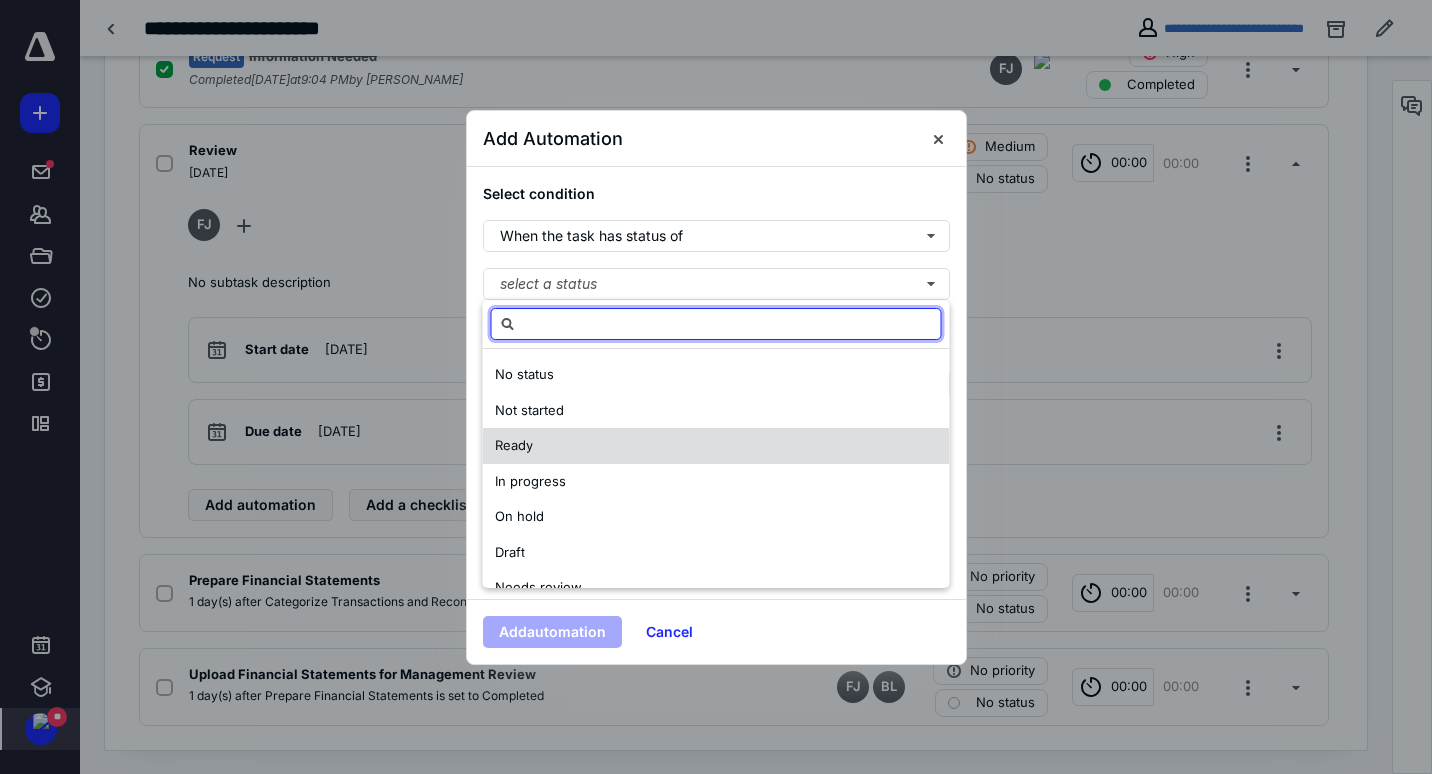 click on "Ready" at bounding box center (716, 446) 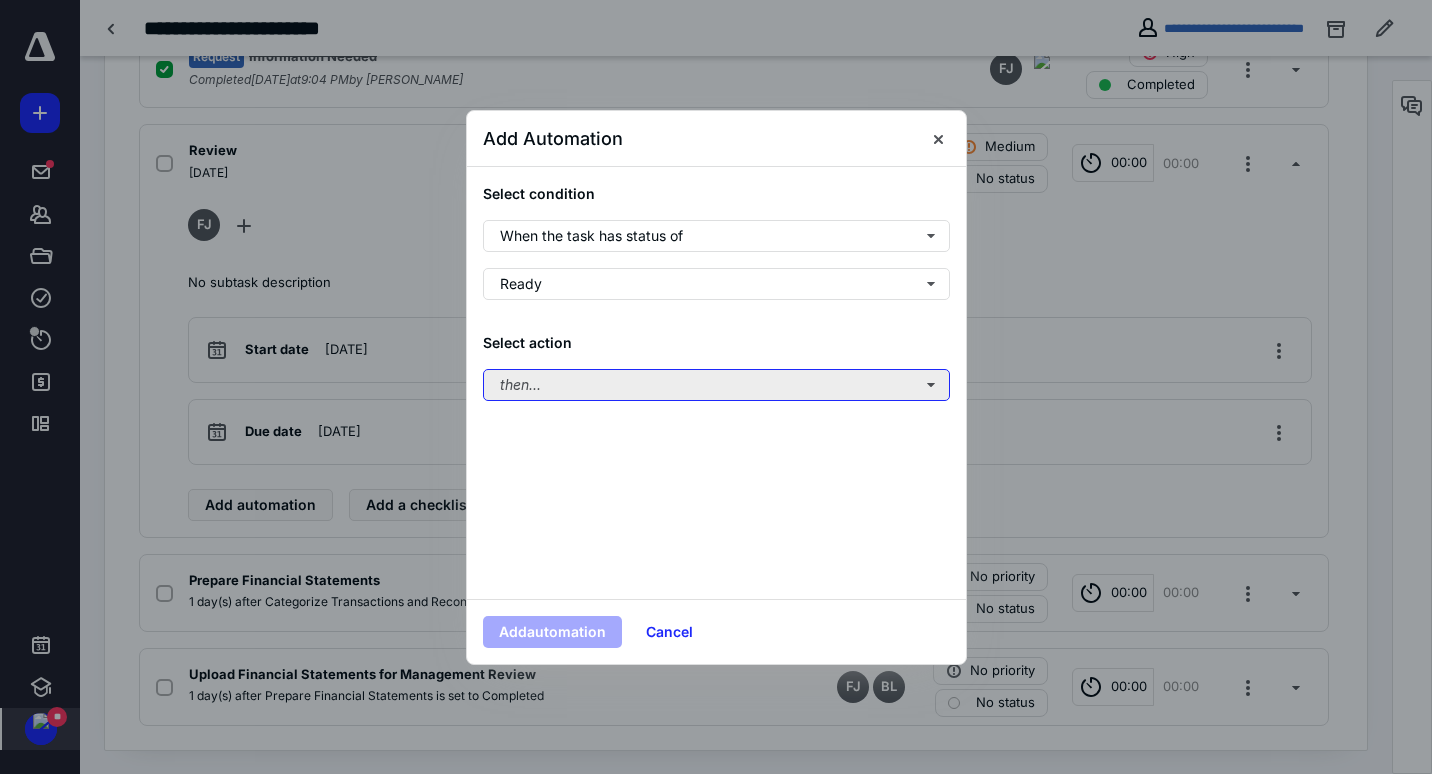 click on "then..." at bounding box center (716, 385) 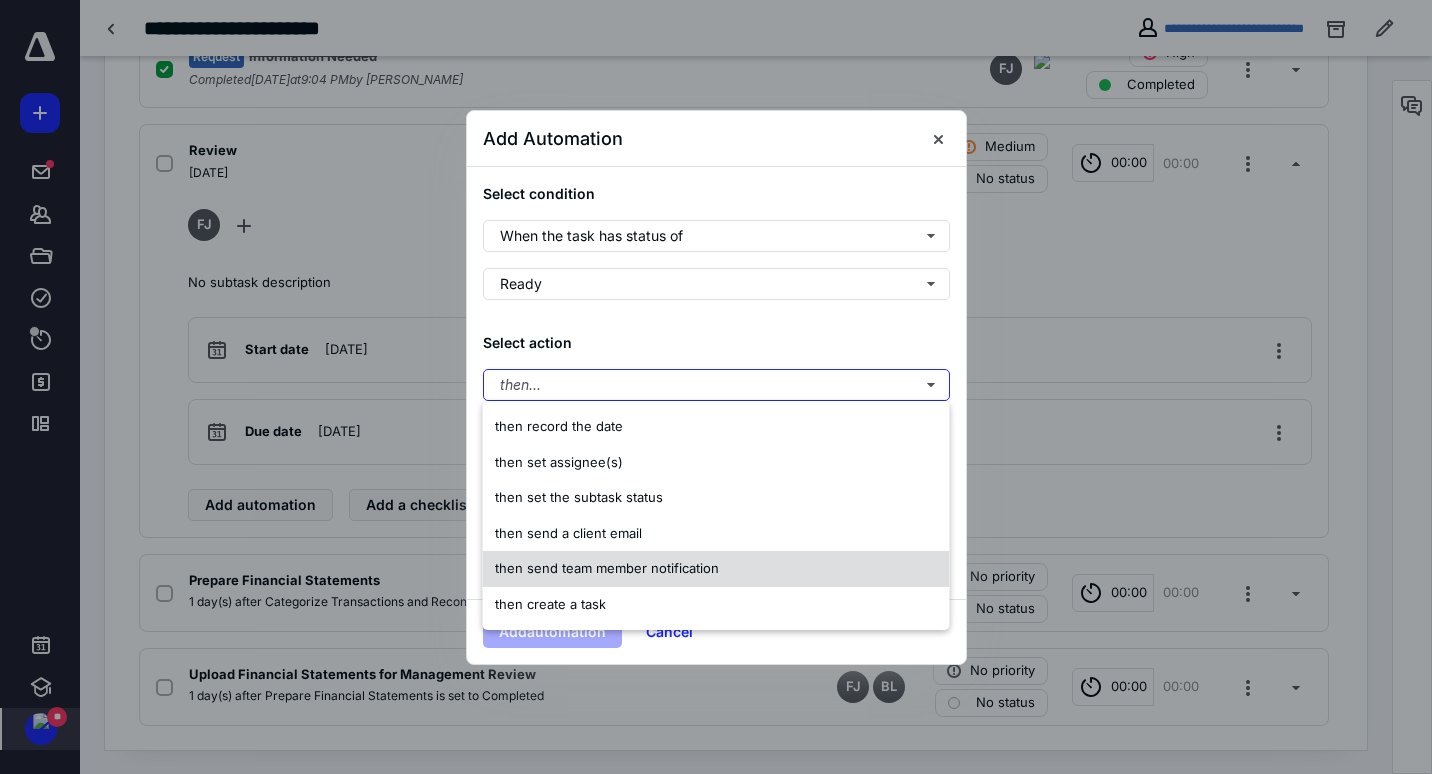 click on "then send team member notification" at bounding box center (607, 568) 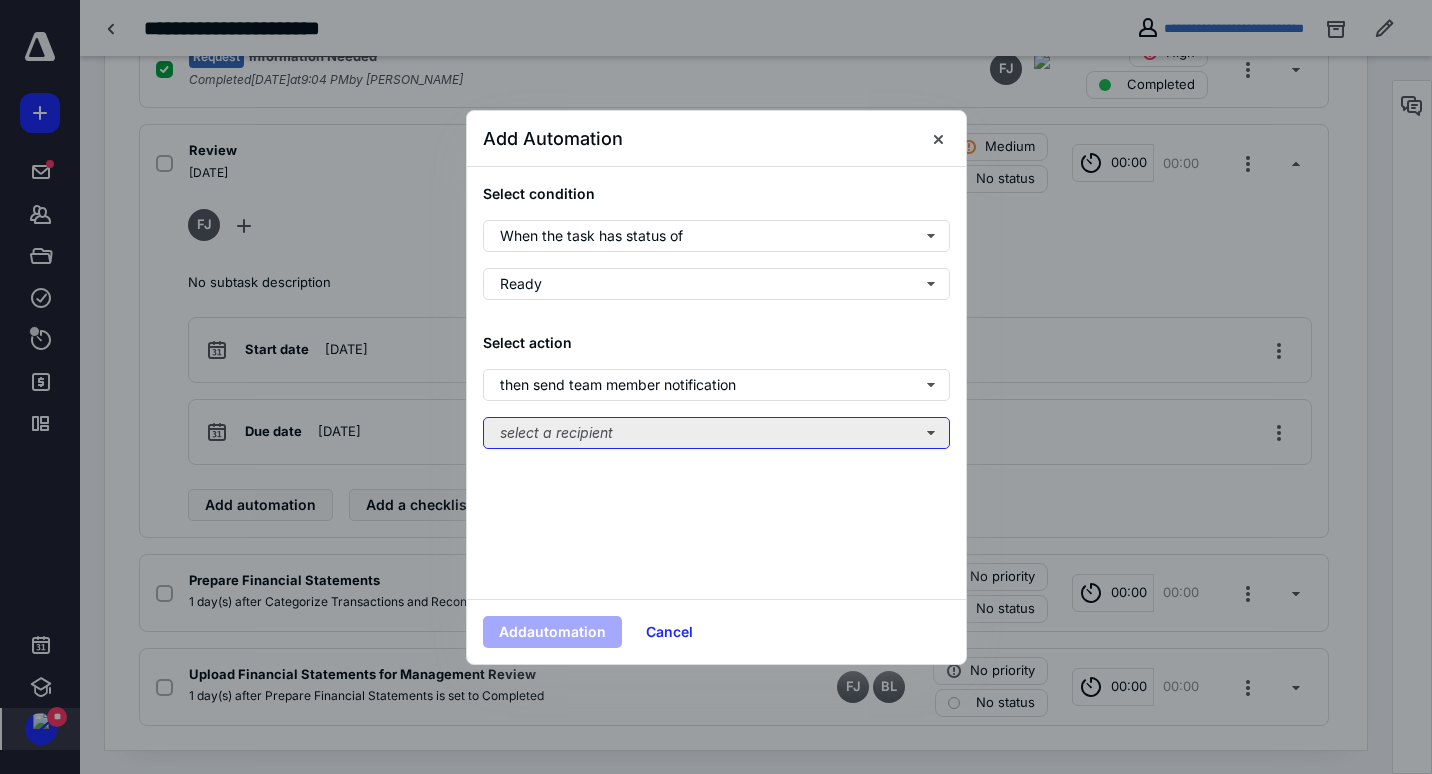 click on "select a recipient" at bounding box center [716, 433] 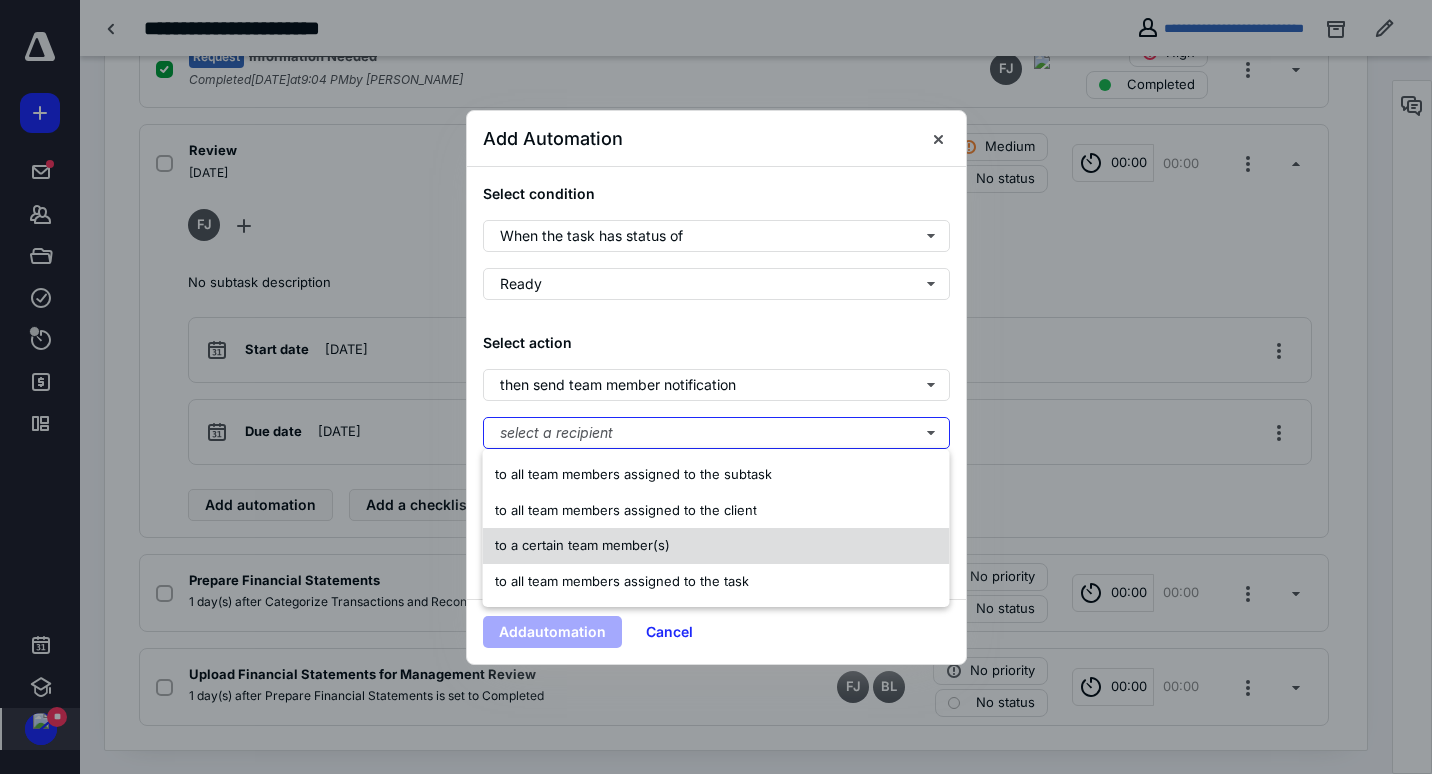 click on "to a certain team member(s)" at bounding box center (582, 546) 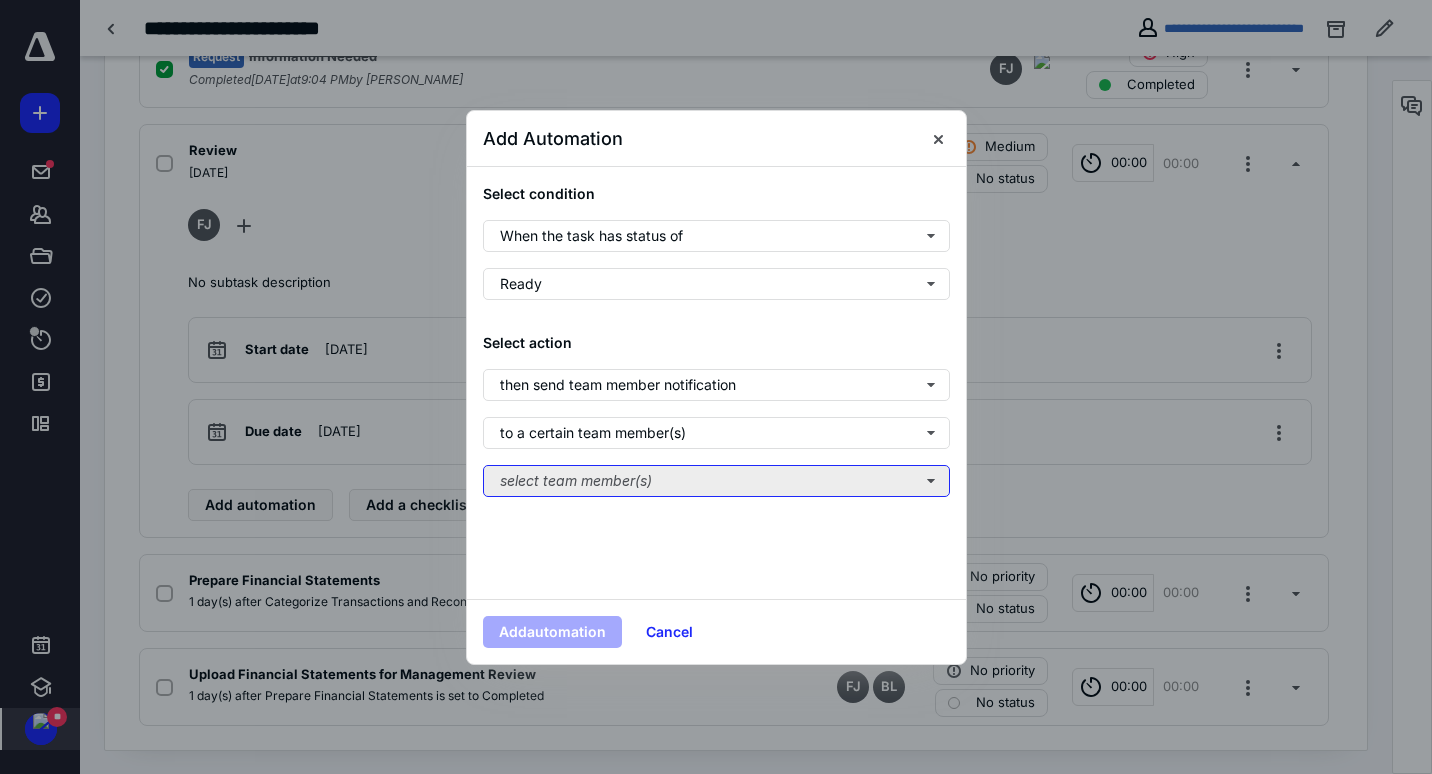 click on "select team member(s)" at bounding box center [716, 481] 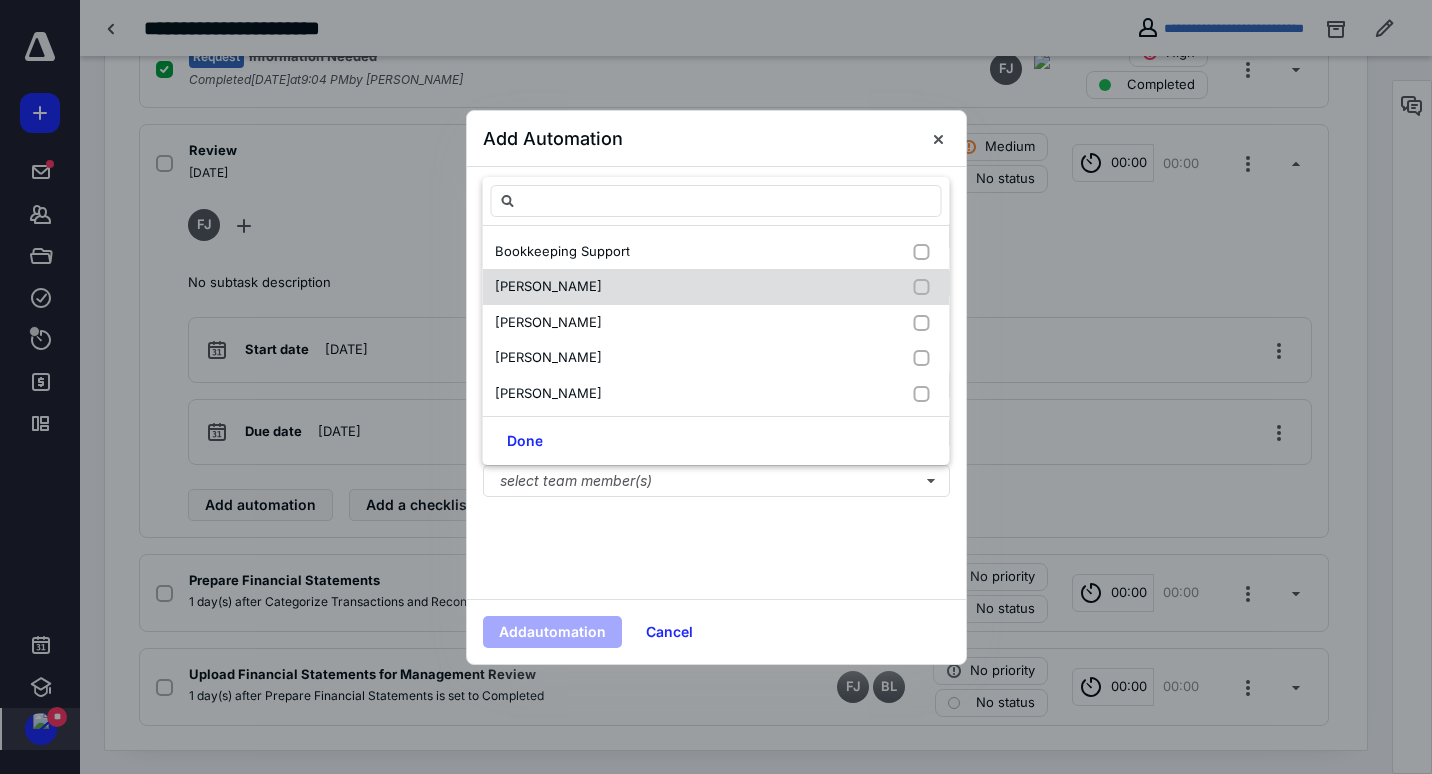 click on "[PERSON_NAME]" at bounding box center (716, 287) 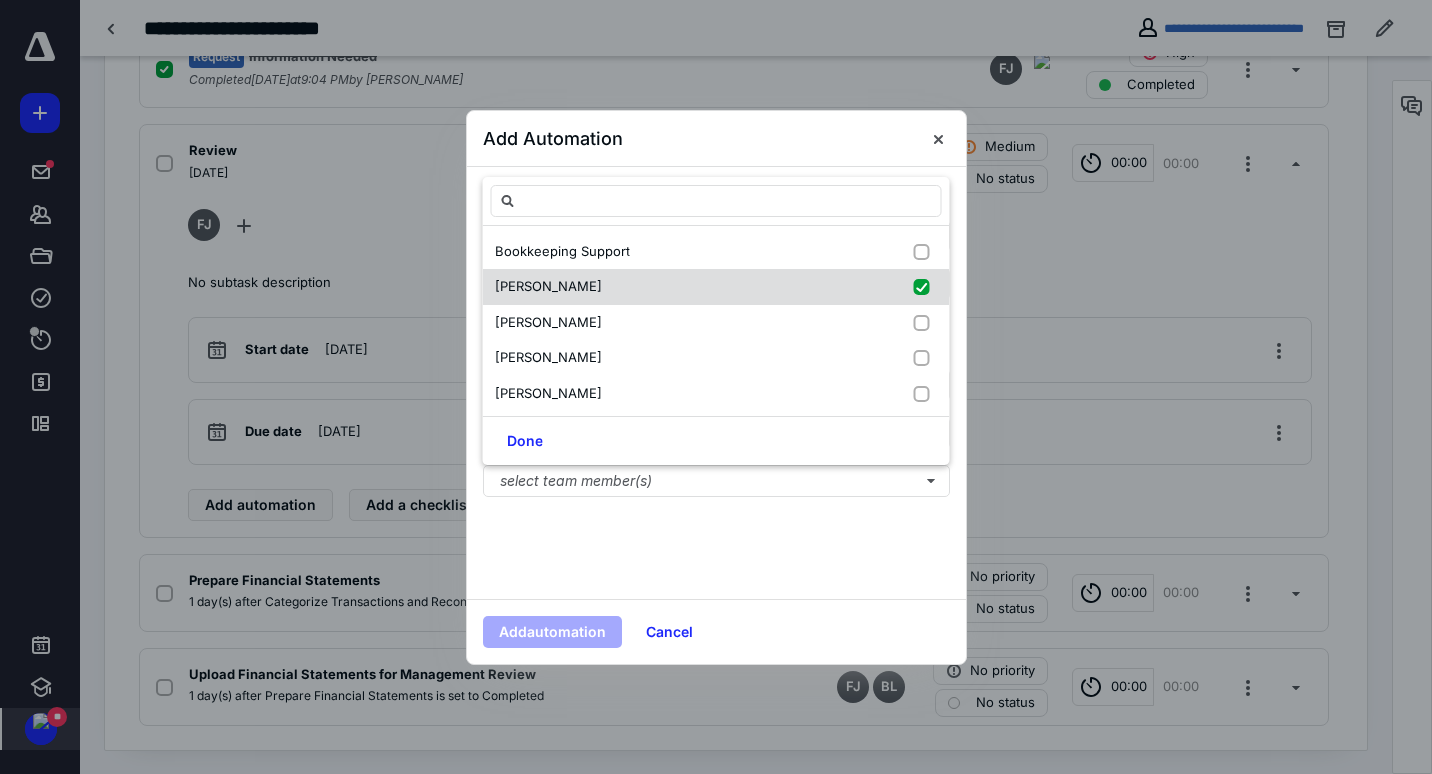 checkbox on "true" 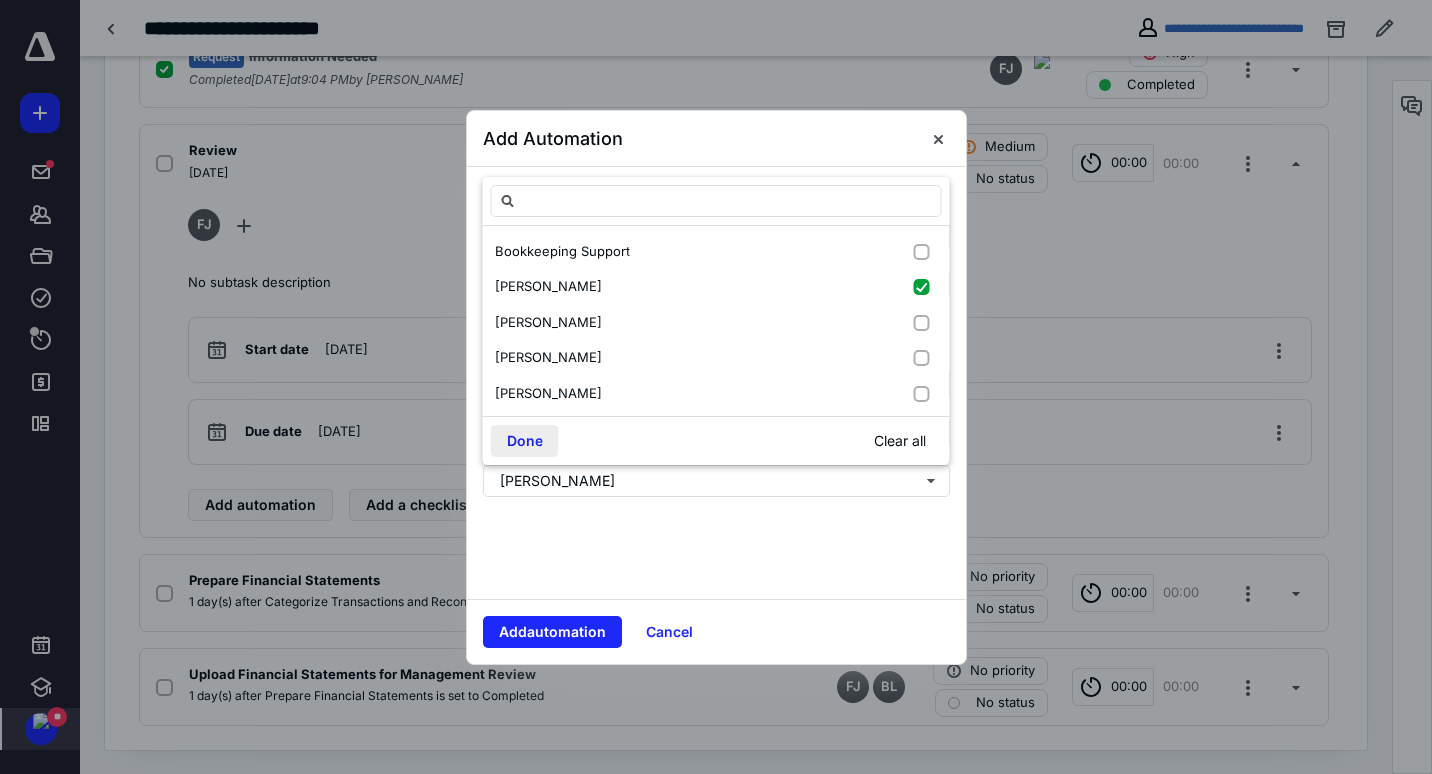 click on "Done" at bounding box center (525, 441) 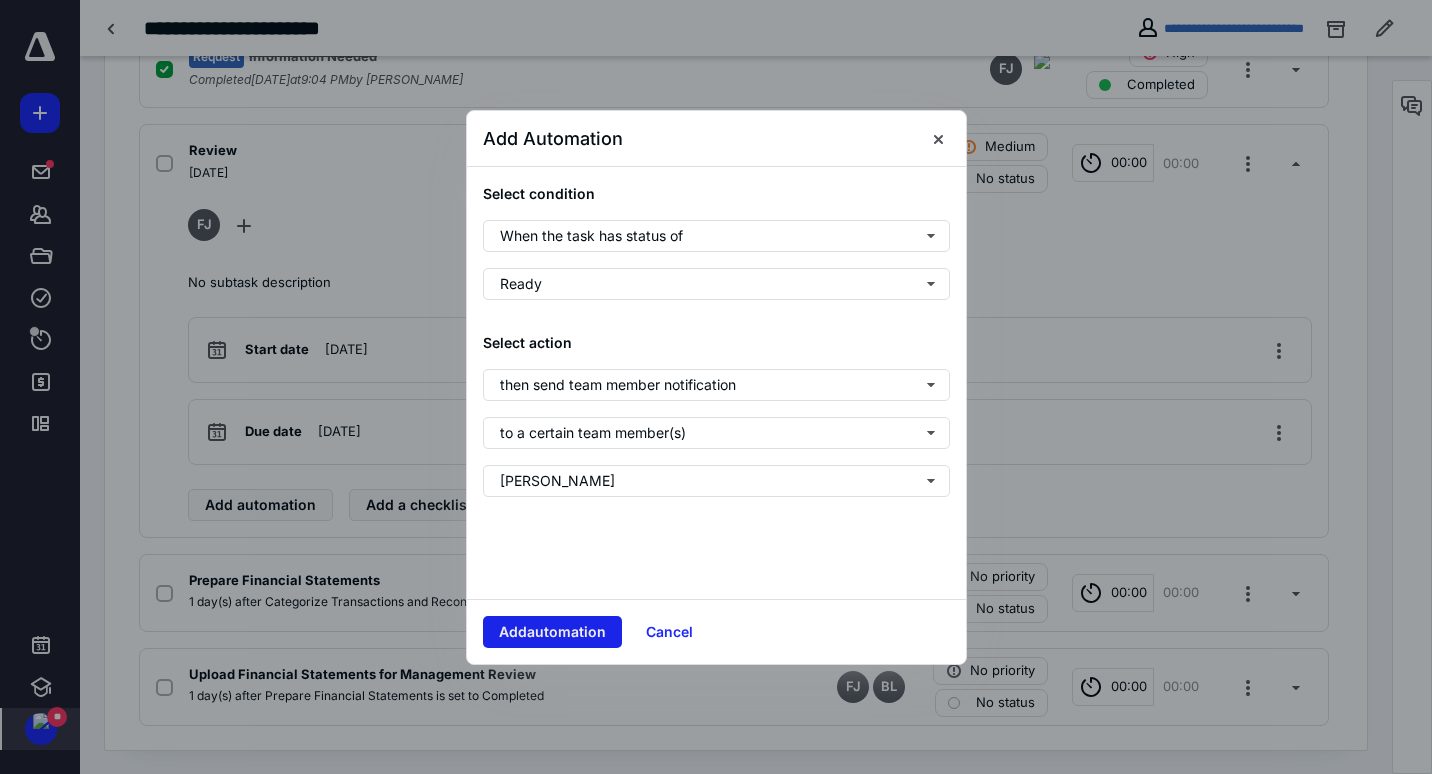 click on "Add  automation" at bounding box center [552, 632] 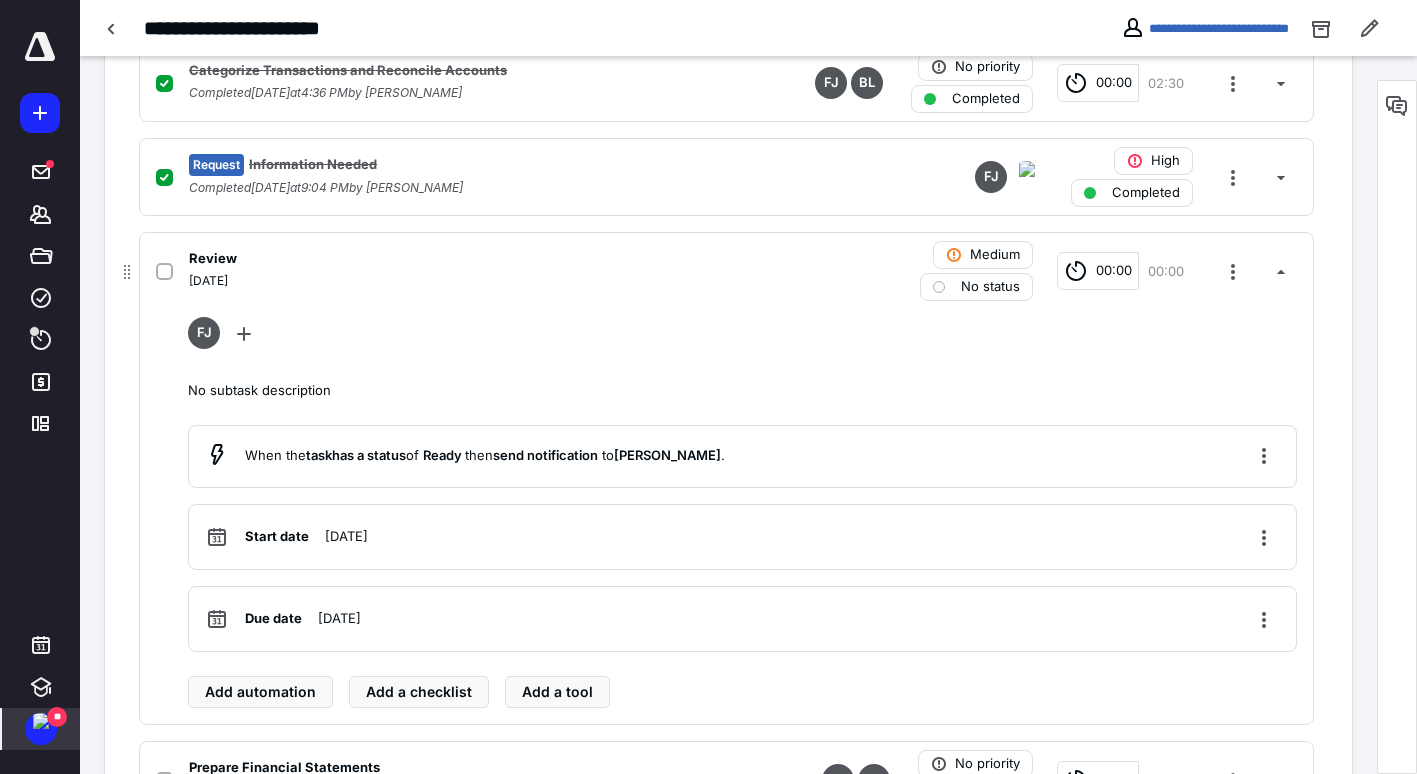 scroll, scrollTop: 633, scrollLeft: 0, axis: vertical 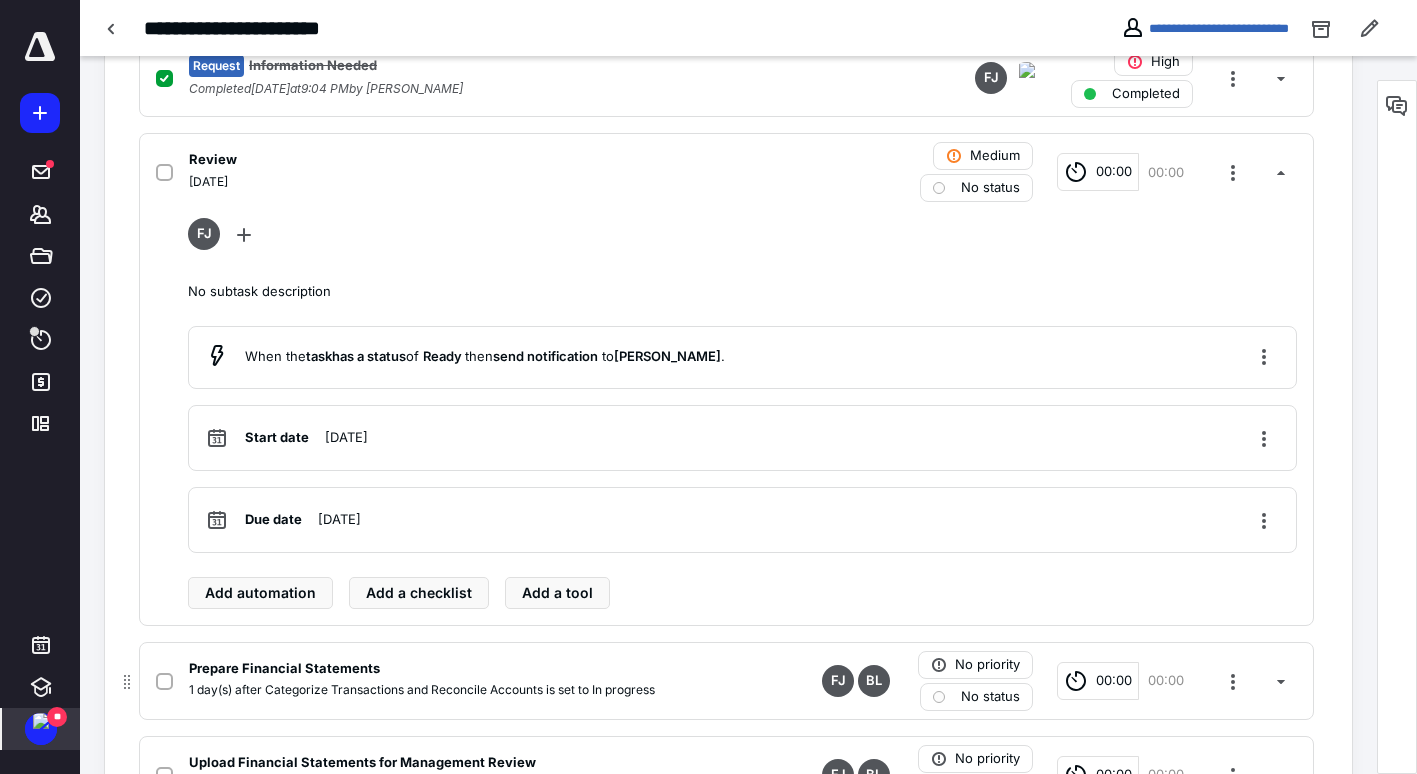 click on "BL" at bounding box center (876, 681) 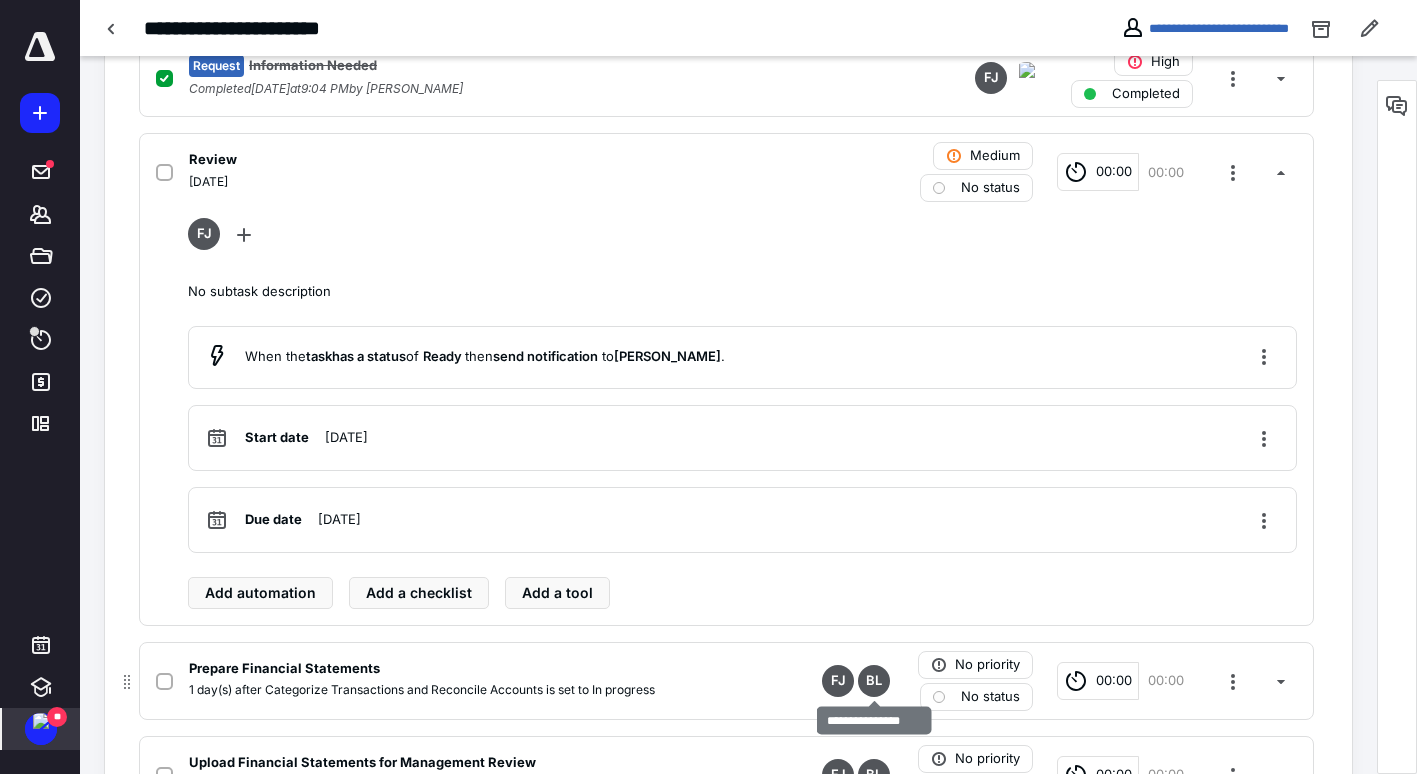 click on "BL" at bounding box center (874, 681) 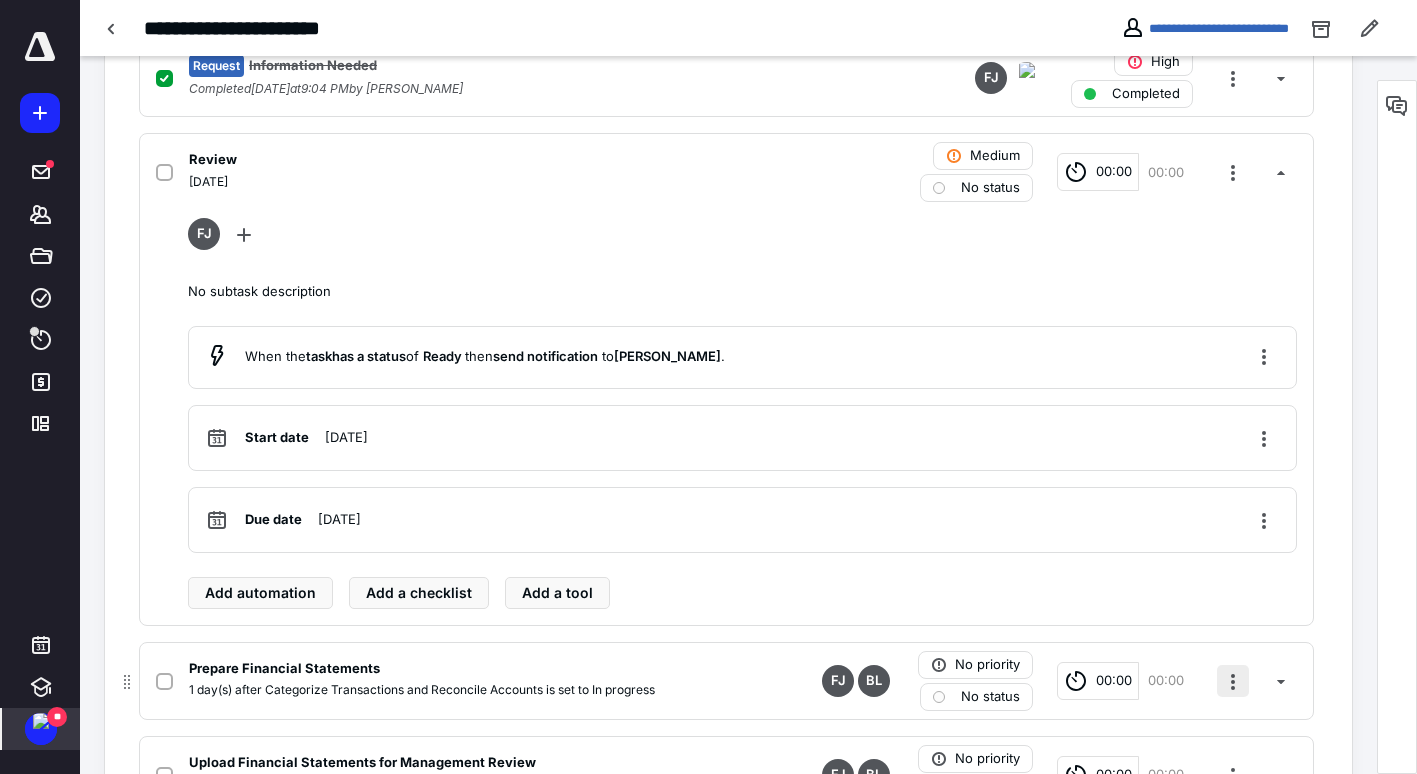 click at bounding box center [1233, 681] 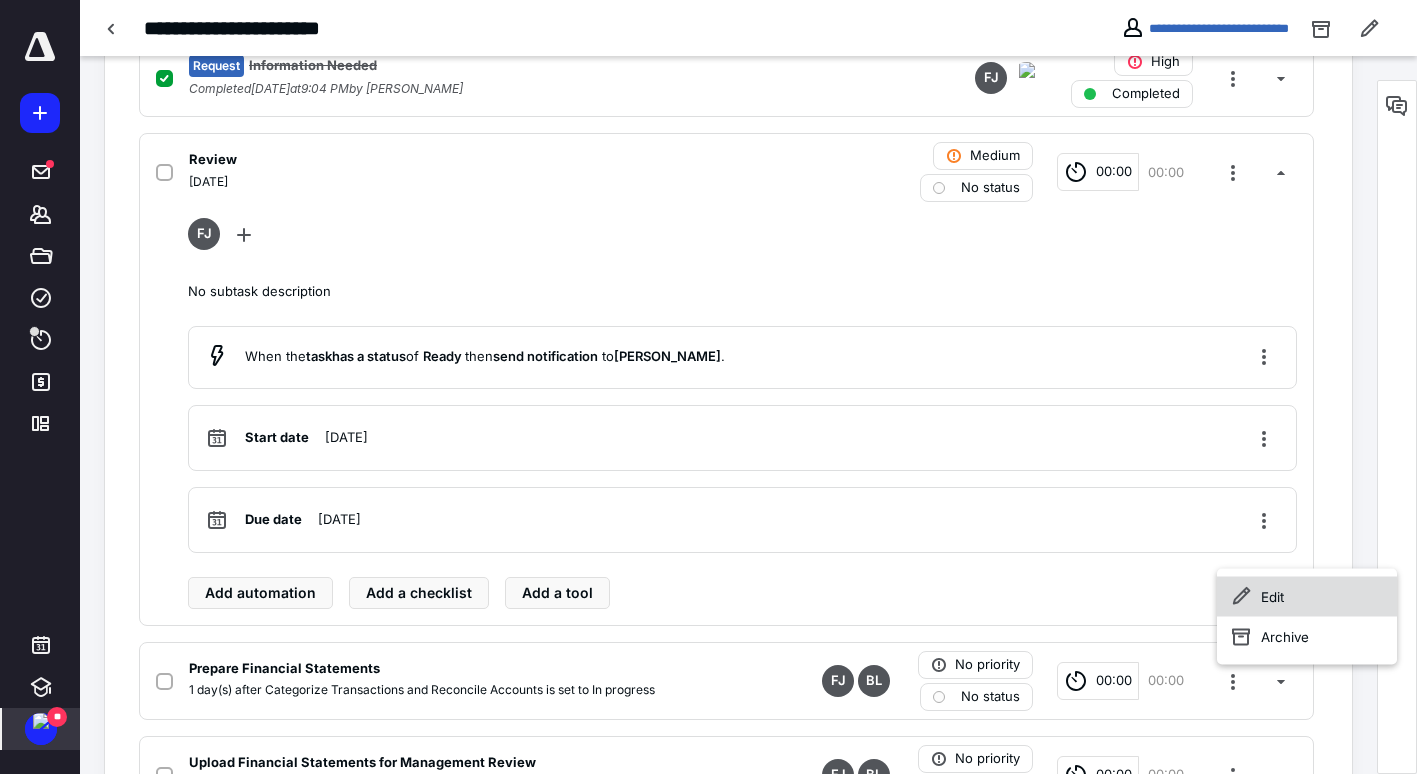 click on "Edit" at bounding box center [1307, 596] 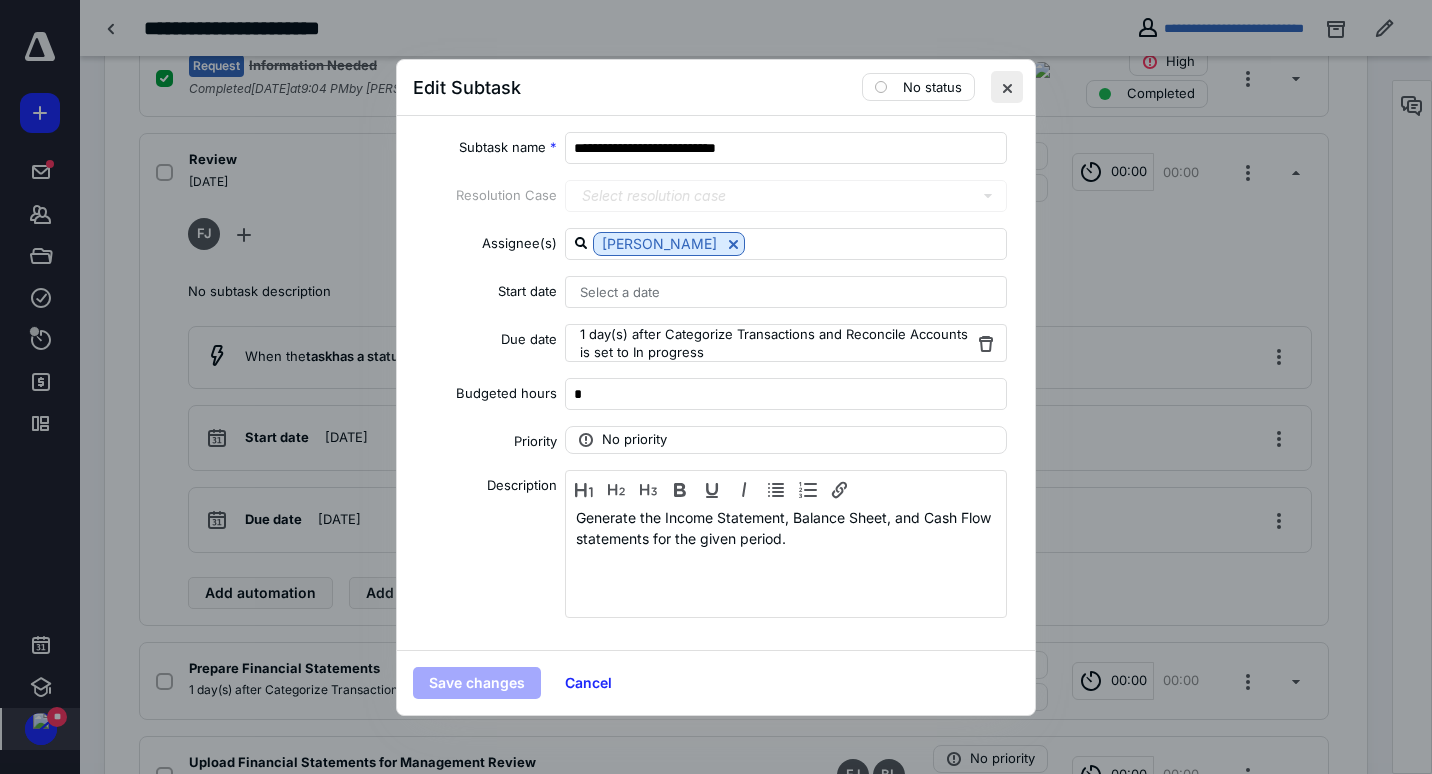 click at bounding box center (1007, 87) 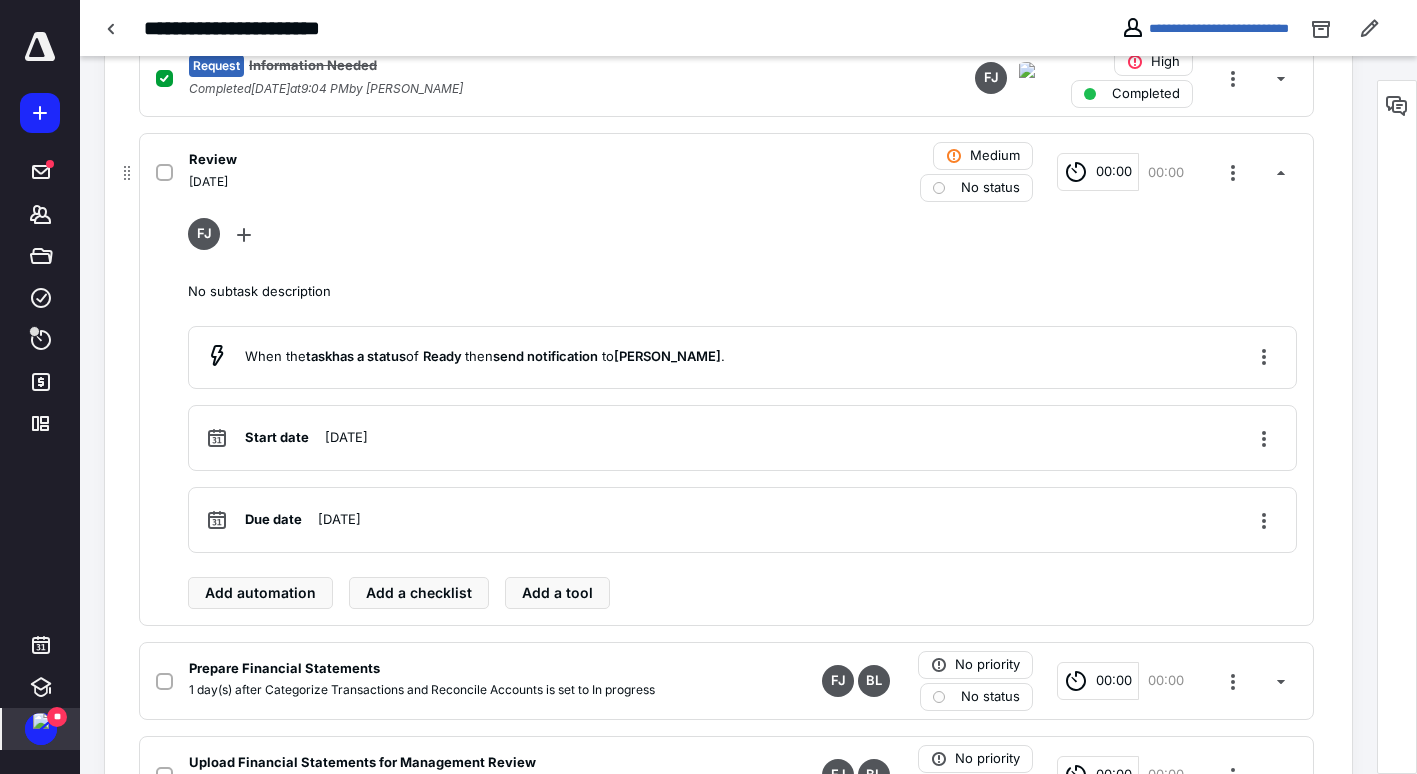 scroll, scrollTop: 721, scrollLeft: 0, axis: vertical 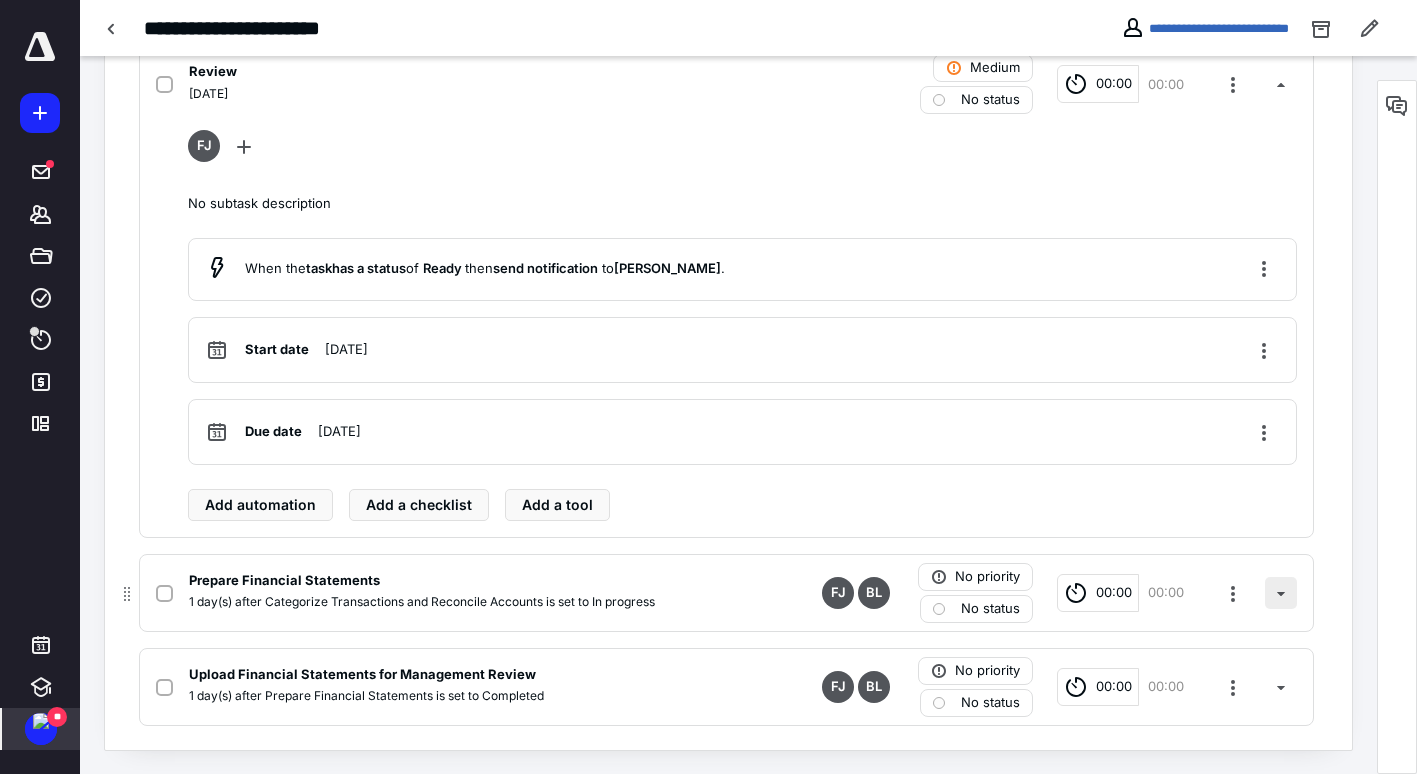 click at bounding box center [1281, 593] 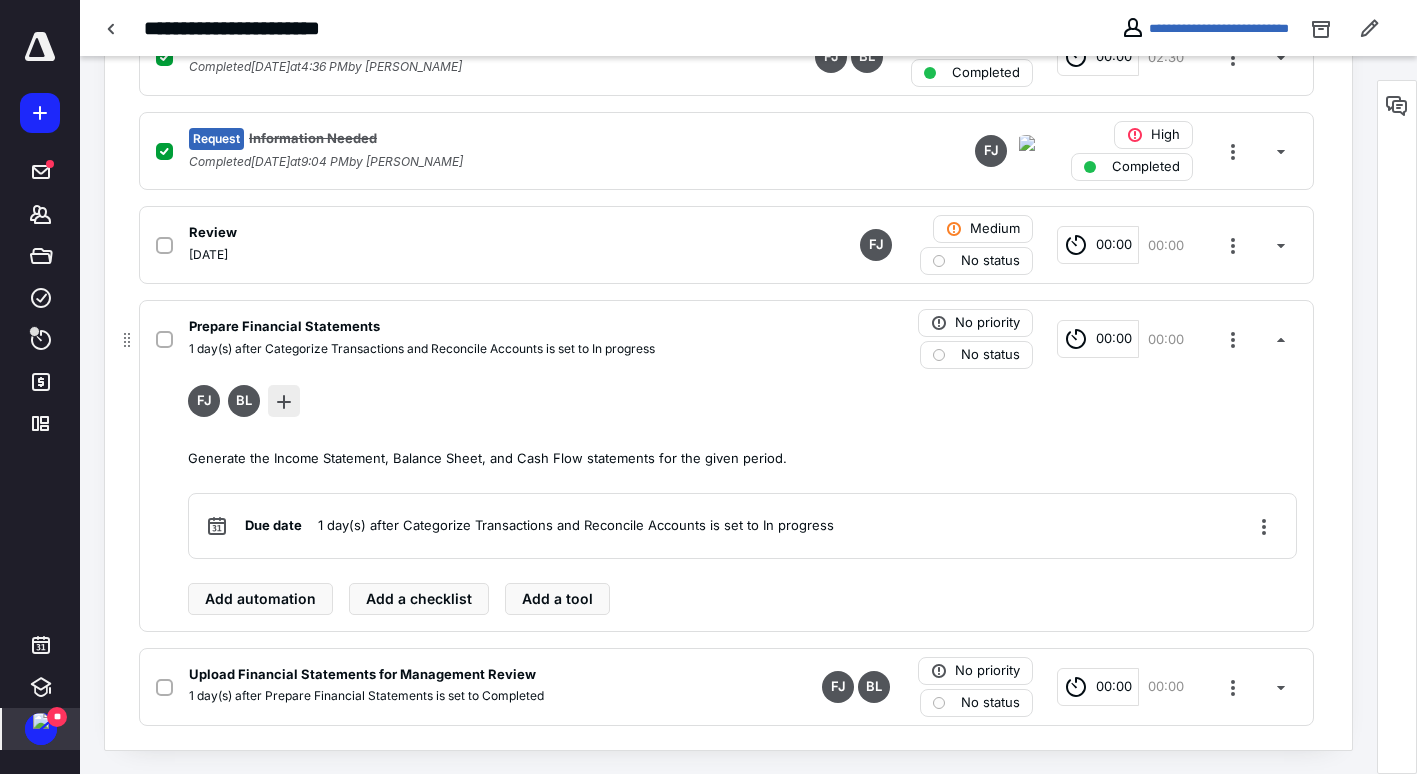 click at bounding box center (284, 401) 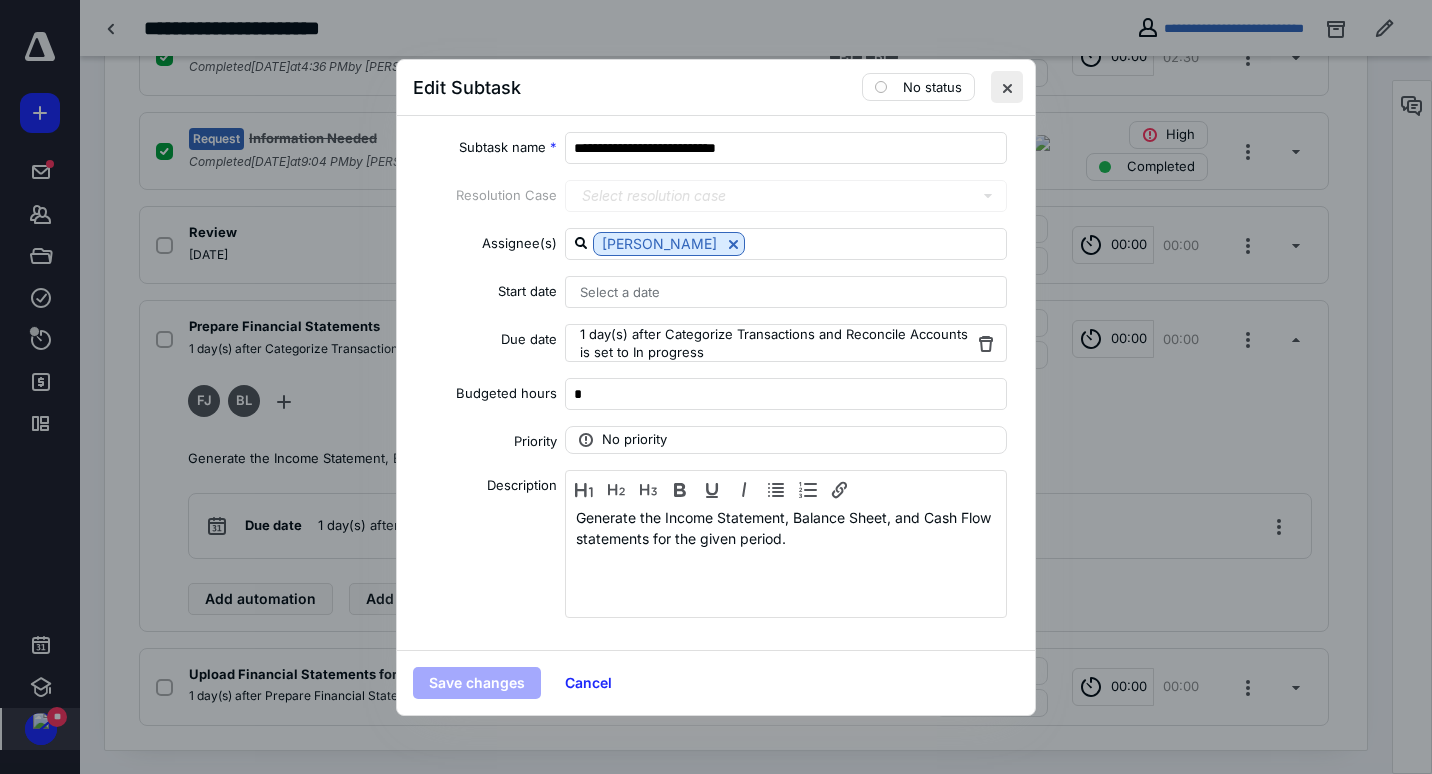 click at bounding box center (1007, 87) 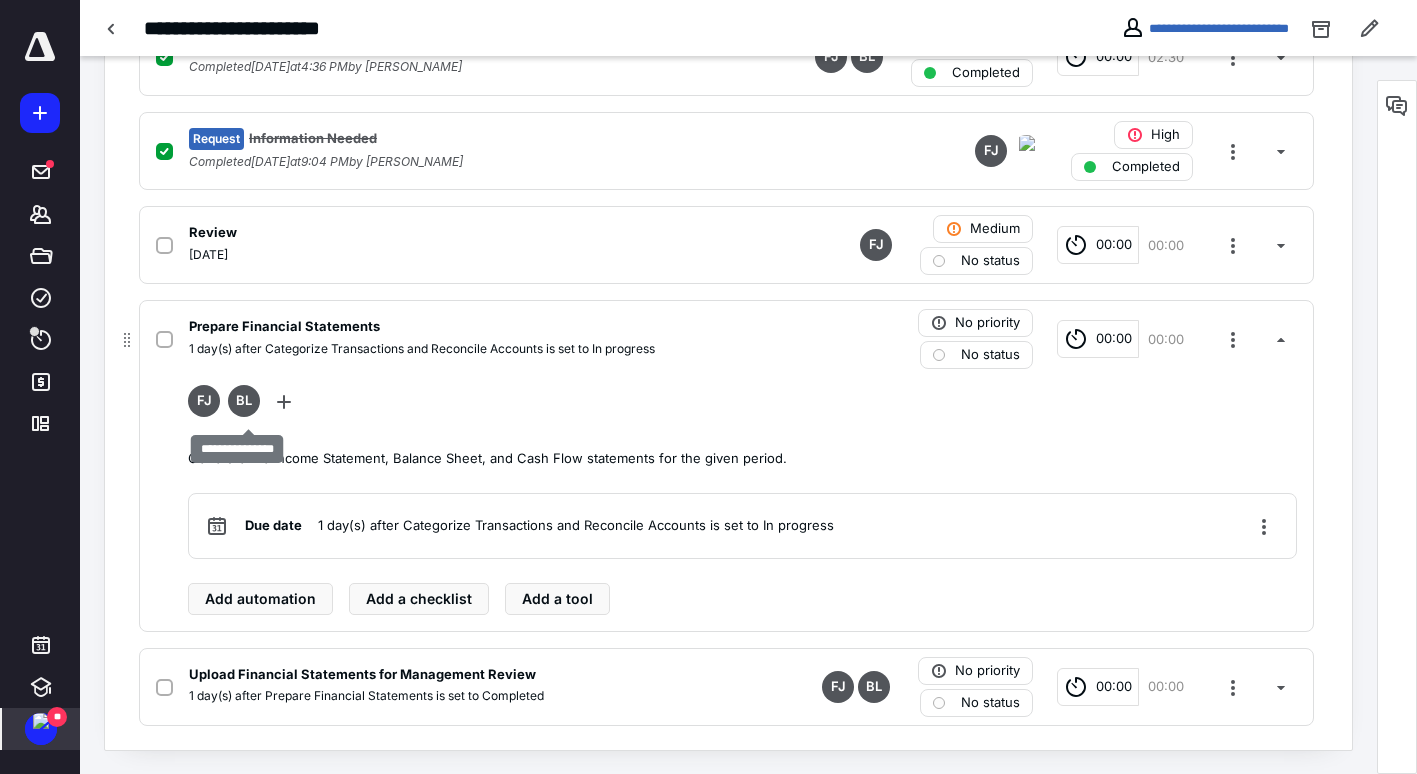 click on "BL" at bounding box center (244, 401) 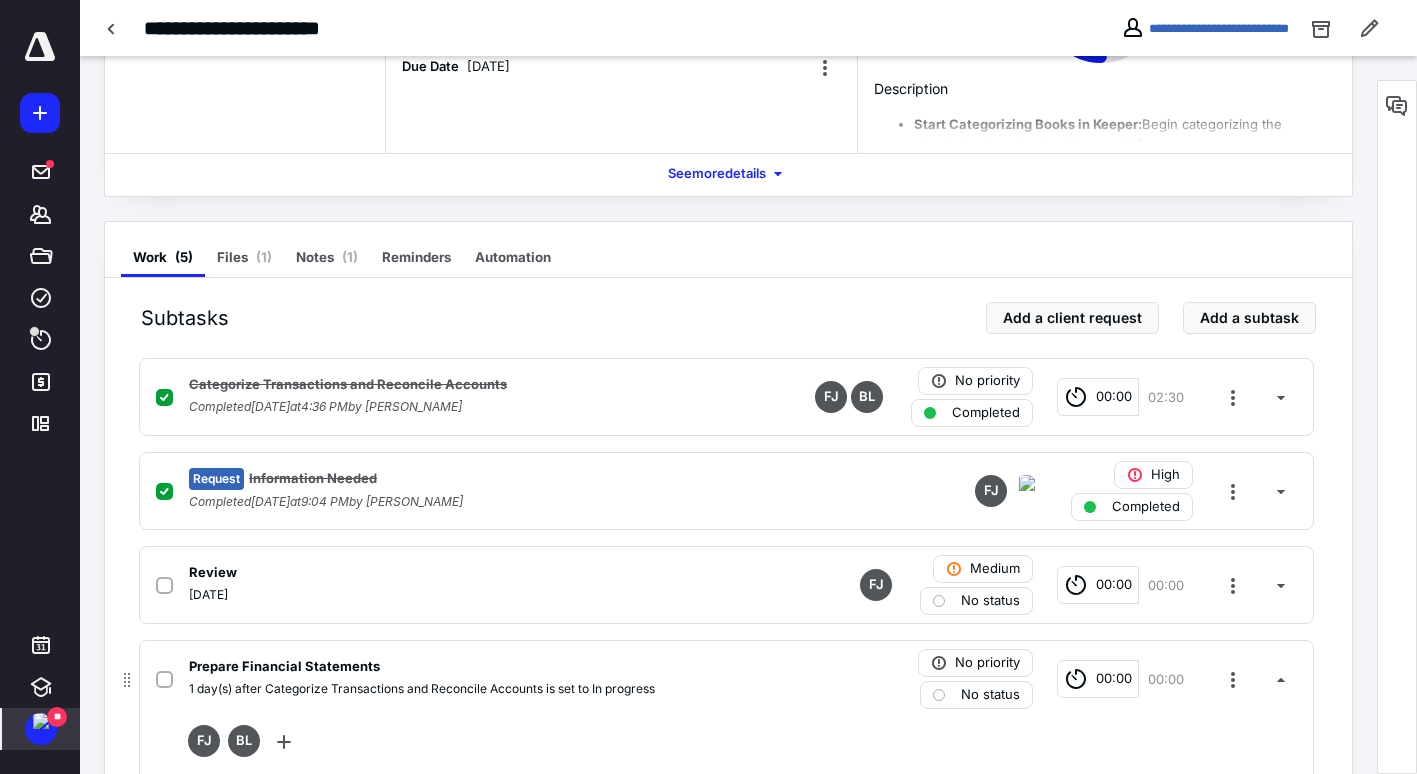 scroll, scrollTop: 163, scrollLeft: 0, axis: vertical 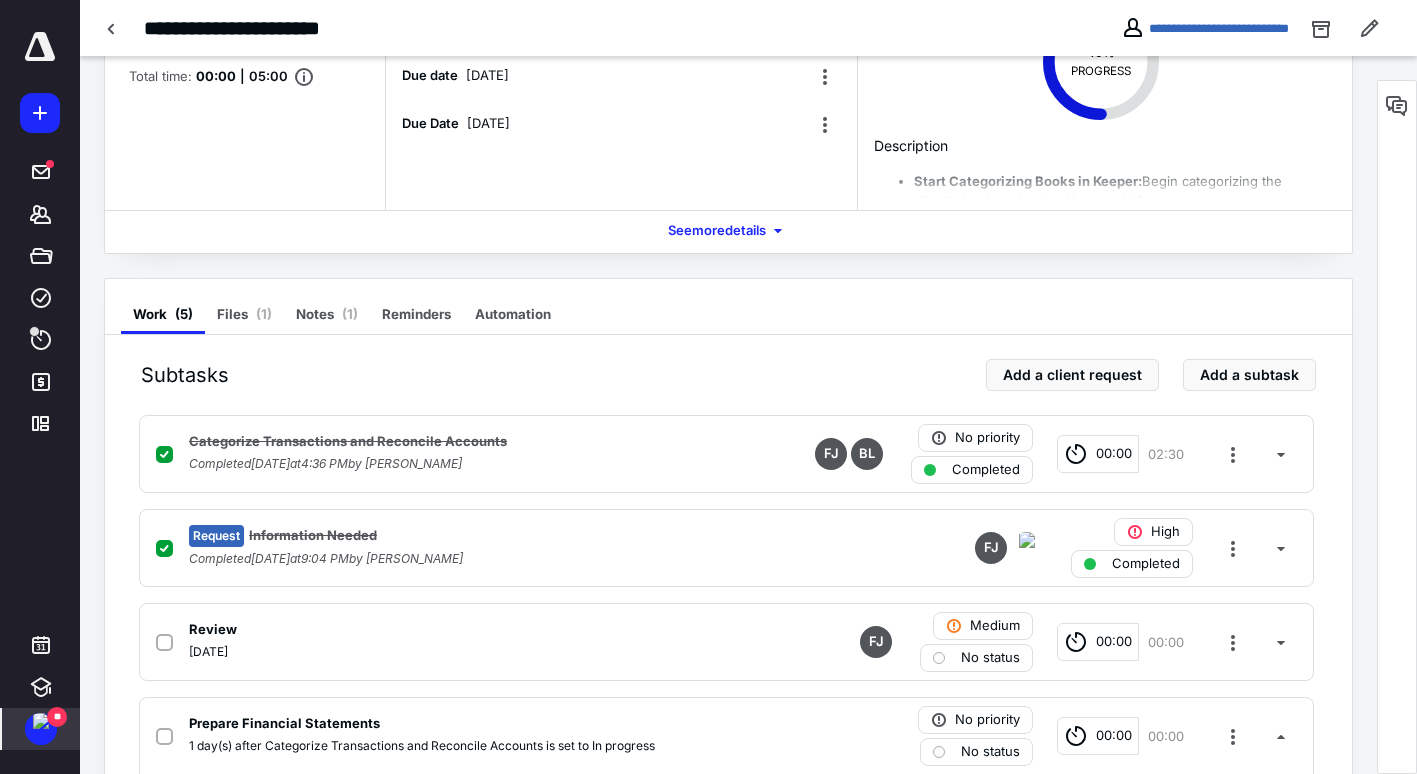 click on "Task  details No priority In progress 00:00 02:30 BS Total time: 00:00 | 05:00 Dates Add a date Due date [DATE] Due Date  [DATE] 40 % PROGRESS Description Start Categorizing Books in Keeper:  Begin categorizing the client's books using the Keeper platform. Reconcile in QuickBooks:  After categorizing in Keeper, you will need to complete the reconciliation process in QuickBooks. Time Allocation:  Each project is budgeted to be completed within one session, with a time limit of 2-3 hours per month. Request for Additional Time:  If there are more transactions and you require additional time, request approval from management  before  continuing. Provide a reason for the extra time needed. See  more  details  Work ( 5 ) Files ( 1 ) Notes ( 1 ) Reminders Automation Subtasks Add a client request Add a subtask Categorize Transactions and Reconcile Accounts Completed  [DATE]  4:36 PM  by [PERSON_NAME] FJ BL No priority Completed 00:00 02:30 Request  Information Needed Completed  [DATE] FJ" at bounding box center [728, 532] 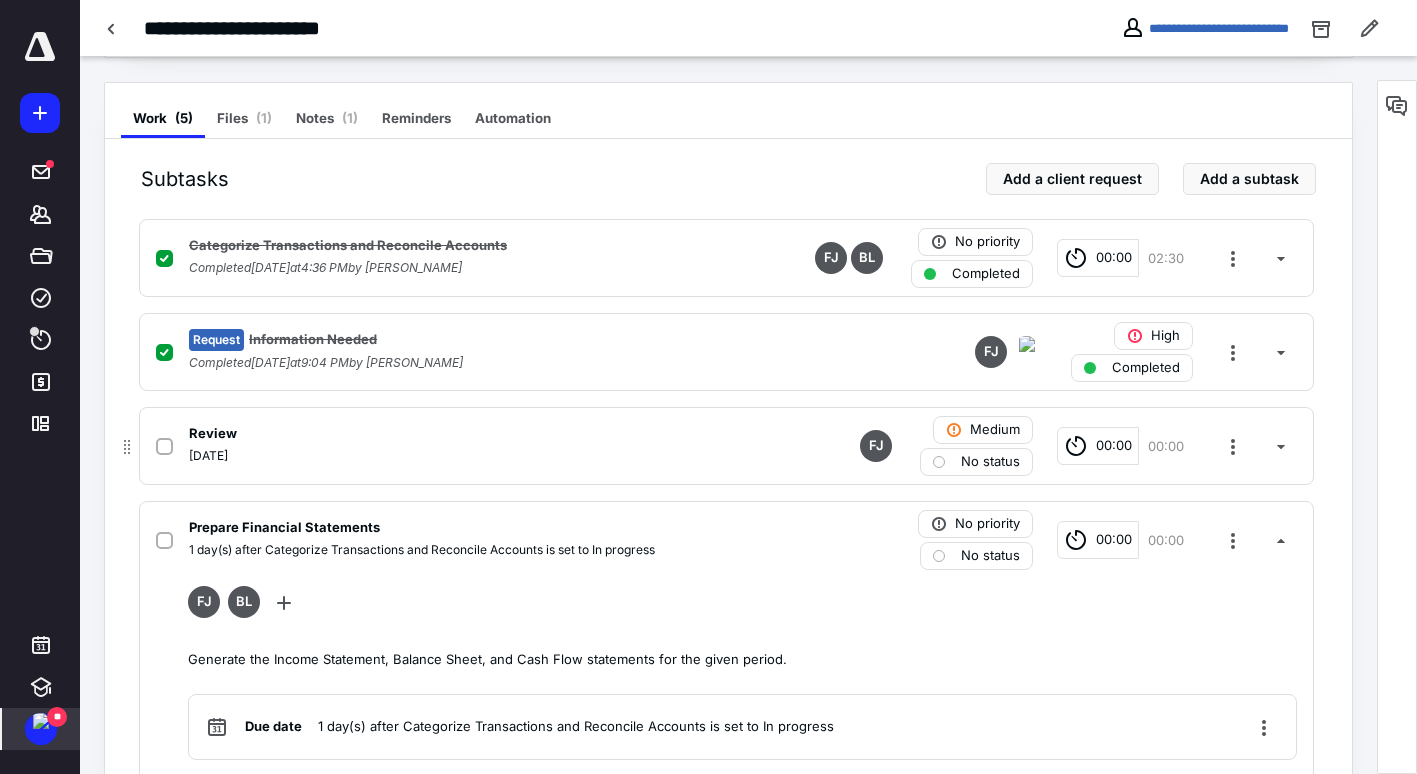 scroll, scrollTop: 362, scrollLeft: 0, axis: vertical 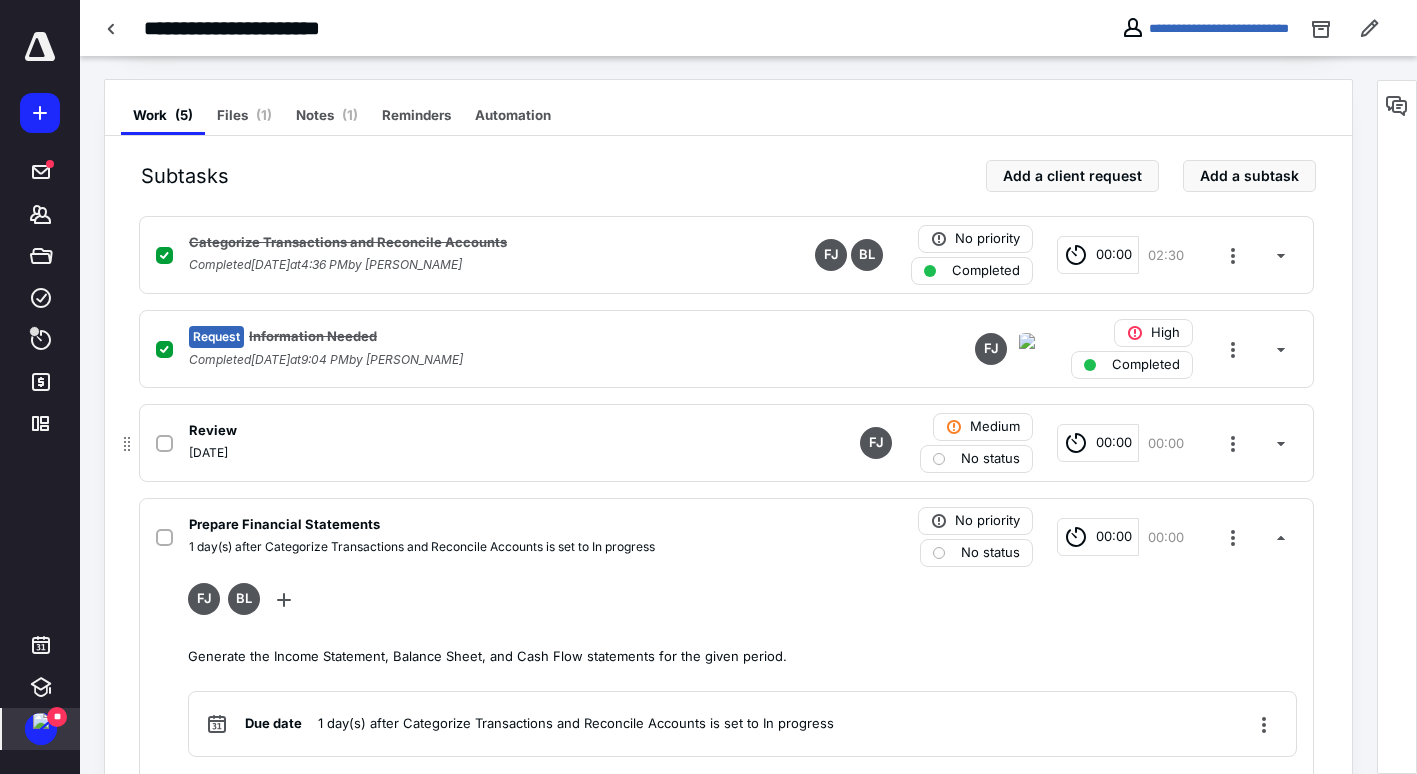 click on "Review" at bounding box center [213, 431] 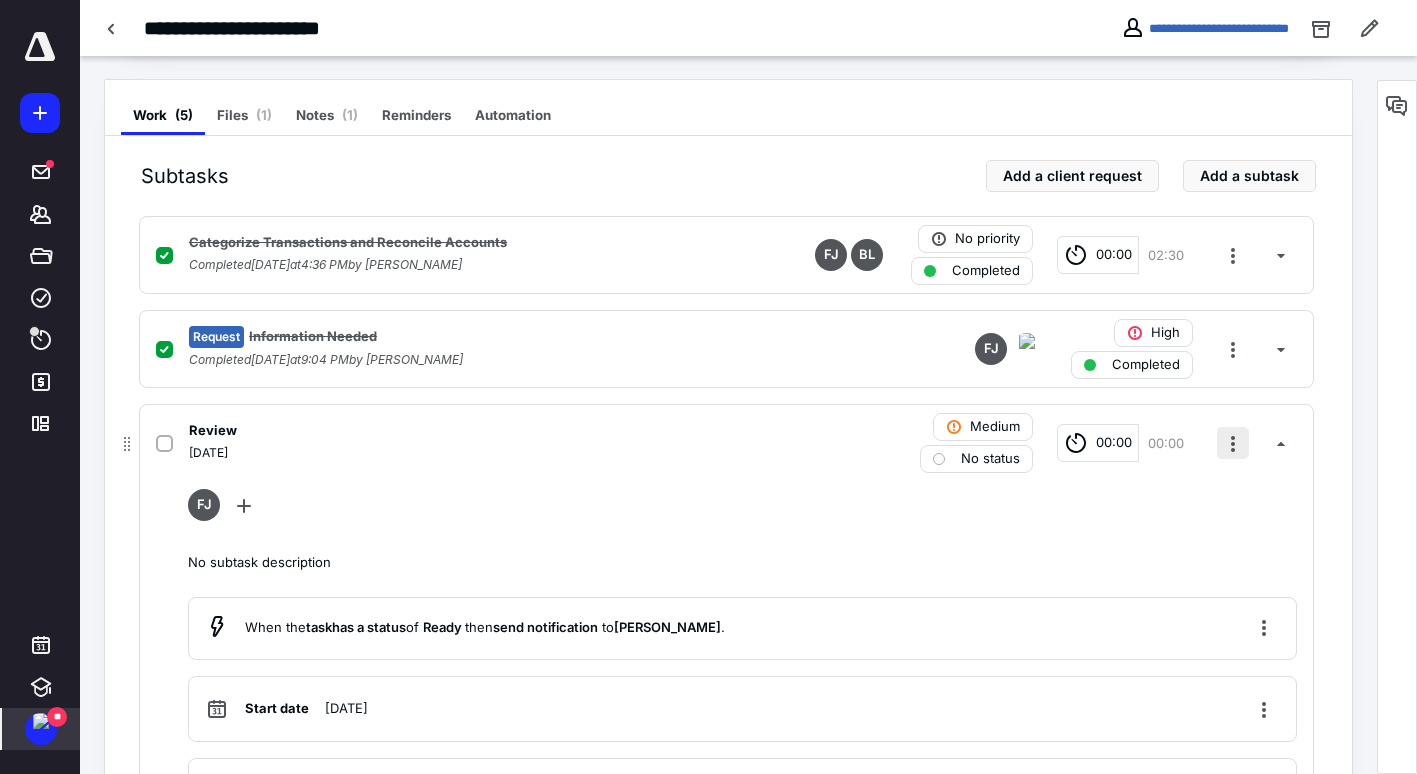 click at bounding box center (1233, 443) 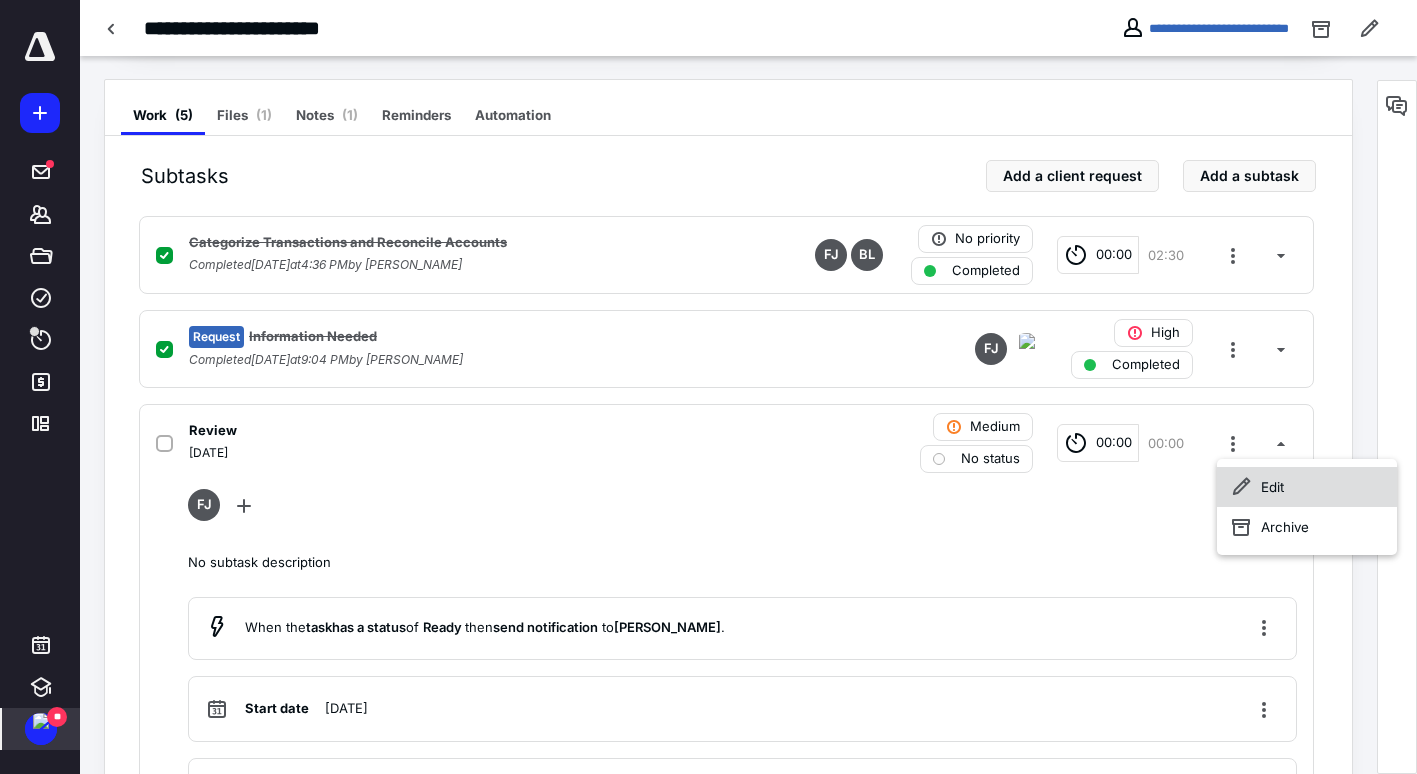 click on "Edit" at bounding box center (1307, 487) 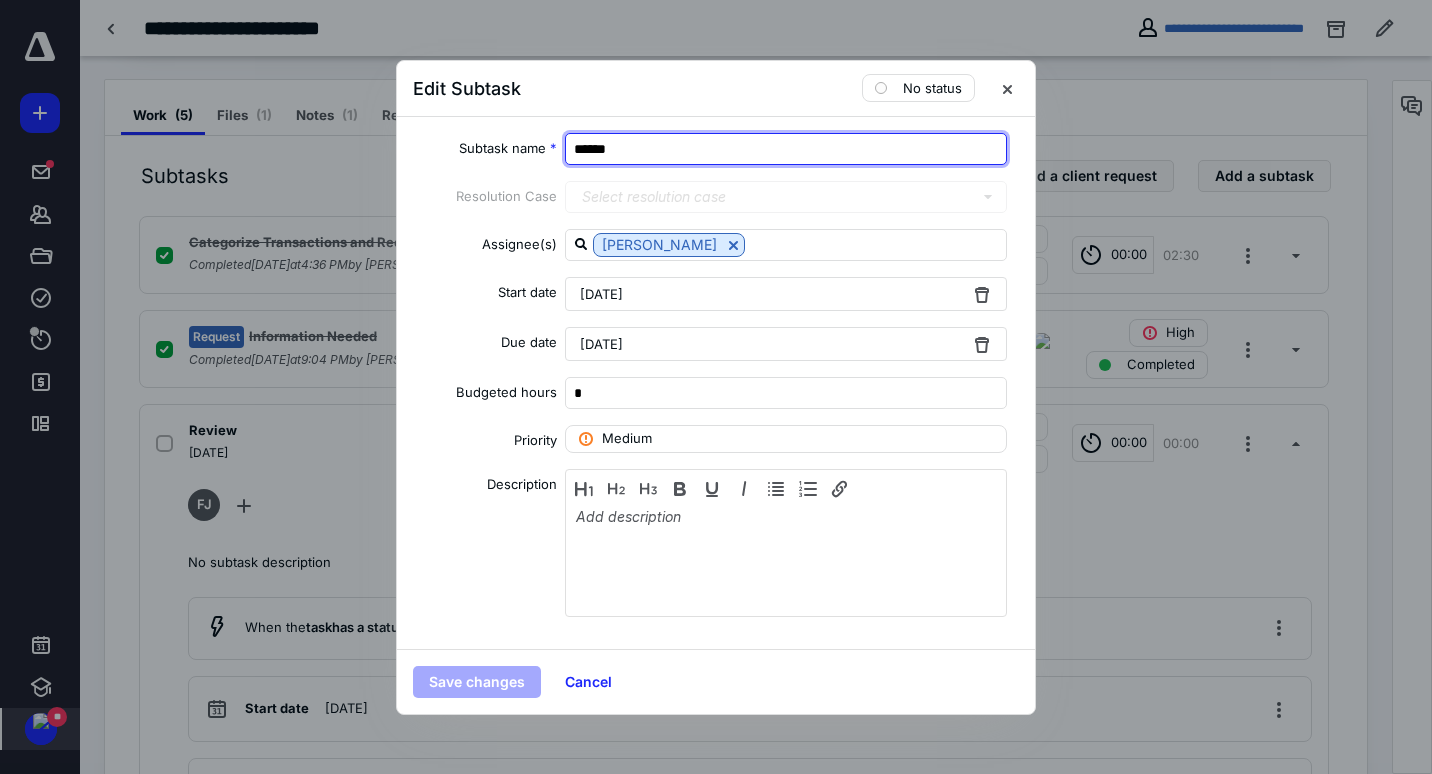 click on "******" at bounding box center [786, 149] 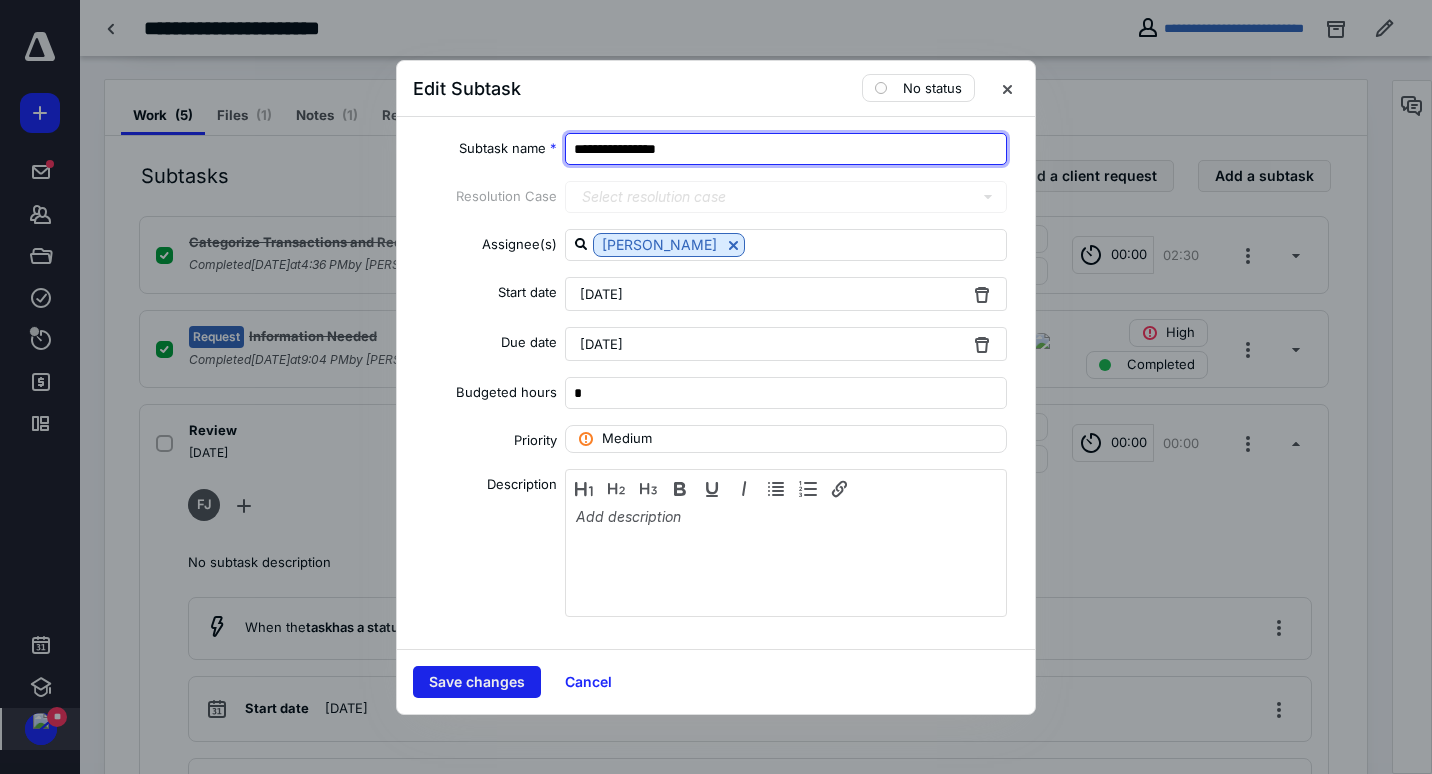 type on "**********" 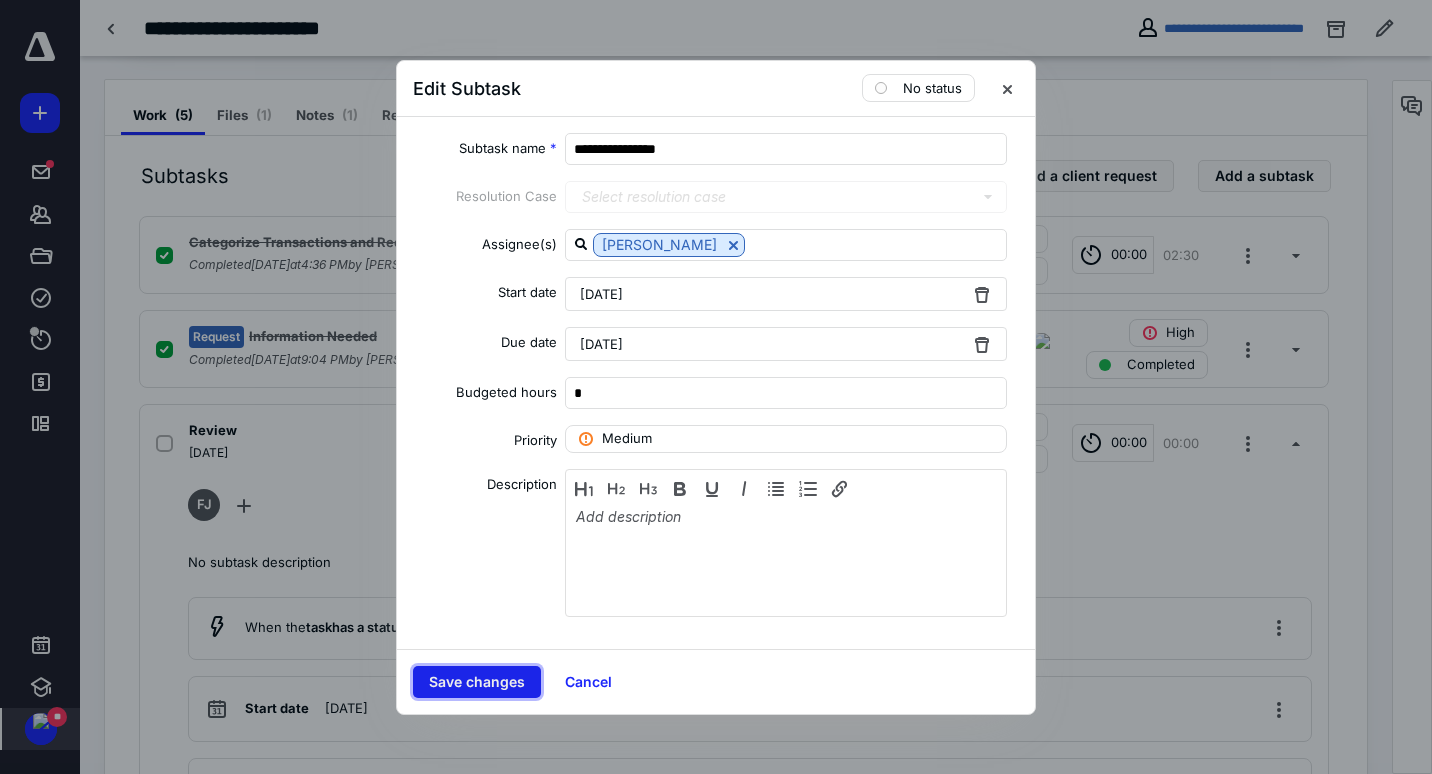 click on "Save changes" at bounding box center (477, 682) 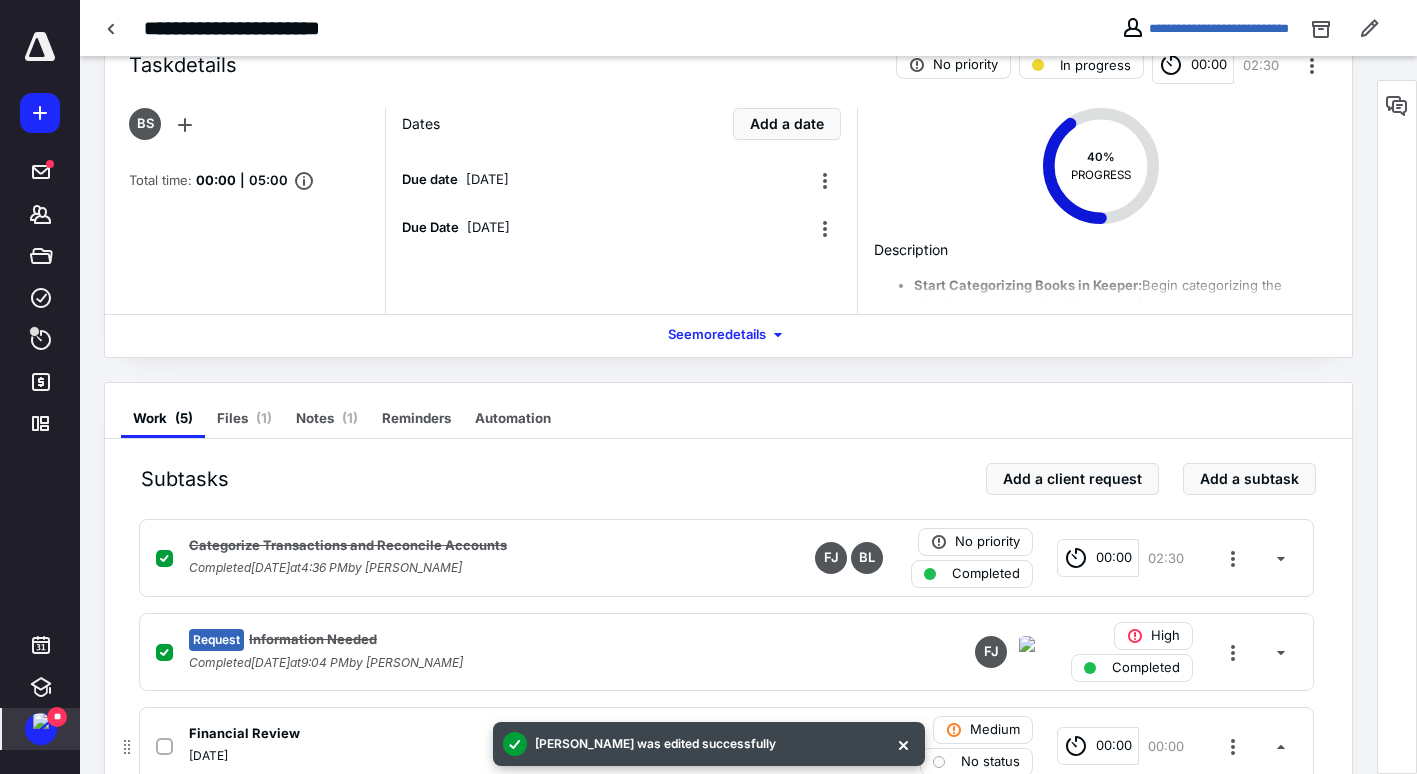scroll, scrollTop: 0, scrollLeft: 0, axis: both 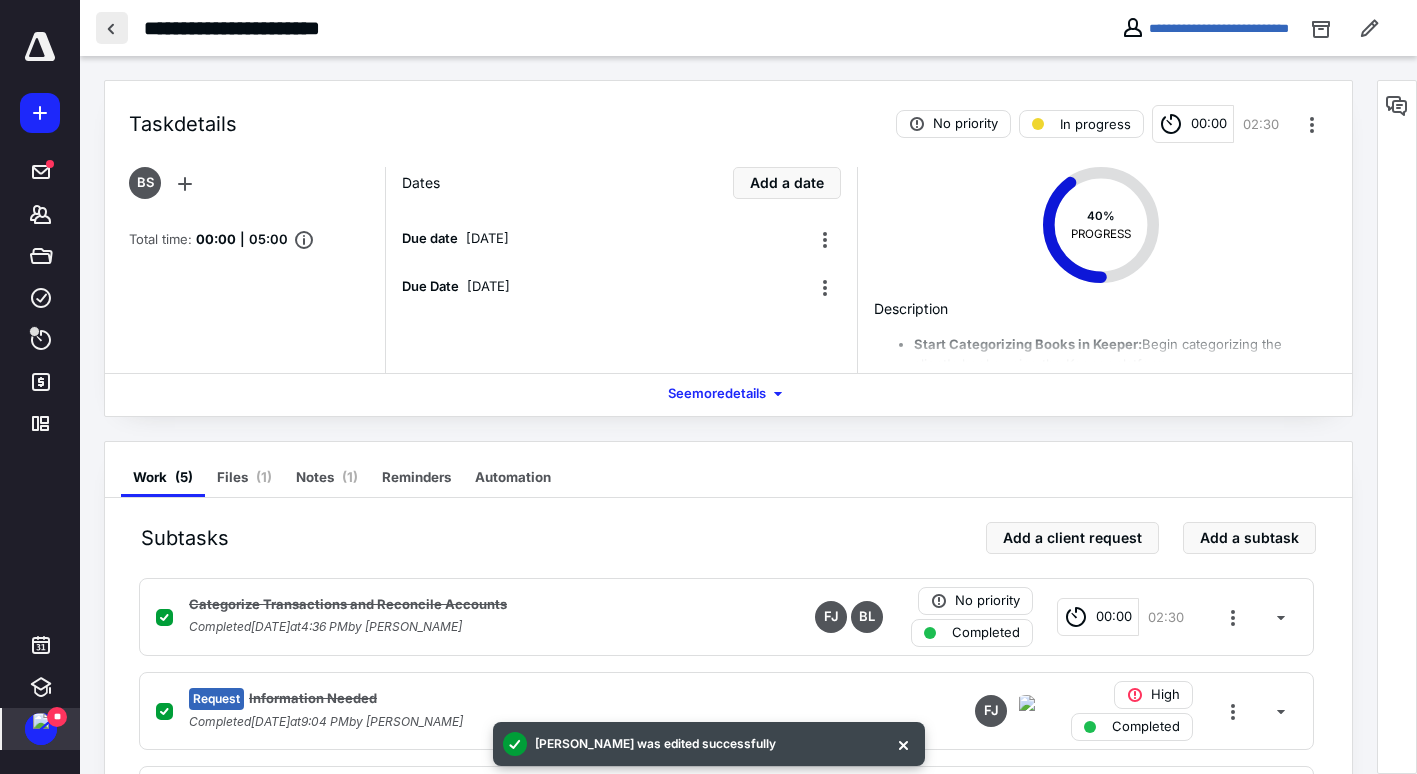 click at bounding box center (112, 28) 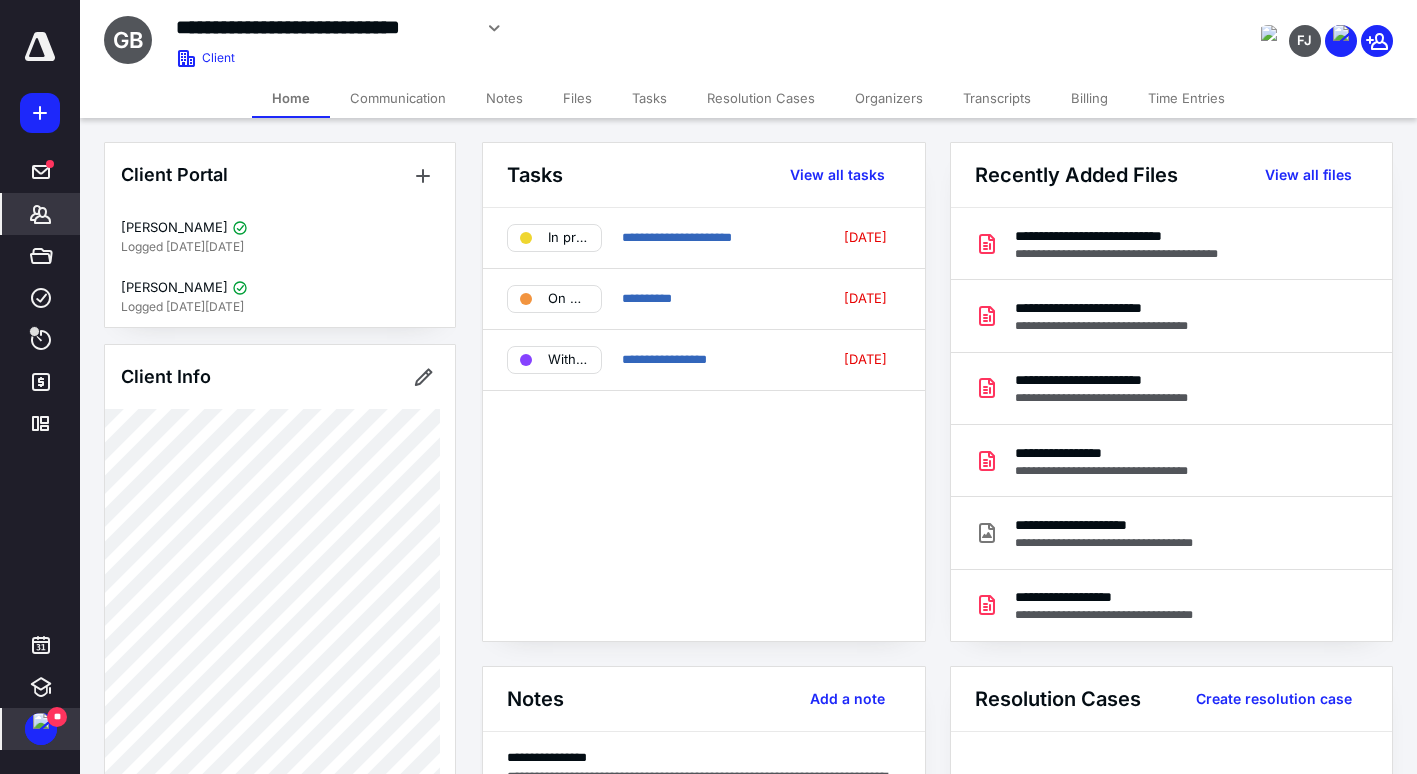 click on "**********" at bounding box center (948, 884) 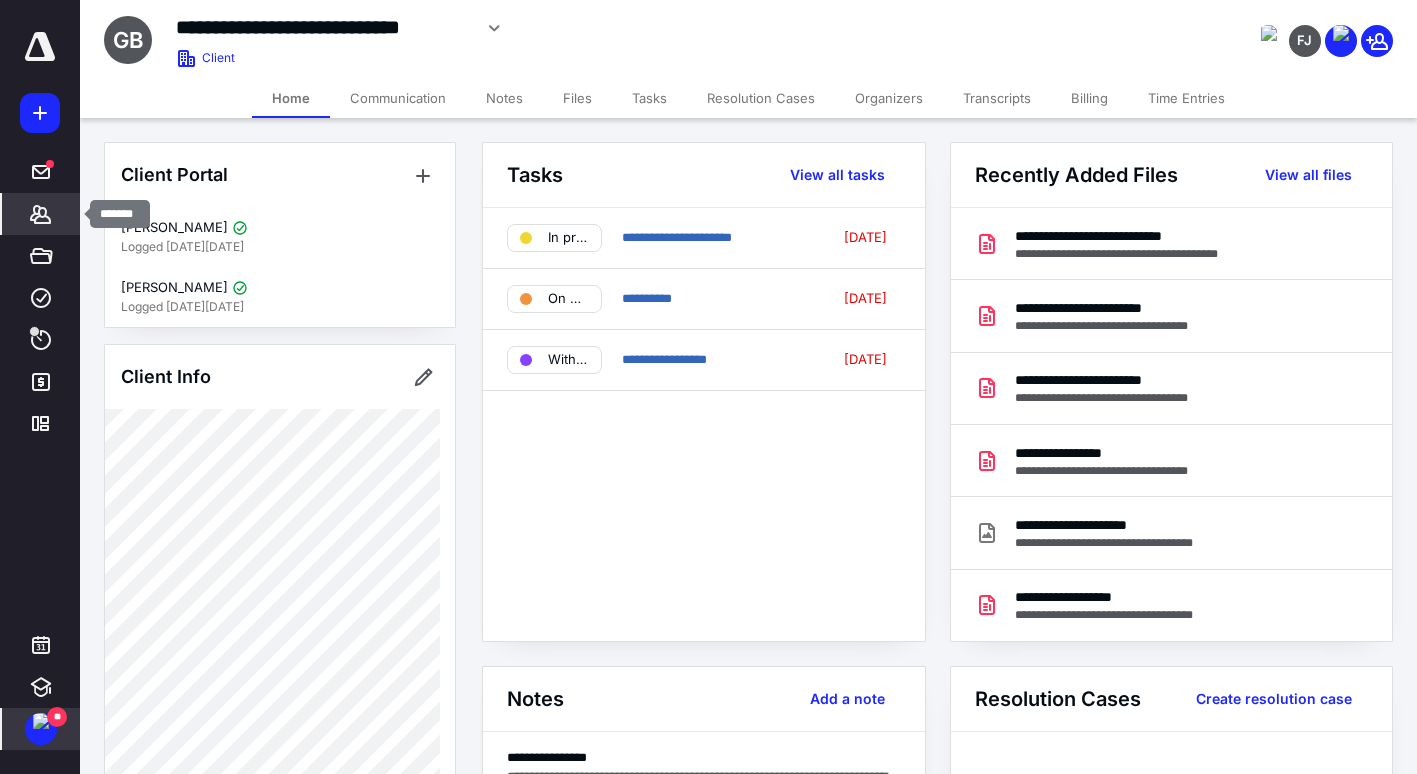 click 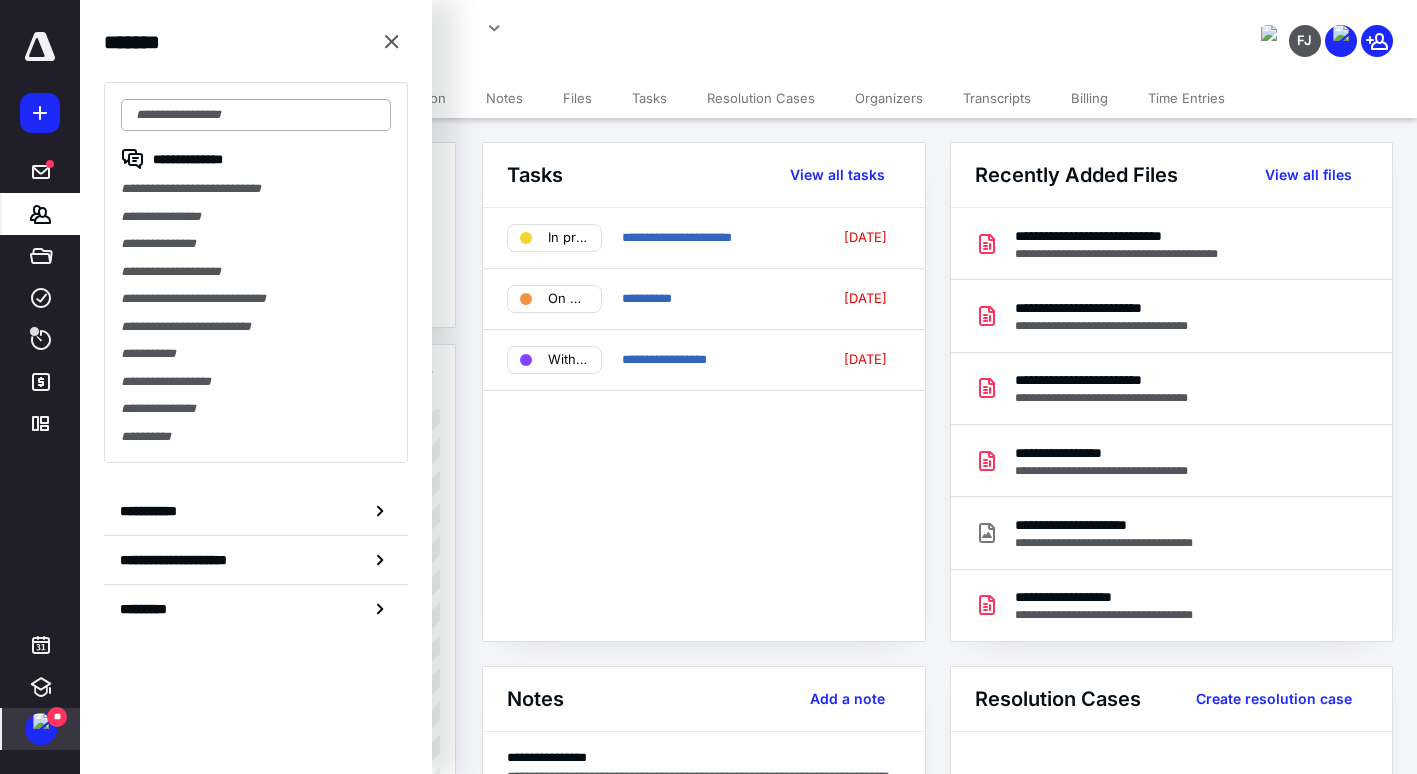 click at bounding box center [256, 115] 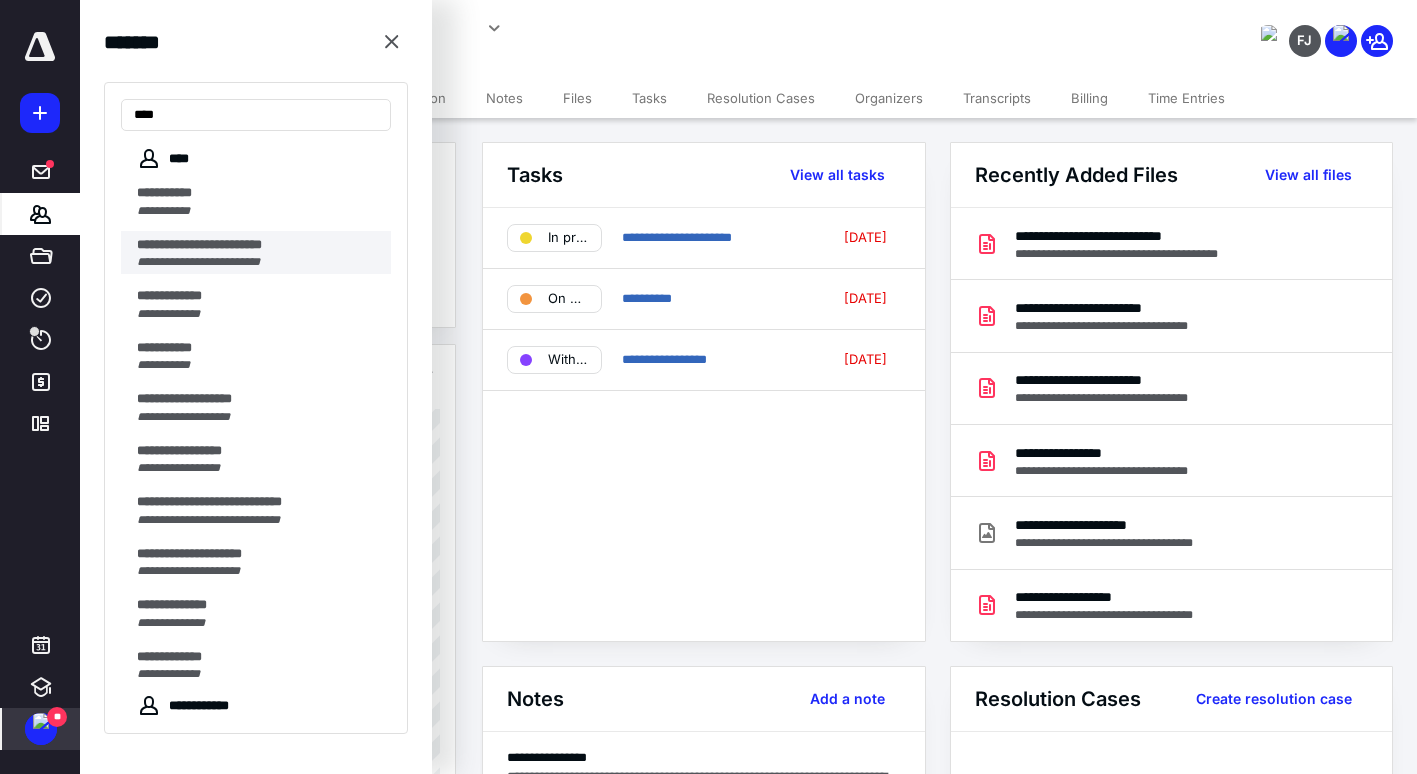 type on "***" 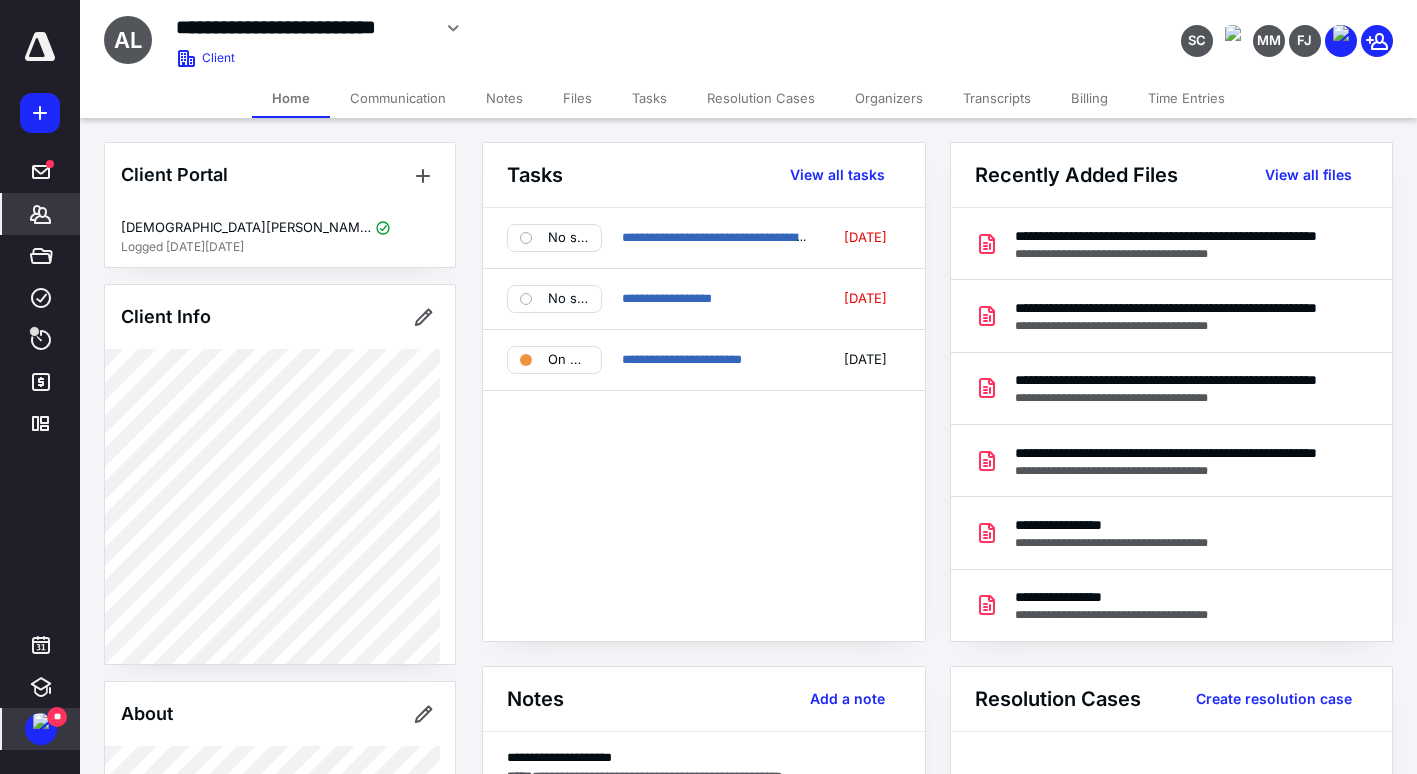 click on "Tasks" at bounding box center (649, 98) 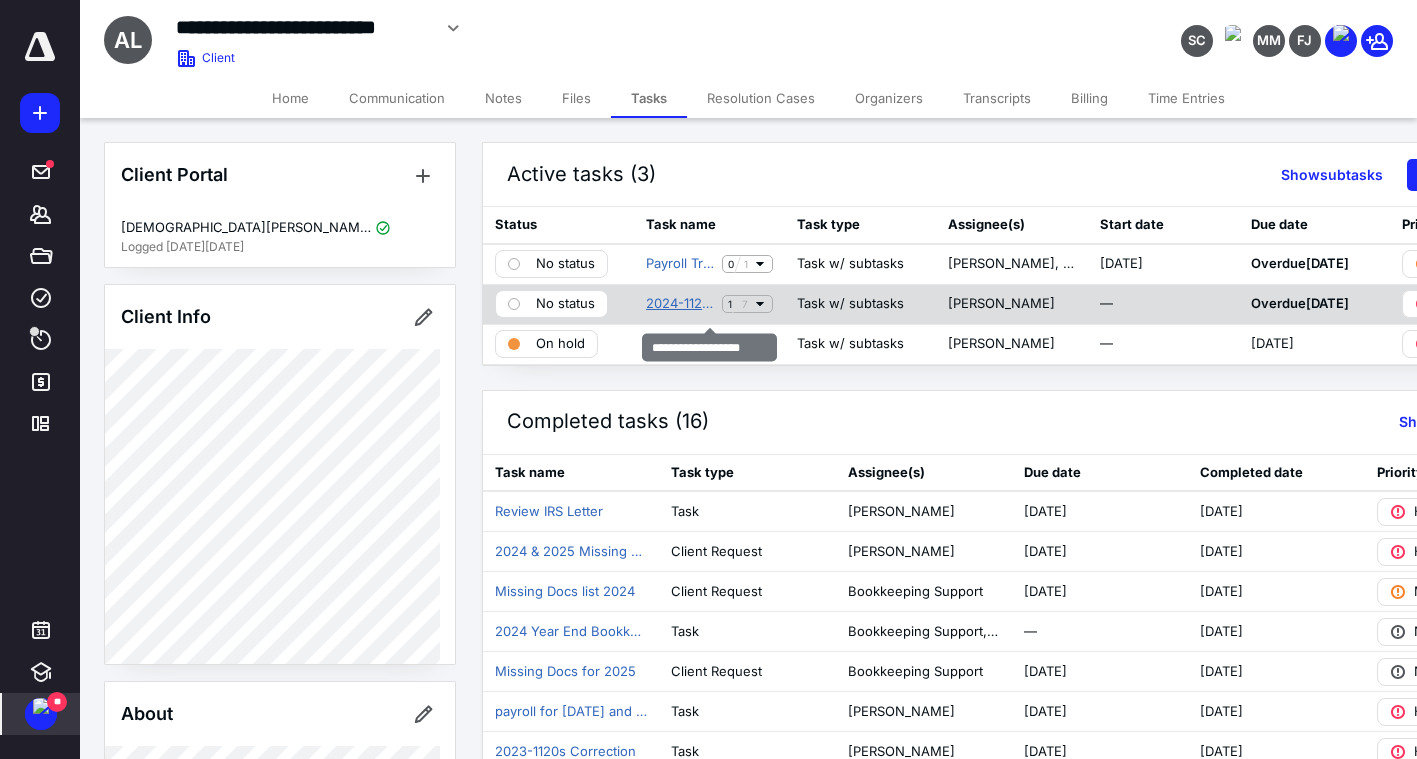 click on "2024-1120-S Return" at bounding box center [680, 304] 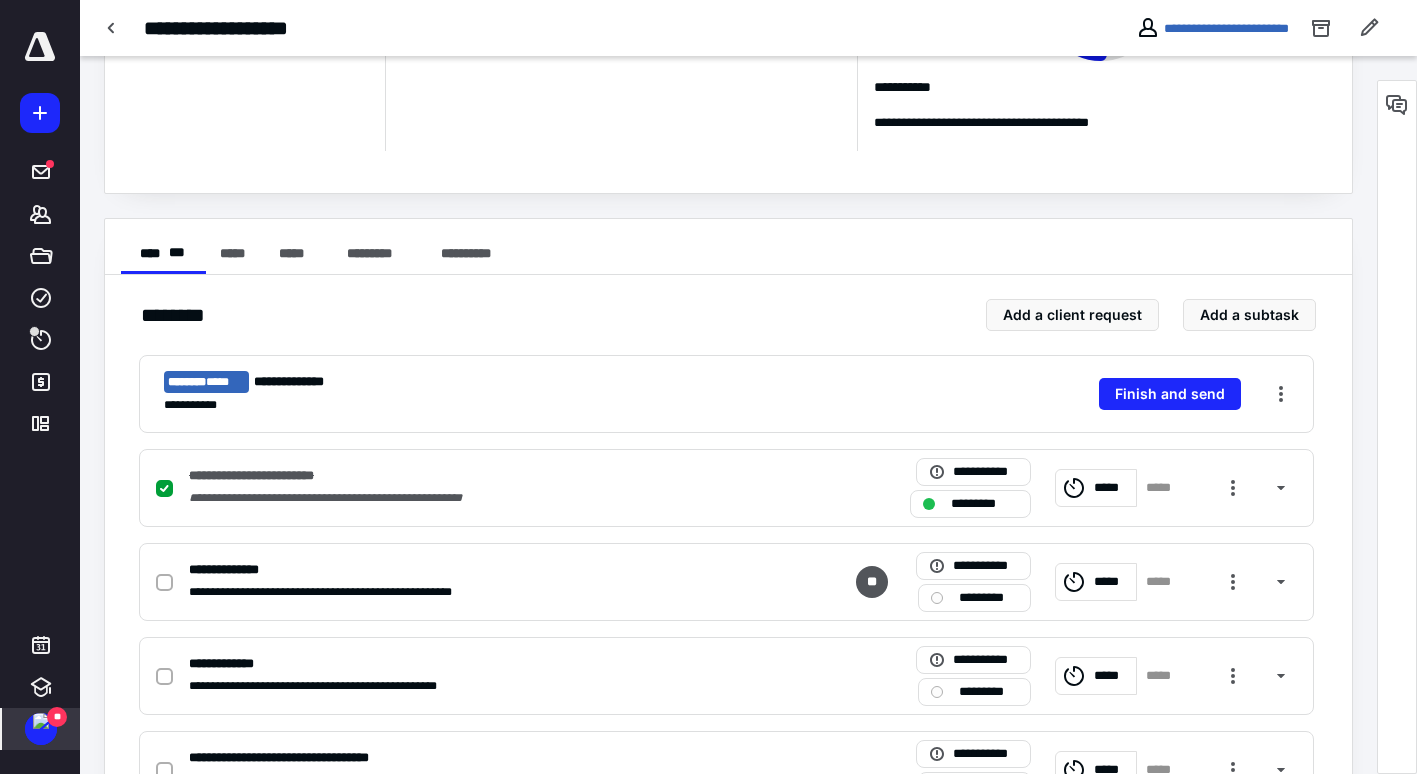 scroll, scrollTop: 189, scrollLeft: 0, axis: vertical 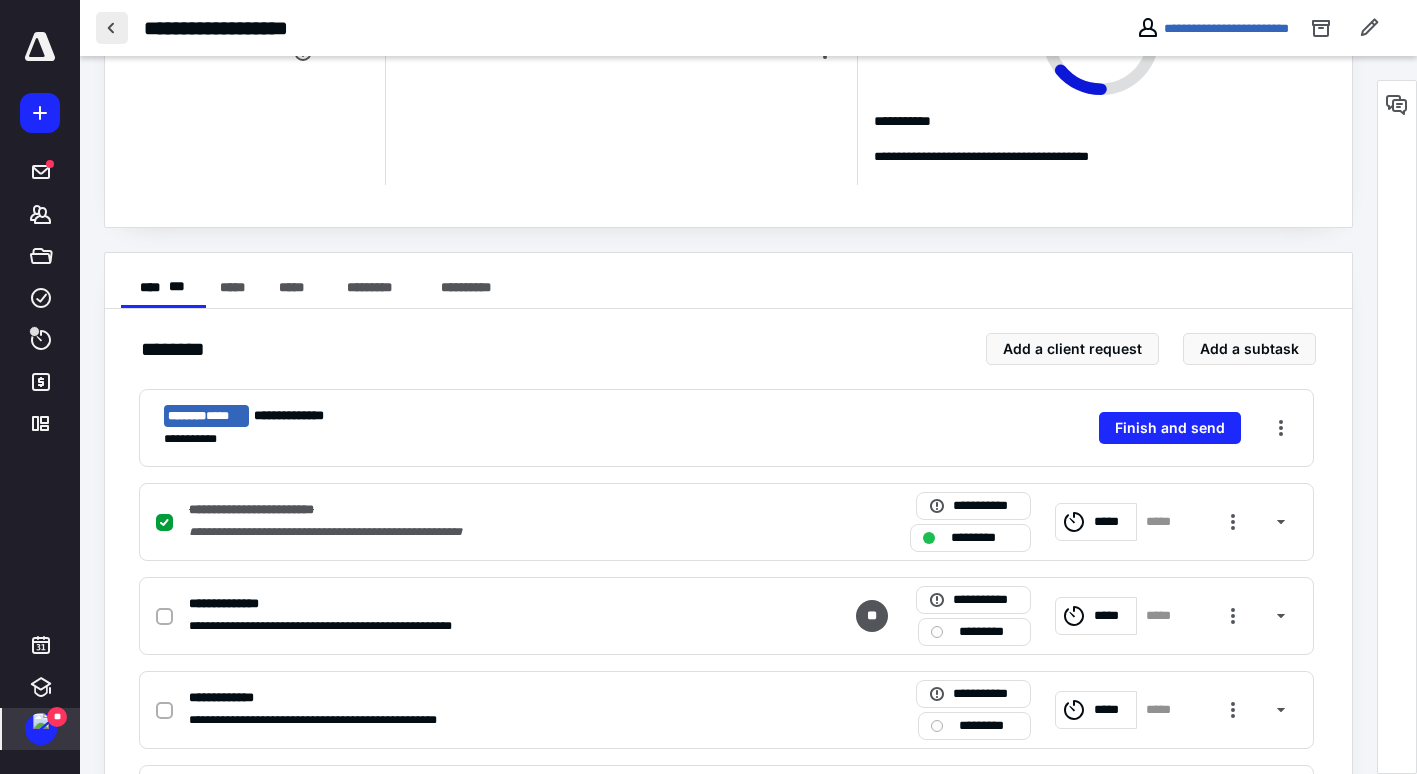 click at bounding box center [112, 28] 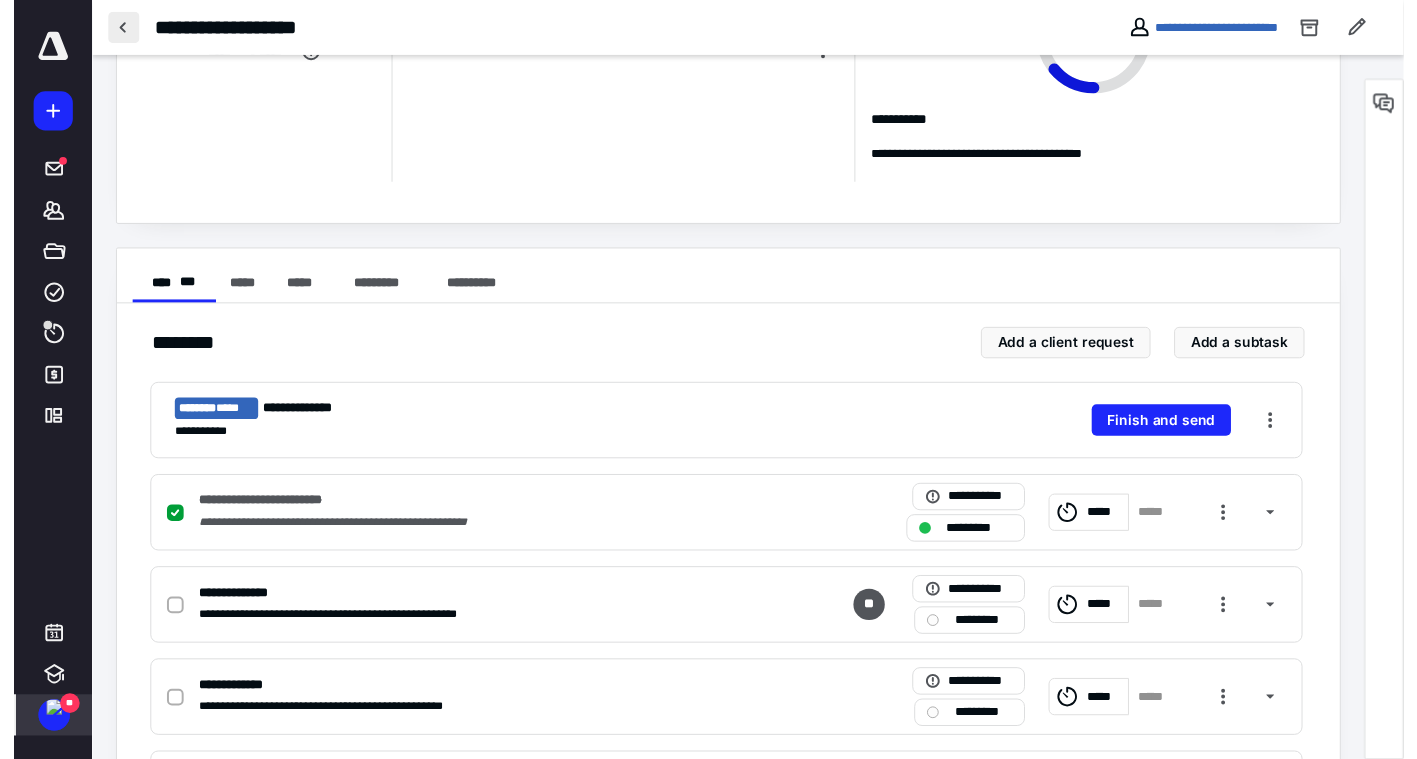 scroll, scrollTop: 0, scrollLeft: 0, axis: both 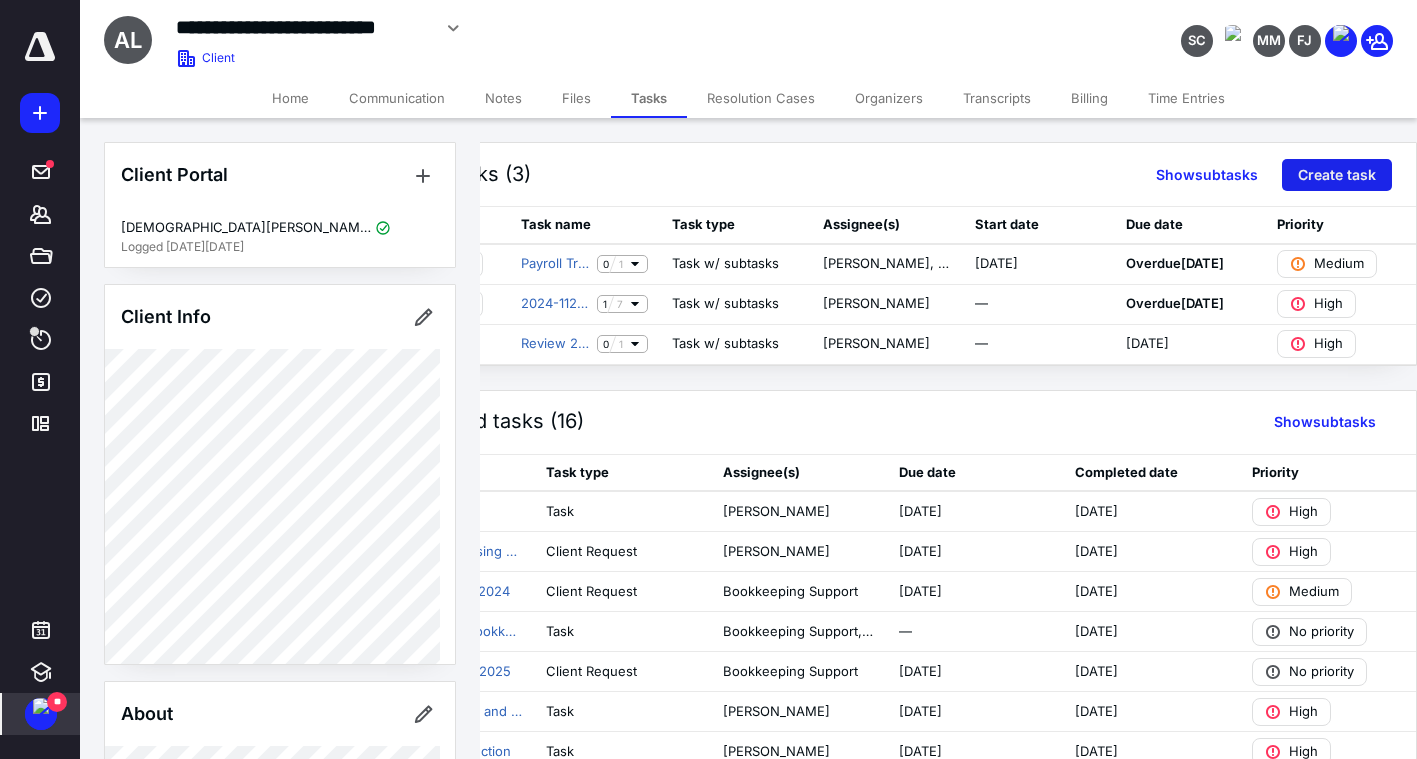 click on "Create task" at bounding box center [1337, 175] 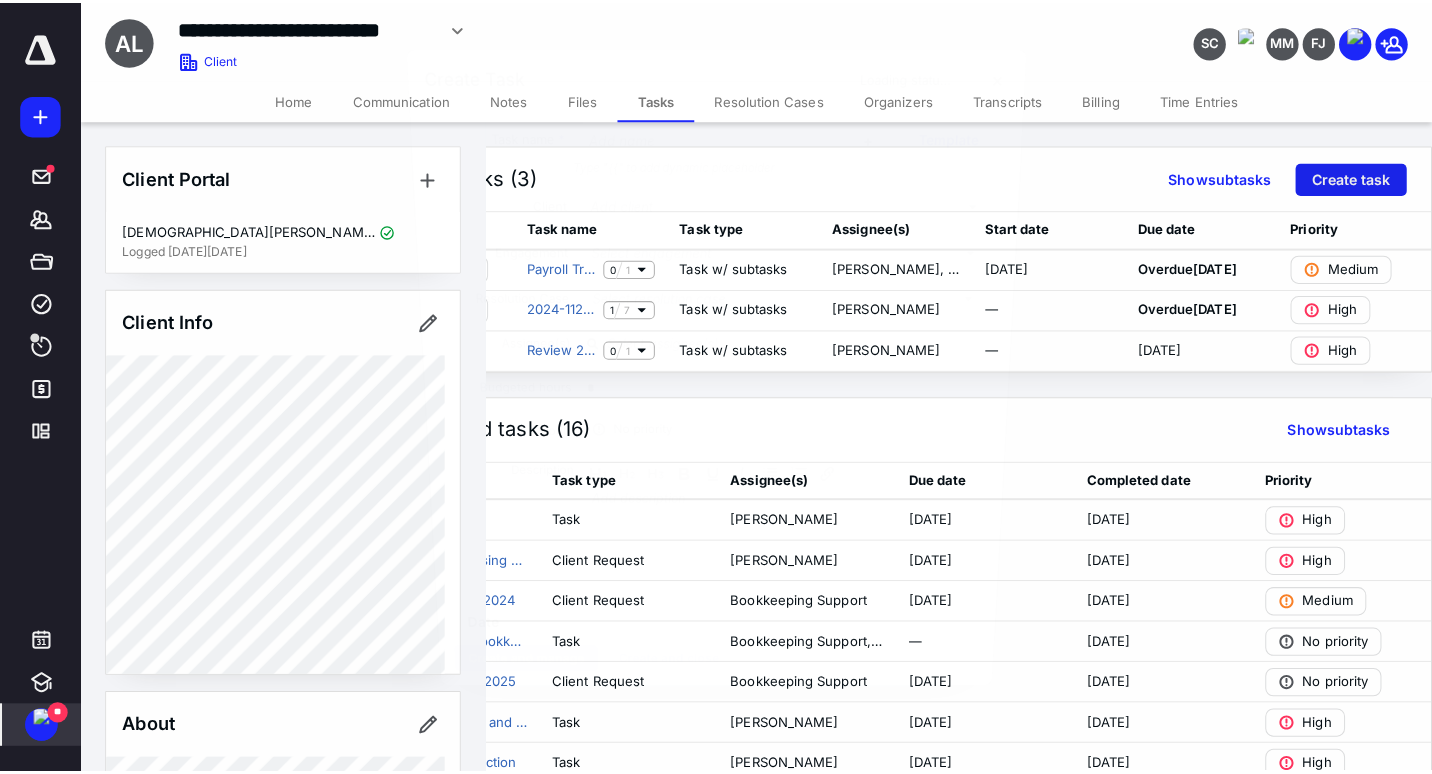 scroll, scrollTop: 0, scrollLeft: 110, axis: horizontal 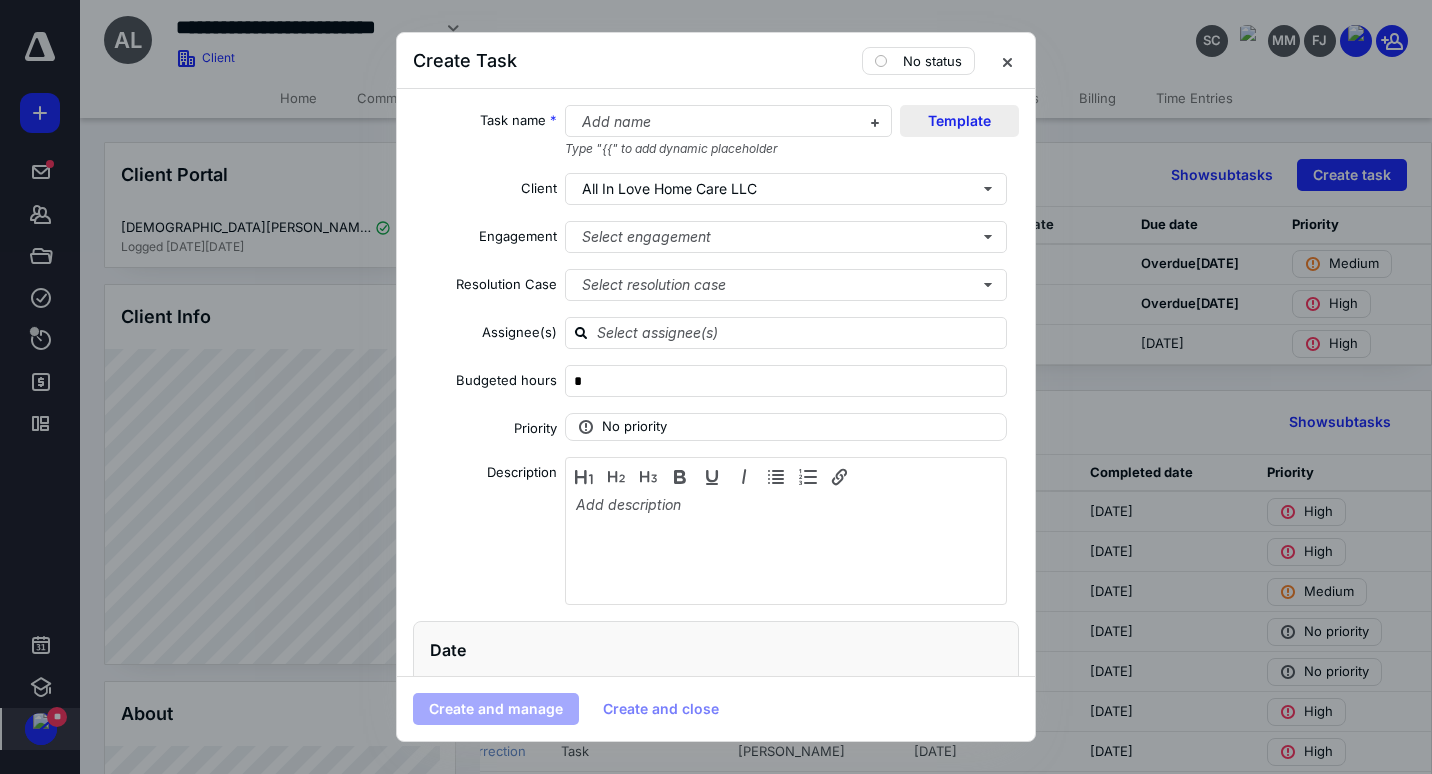 click on "Template" at bounding box center (959, 121) 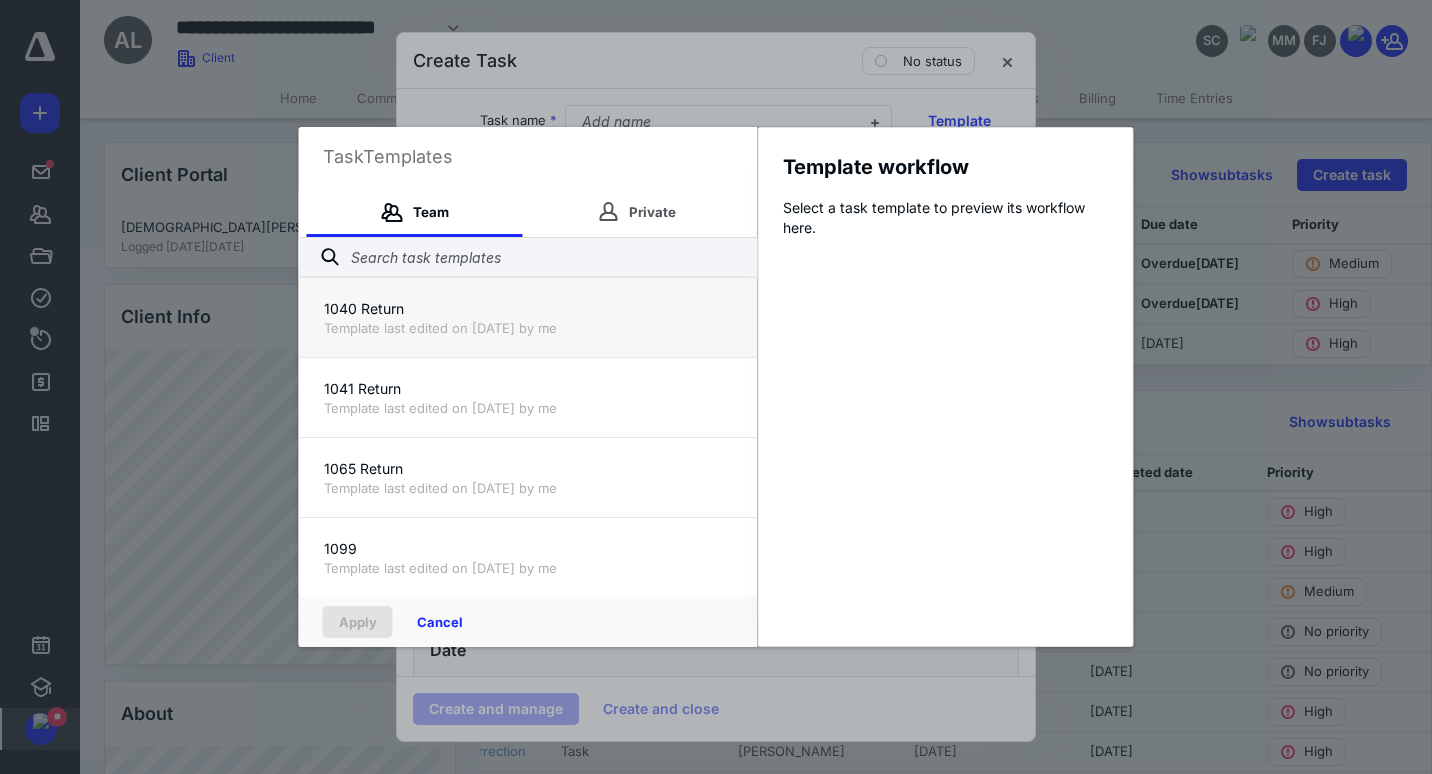 type 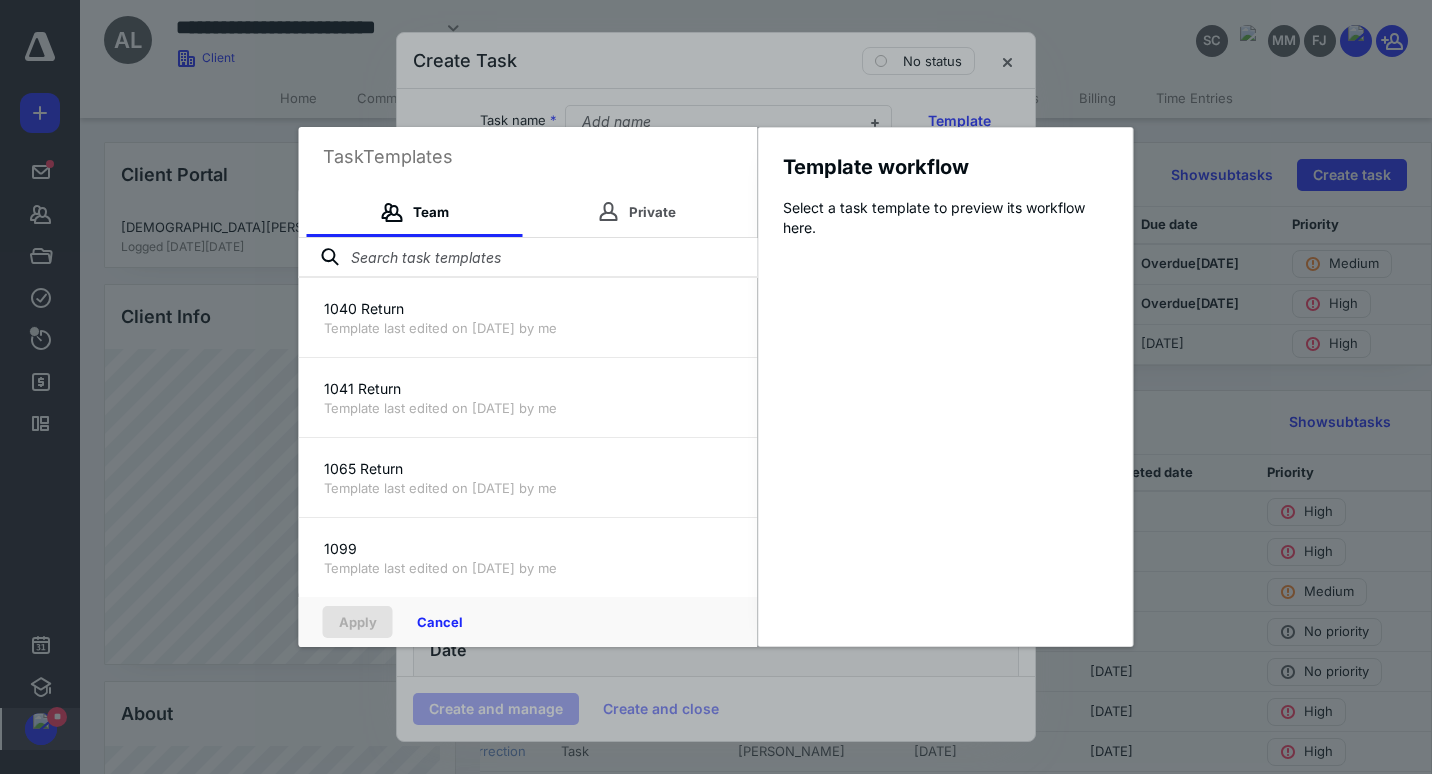 click at bounding box center [528, 258] 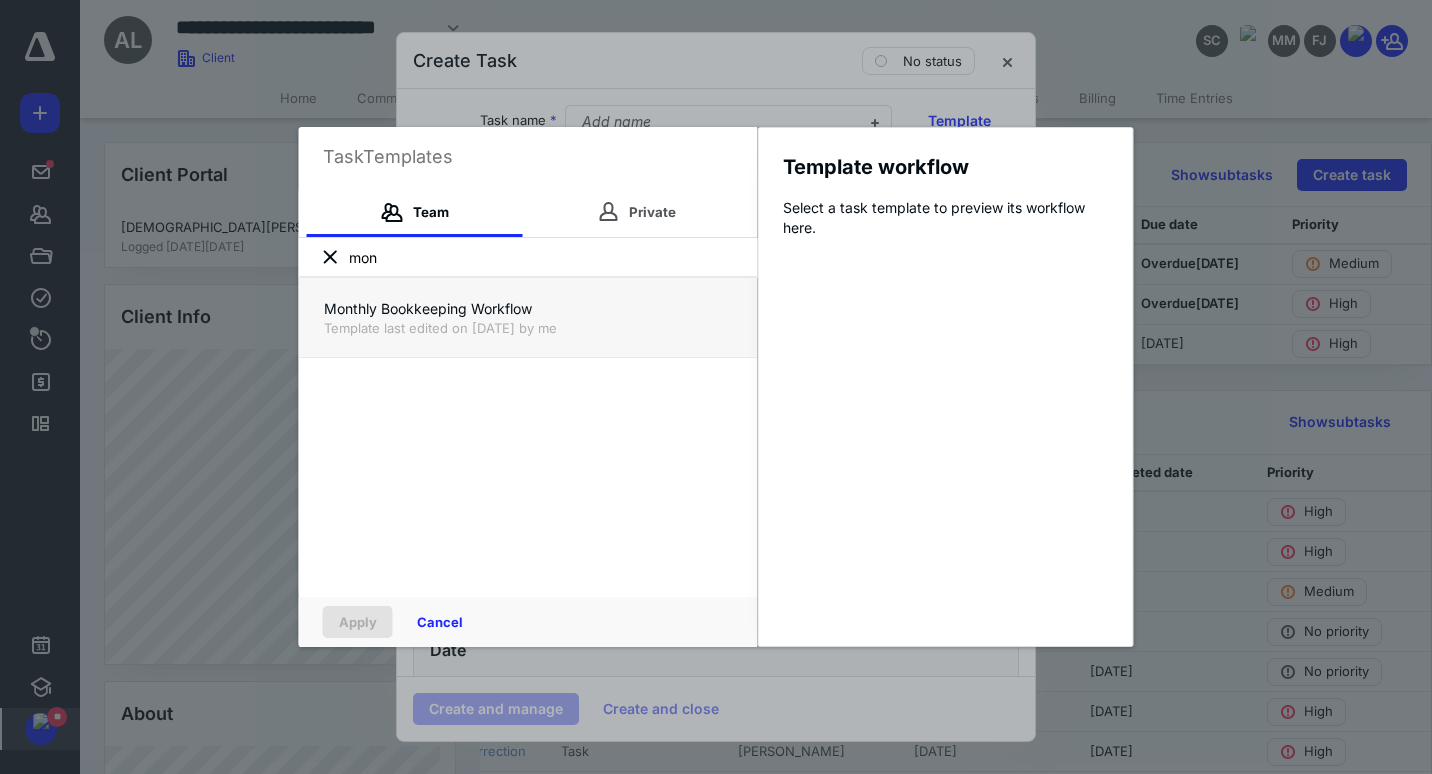 type on "mon" 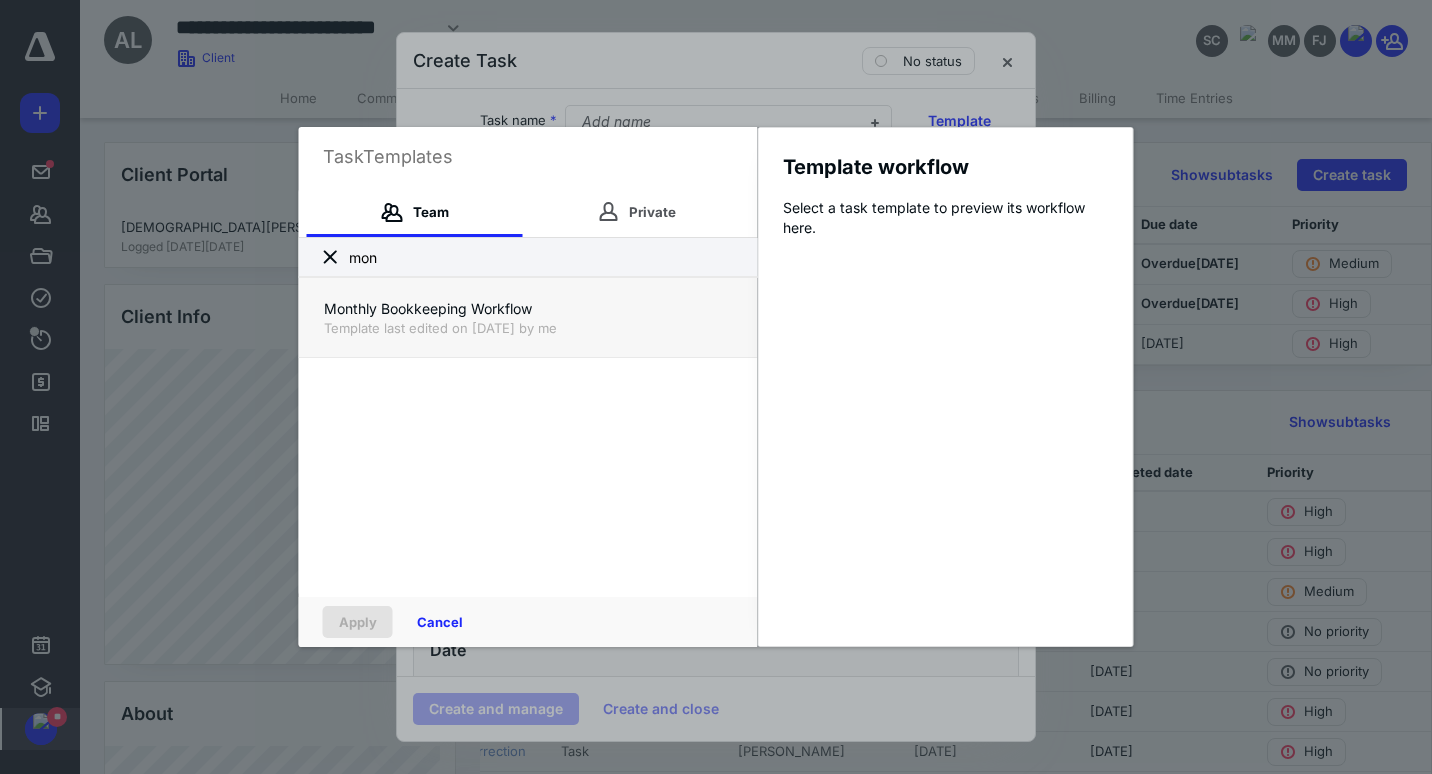 click on "Monthly Bookkeeping Workflow" at bounding box center [528, 309] 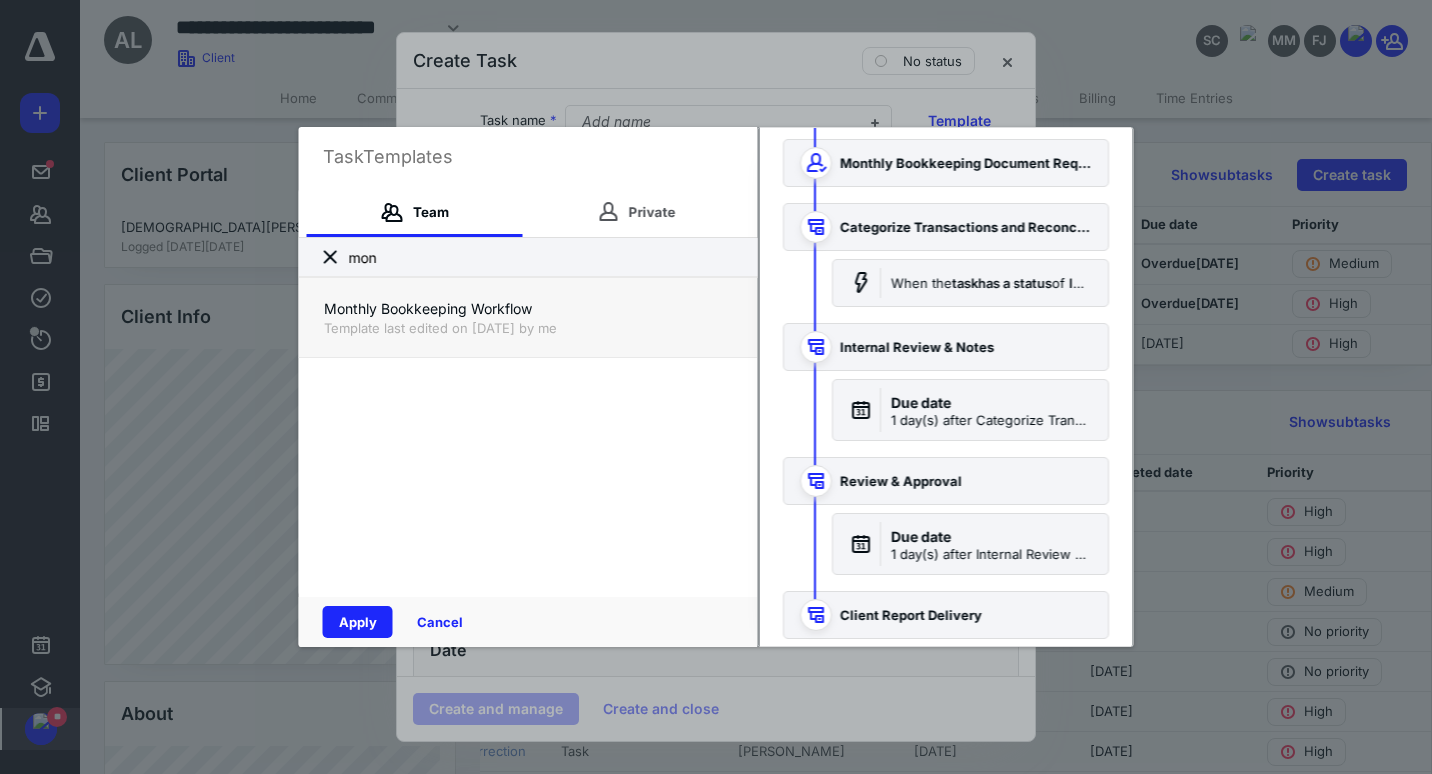 scroll, scrollTop: 256, scrollLeft: 0, axis: vertical 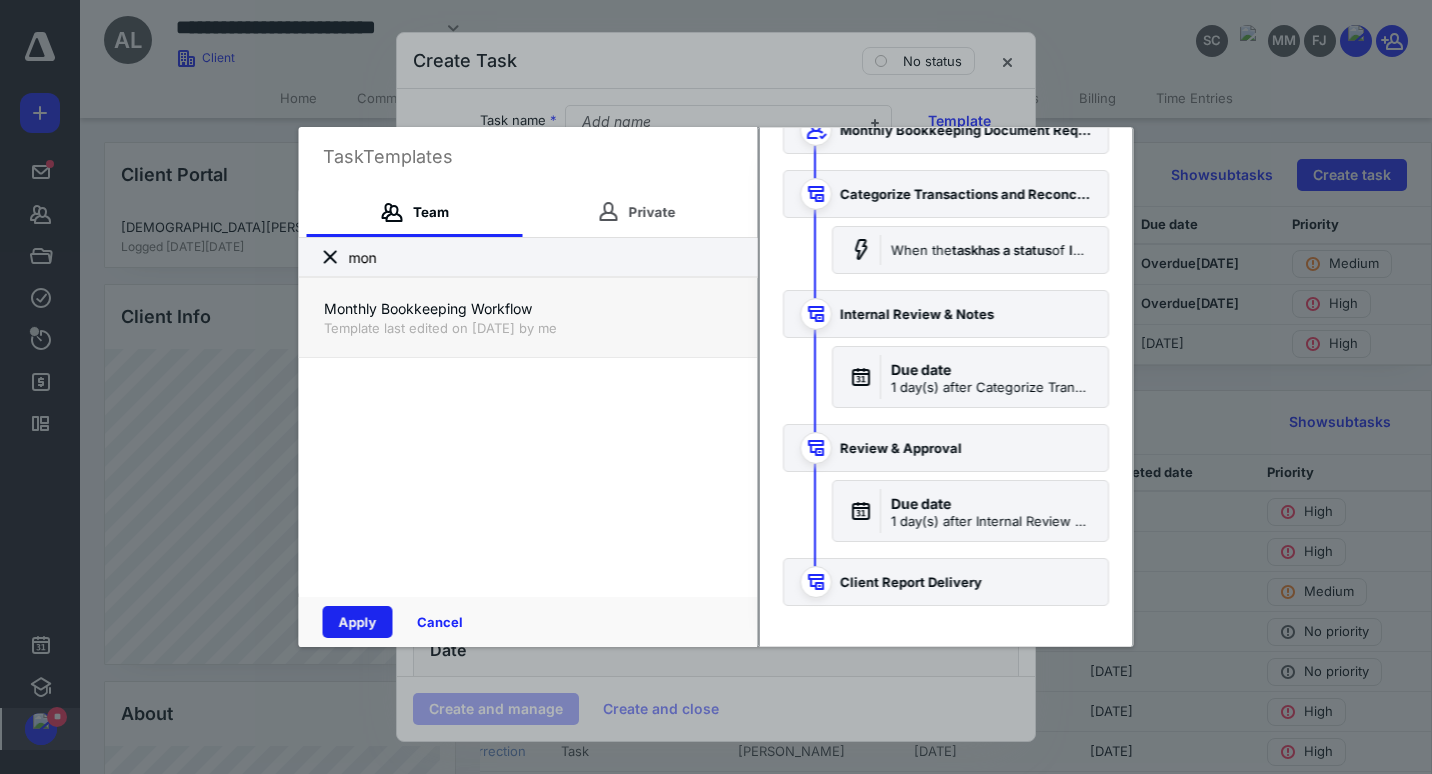 click on "Apply" at bounding box center (358, 622) 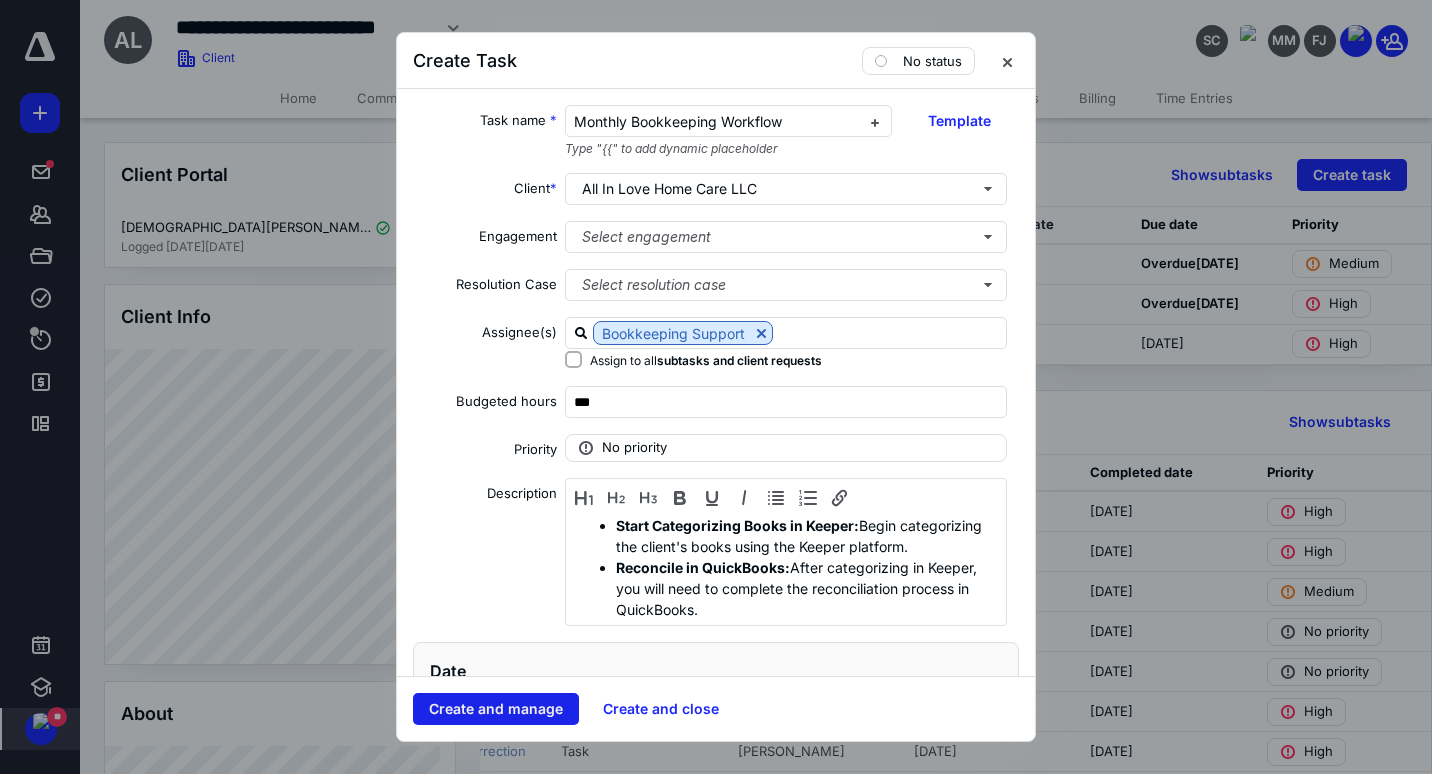 click on "Create and manage" at bounding box center (496, 709) 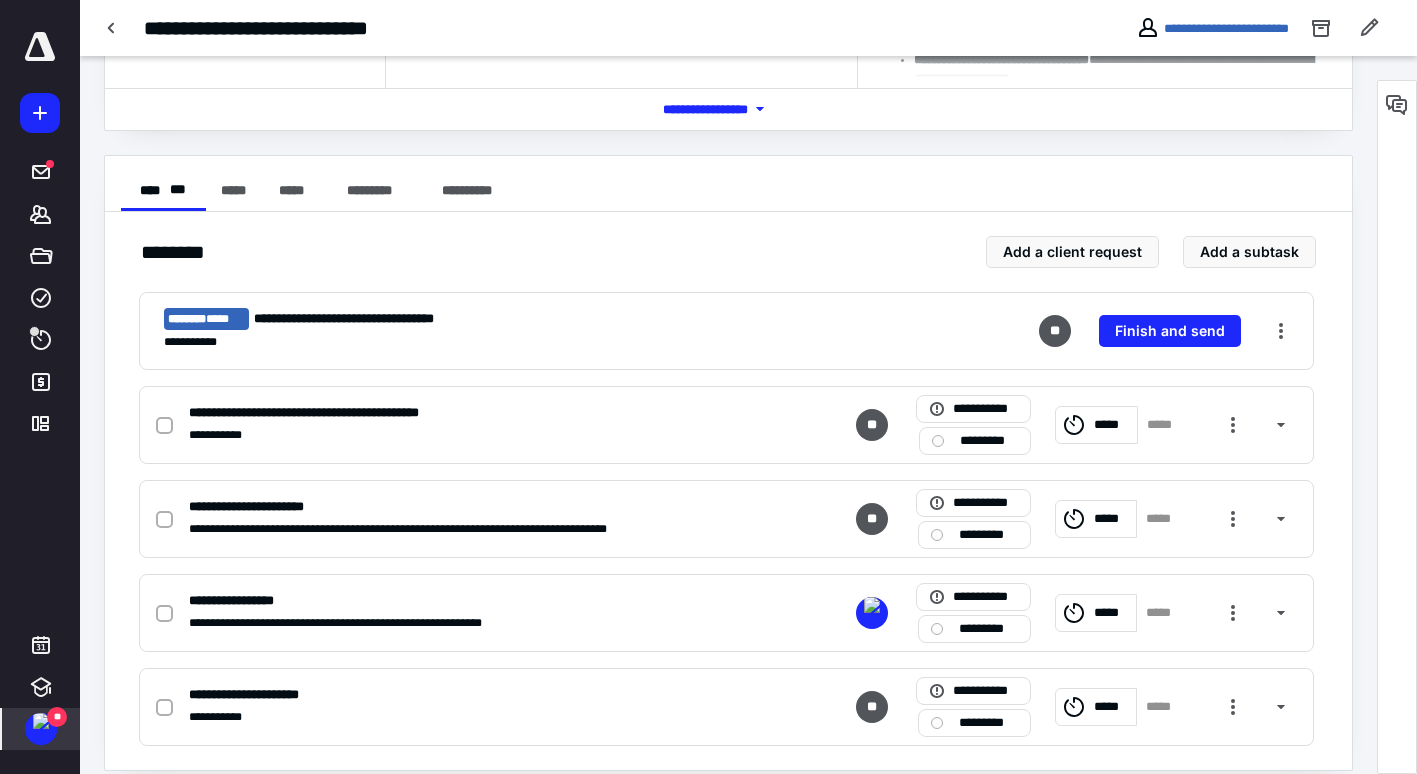 scroll, scrollTop: 307, scrollLeft: 0, axis: vertical 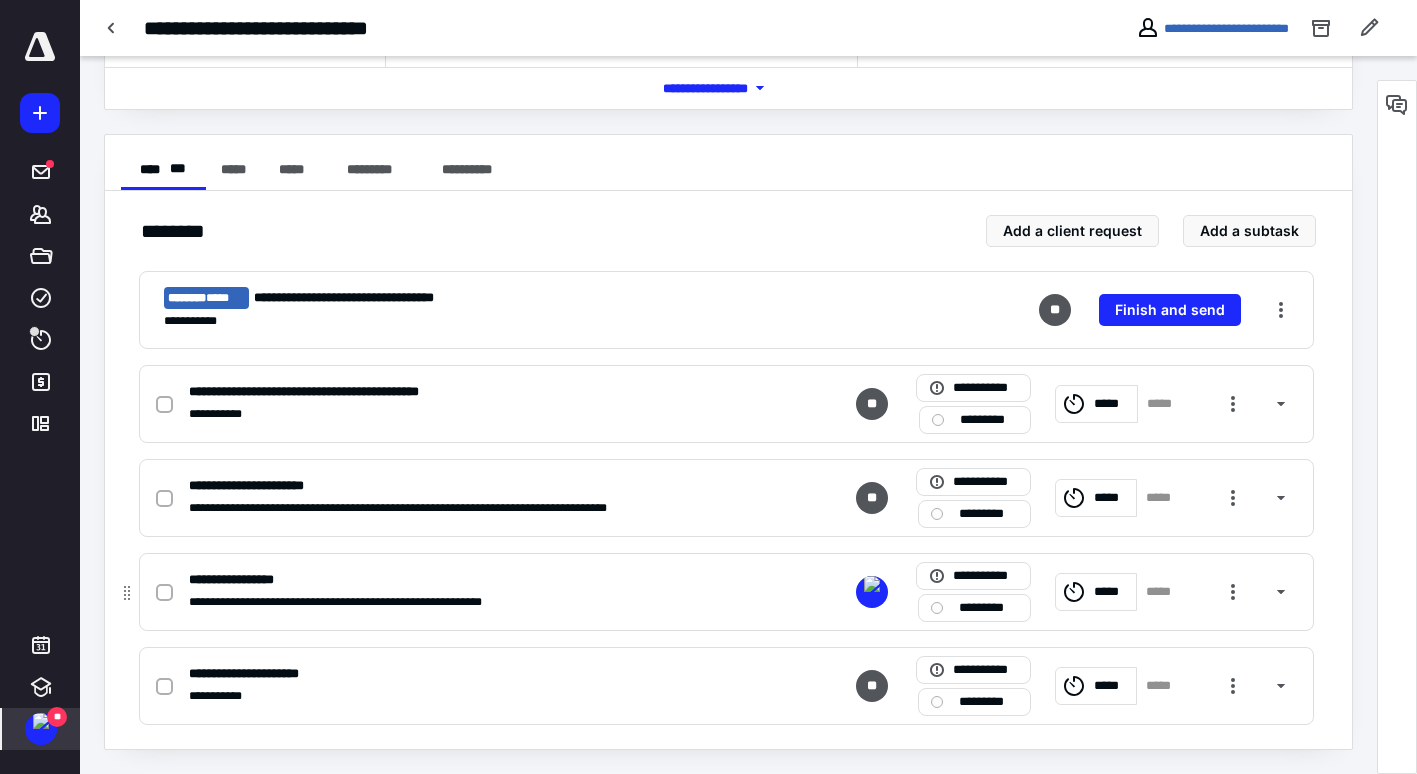 click on "**********" at bounding box center [248, 580] 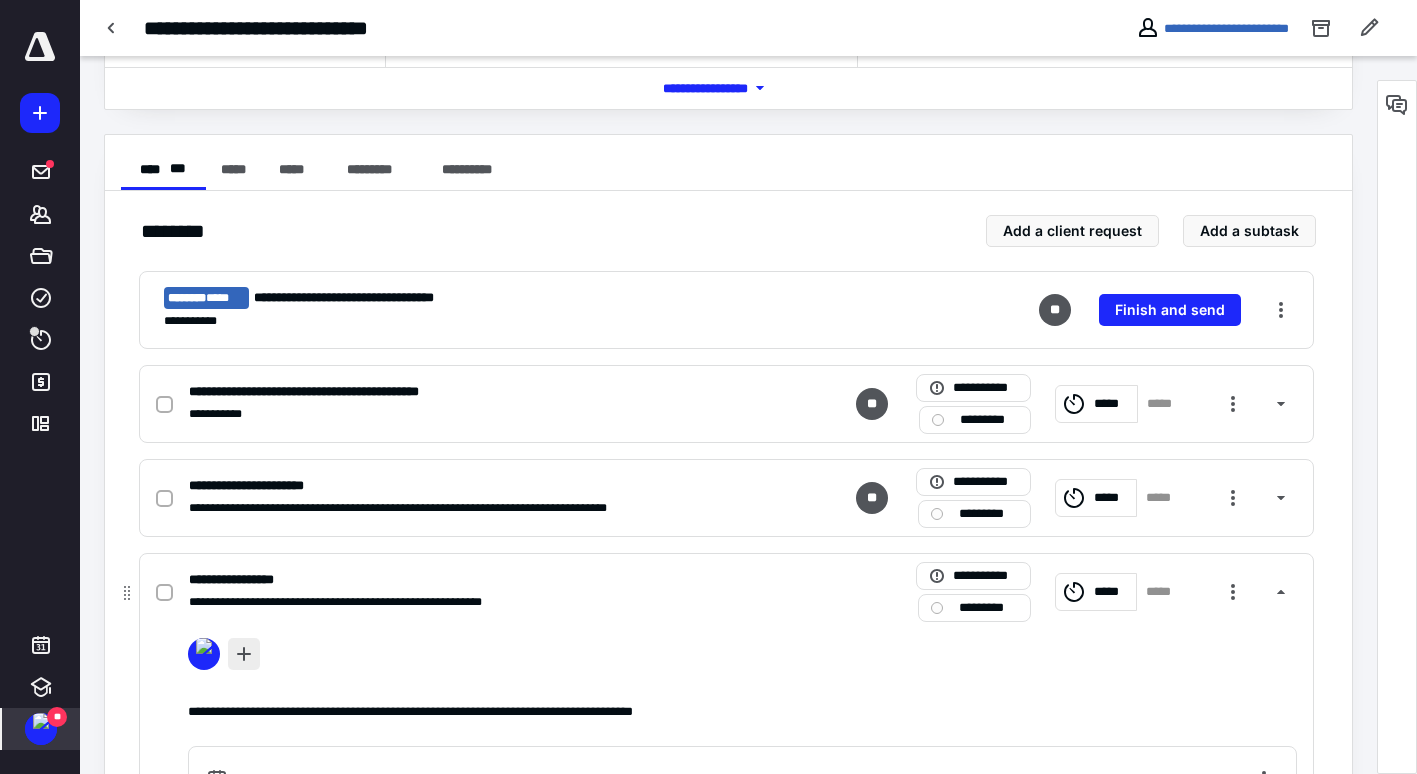click at bounding box center (244, 654) 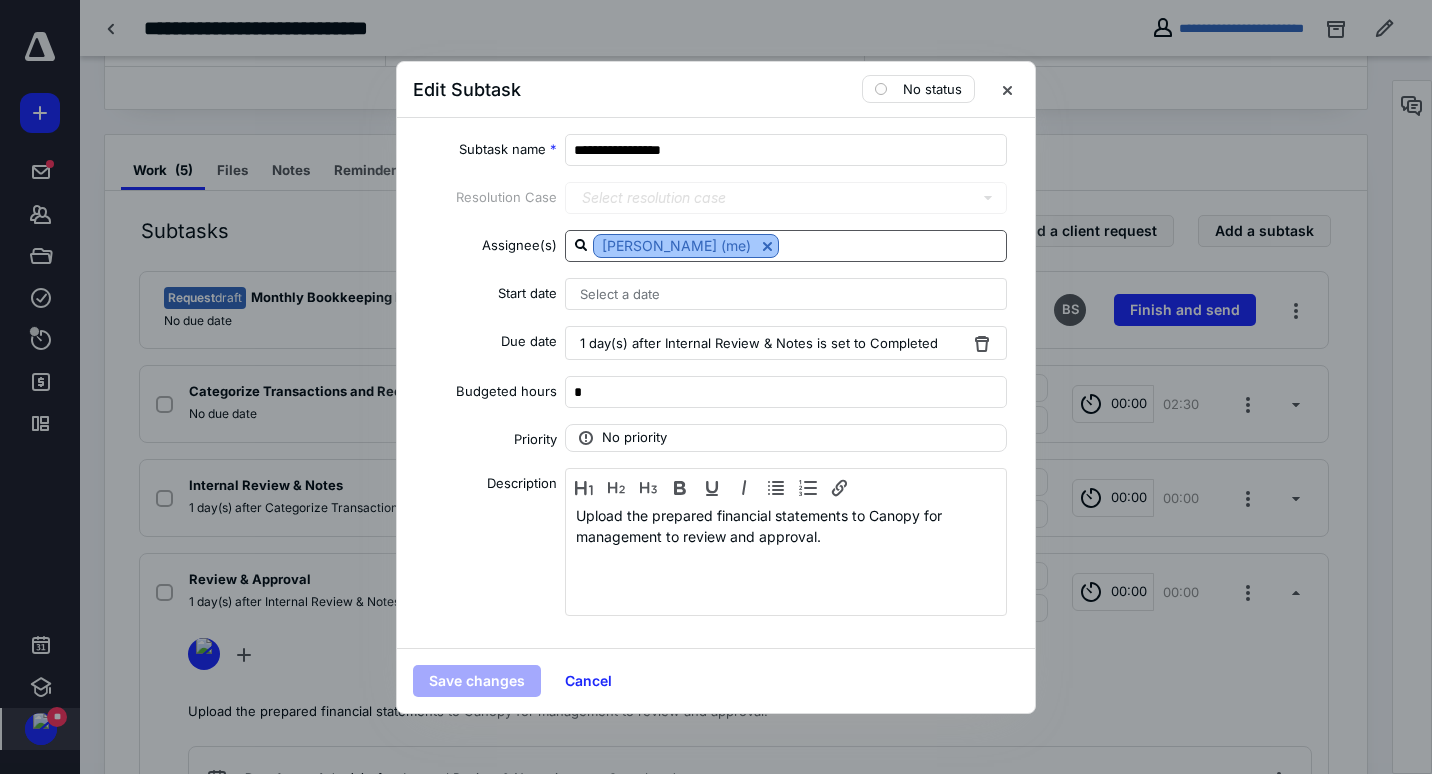 click at bounding box center [767, 246] 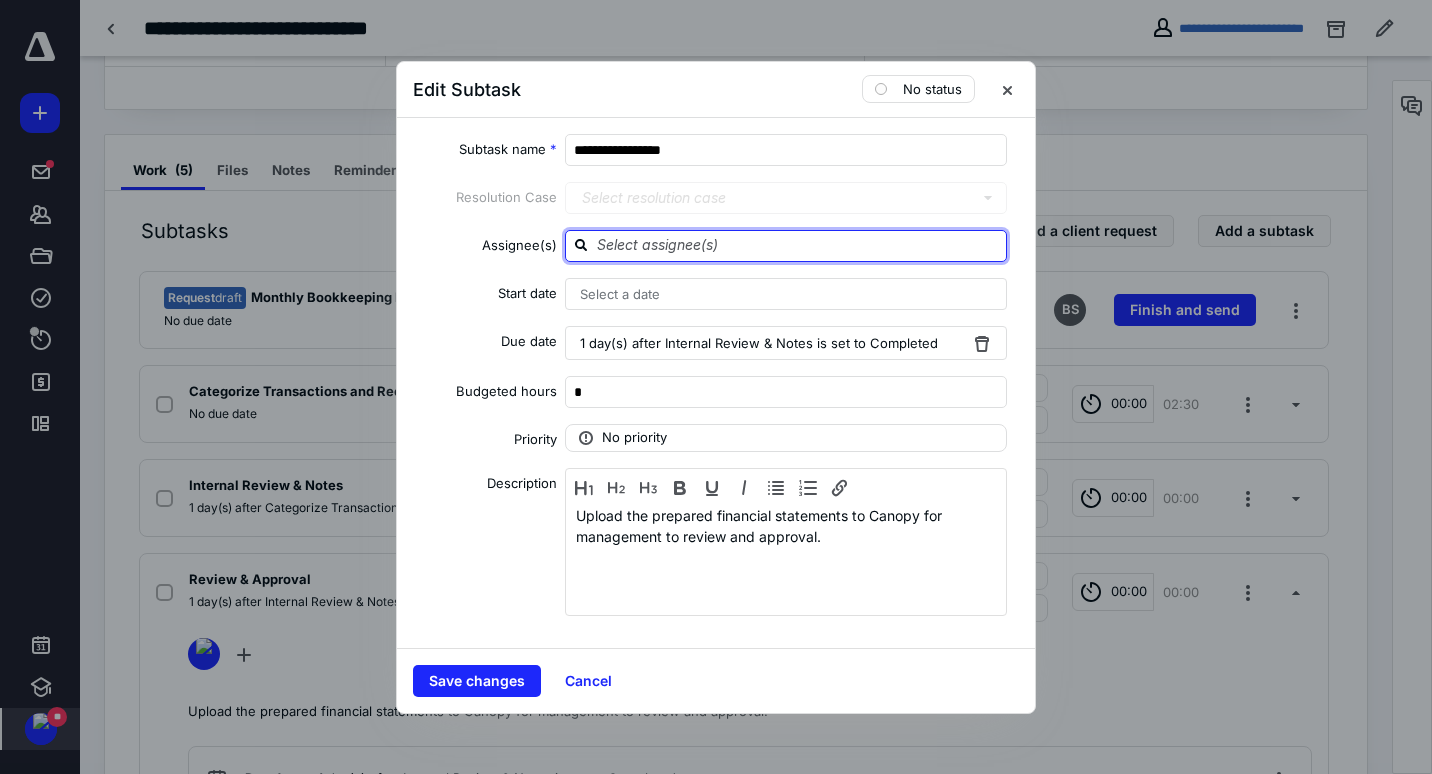 click at bounding box center [798, 245] 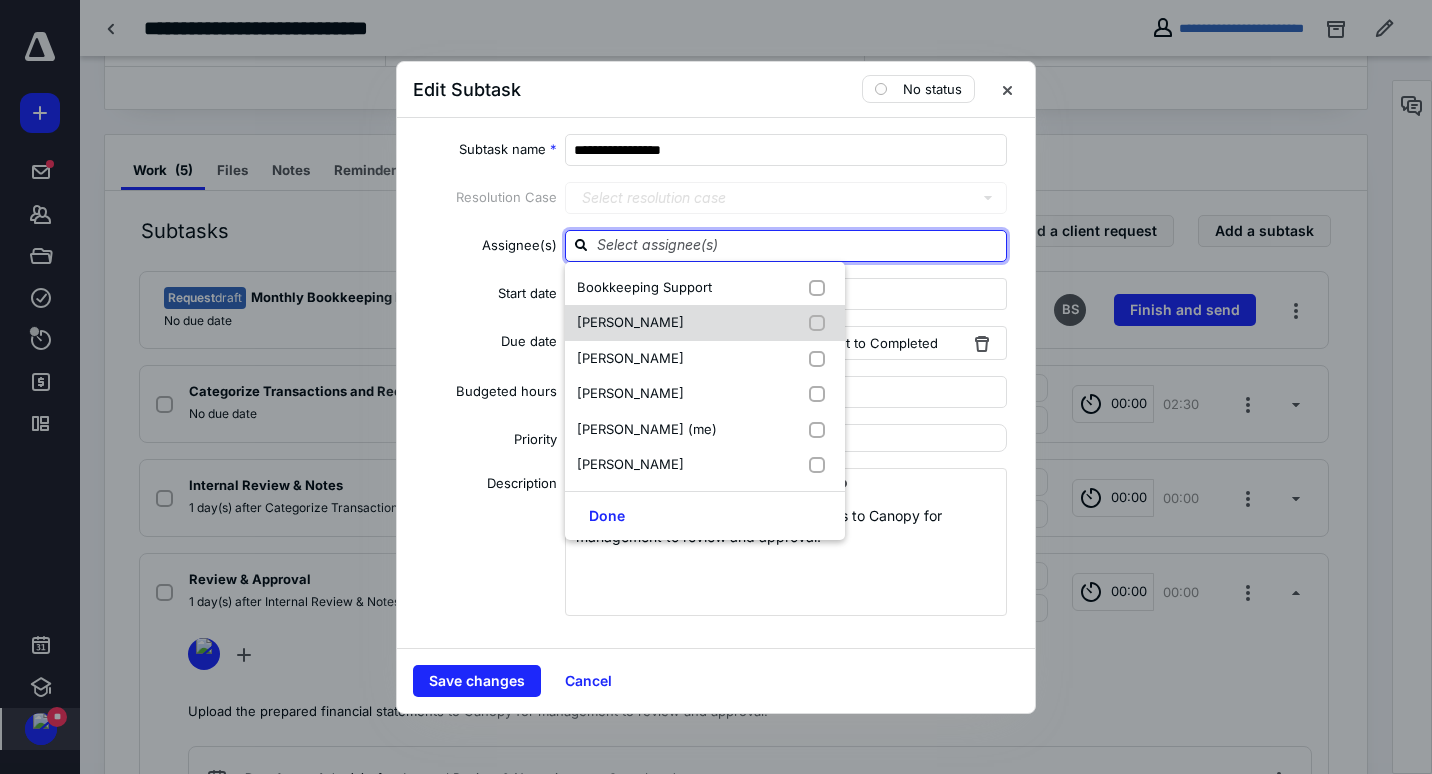 click on "[PERSON_NAME]" at bounding box center (634, 323) 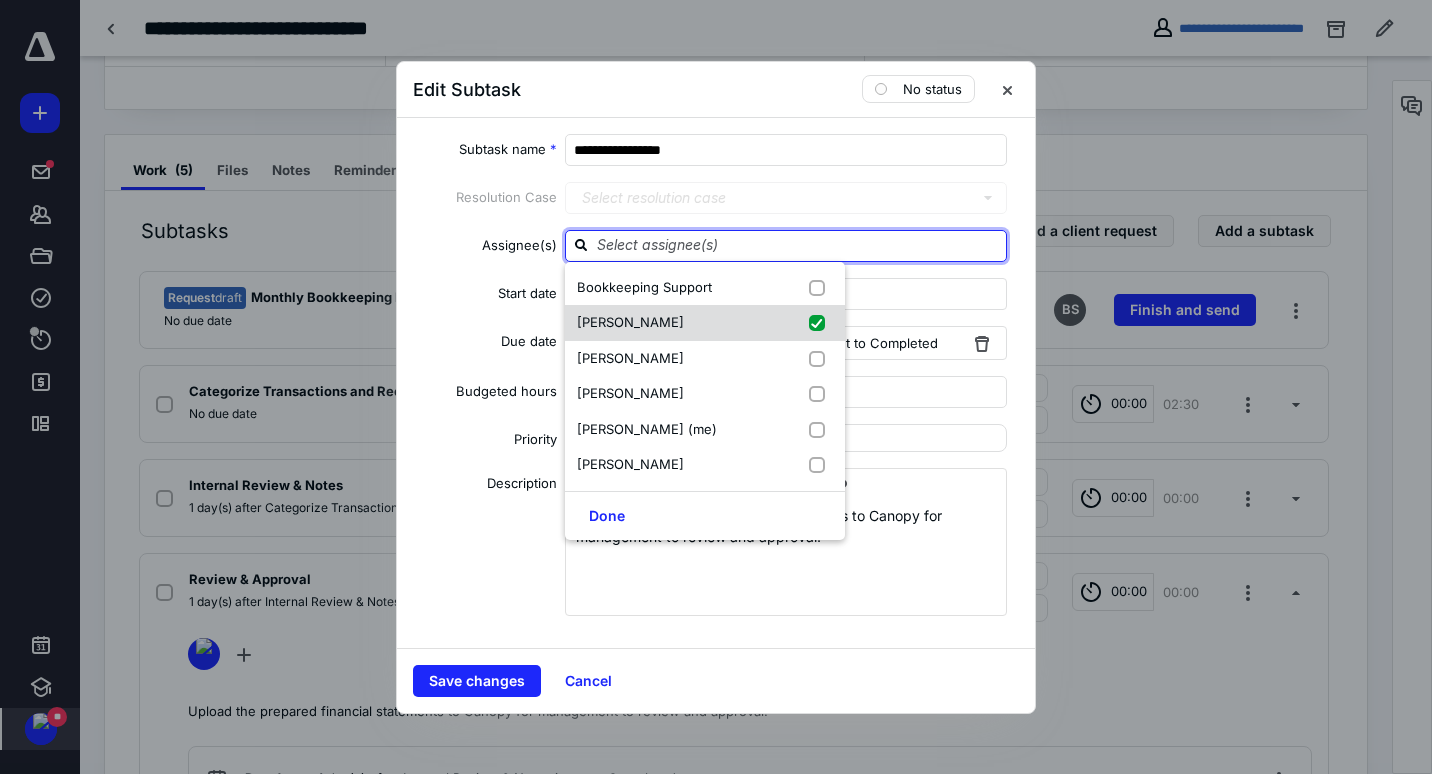 checkbox on "true" 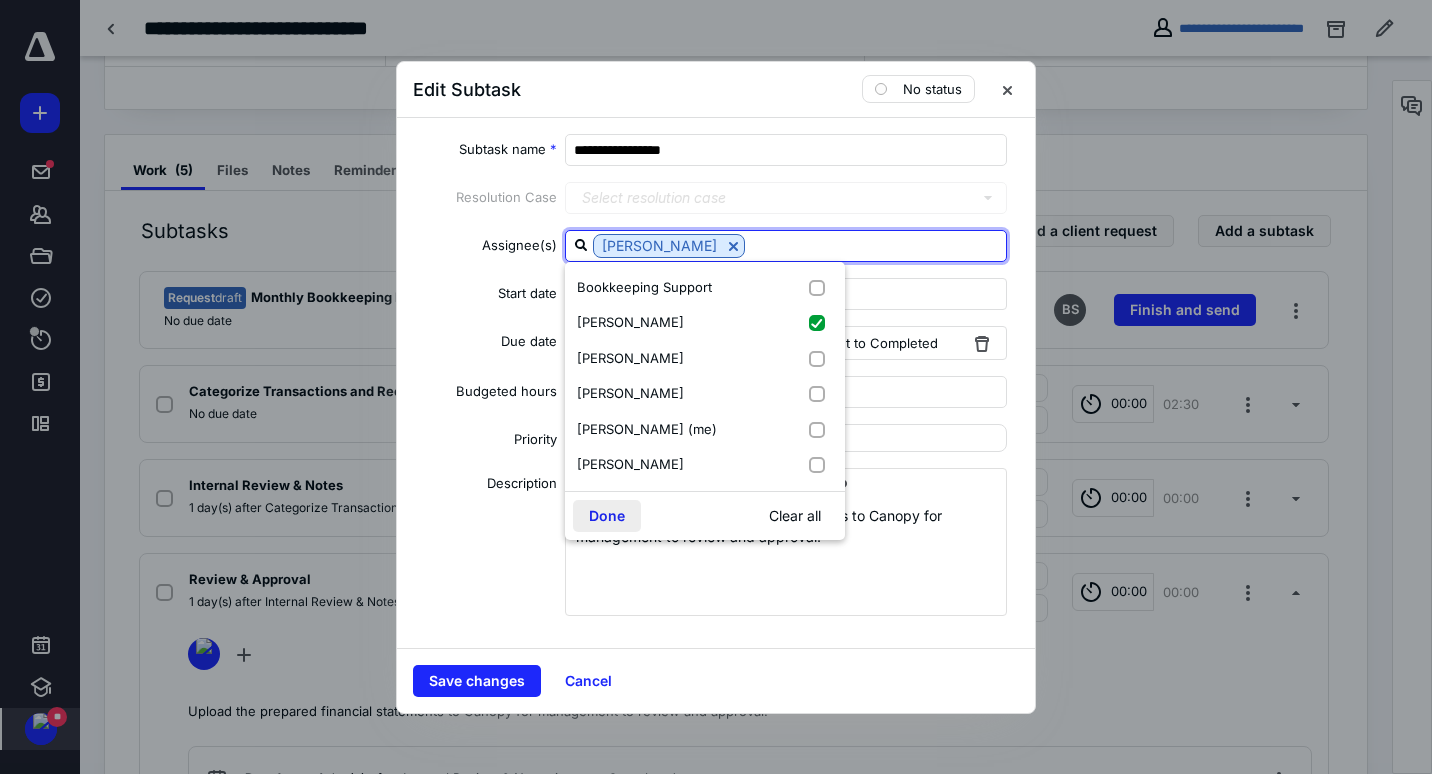 click on "Done" at bounding box center [607, 516] 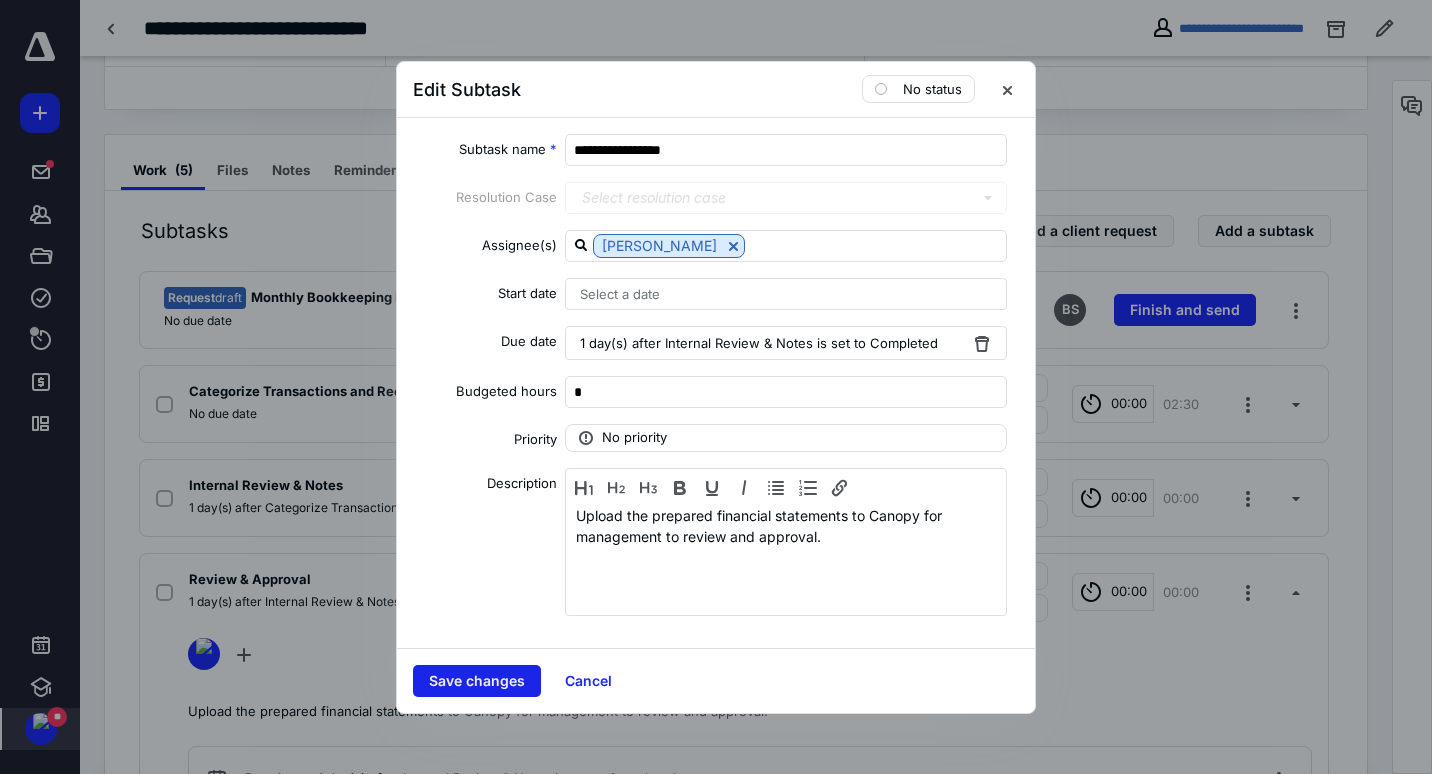 click on "Save changes" at bounding box center (477, 681) 